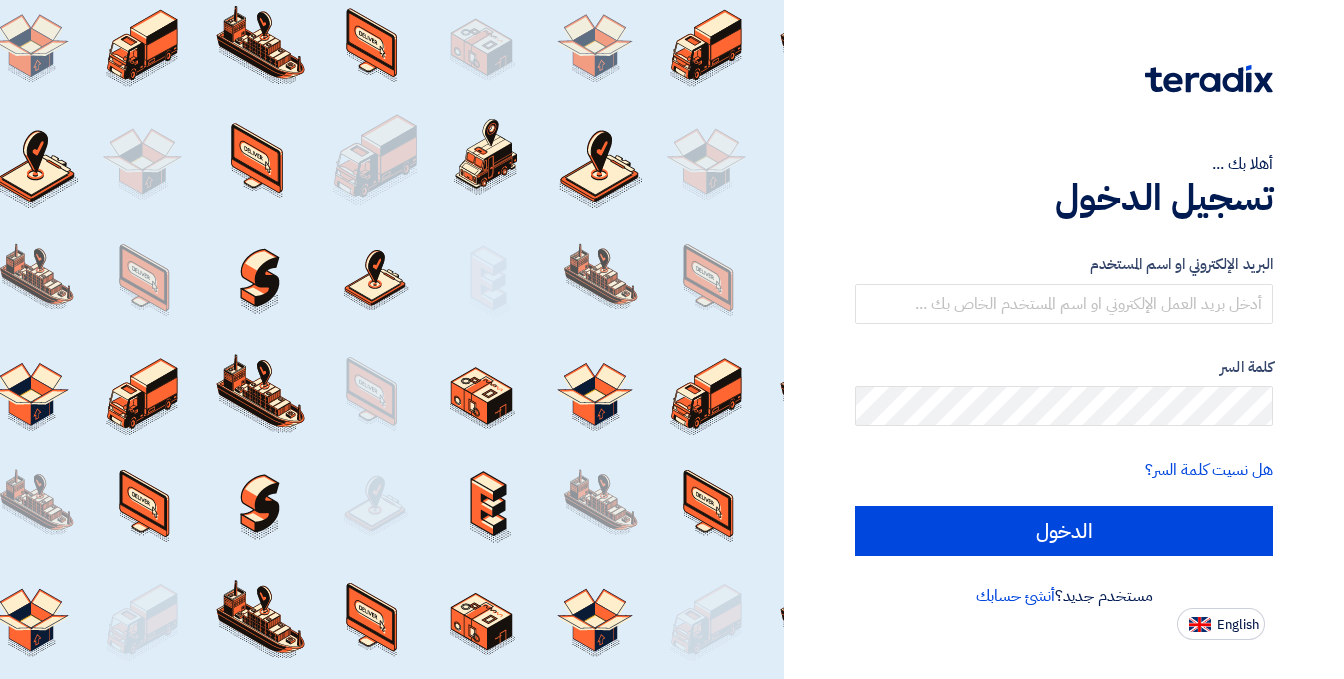 scroll, scrollTop: 0, scrollLeft: 0, axis: both 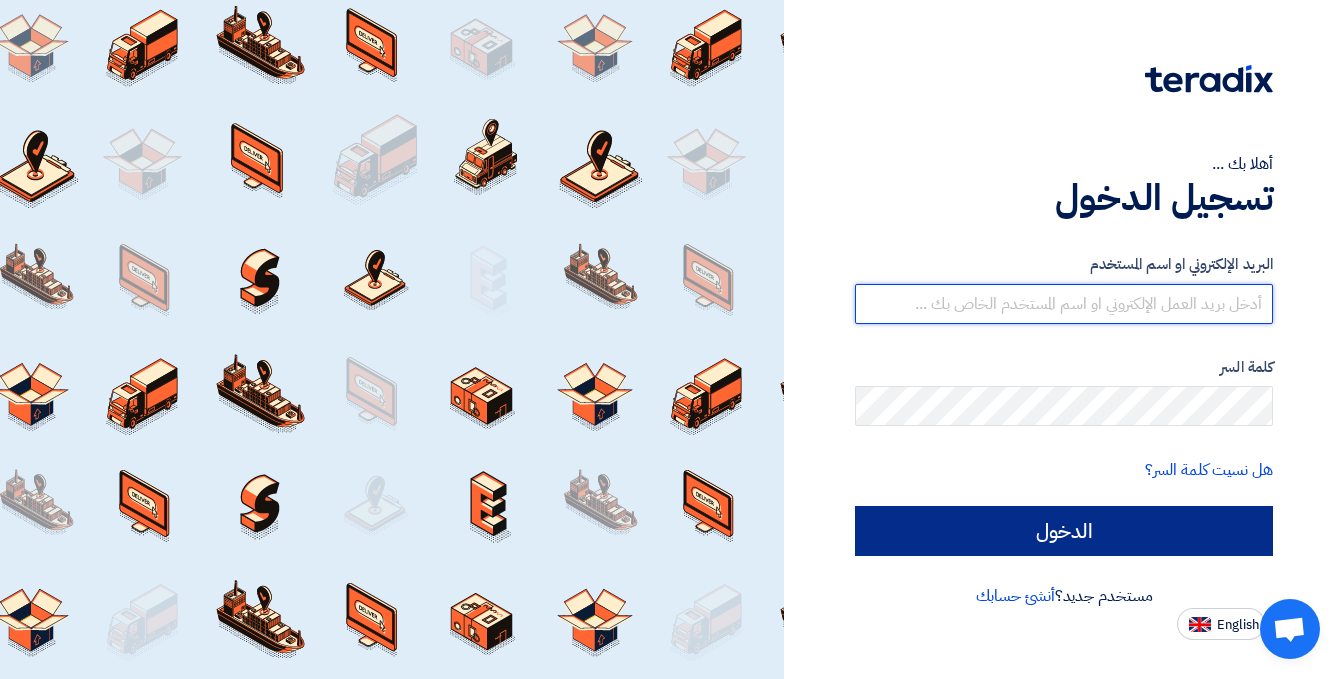 type on "sales@[DOMAIN].org" 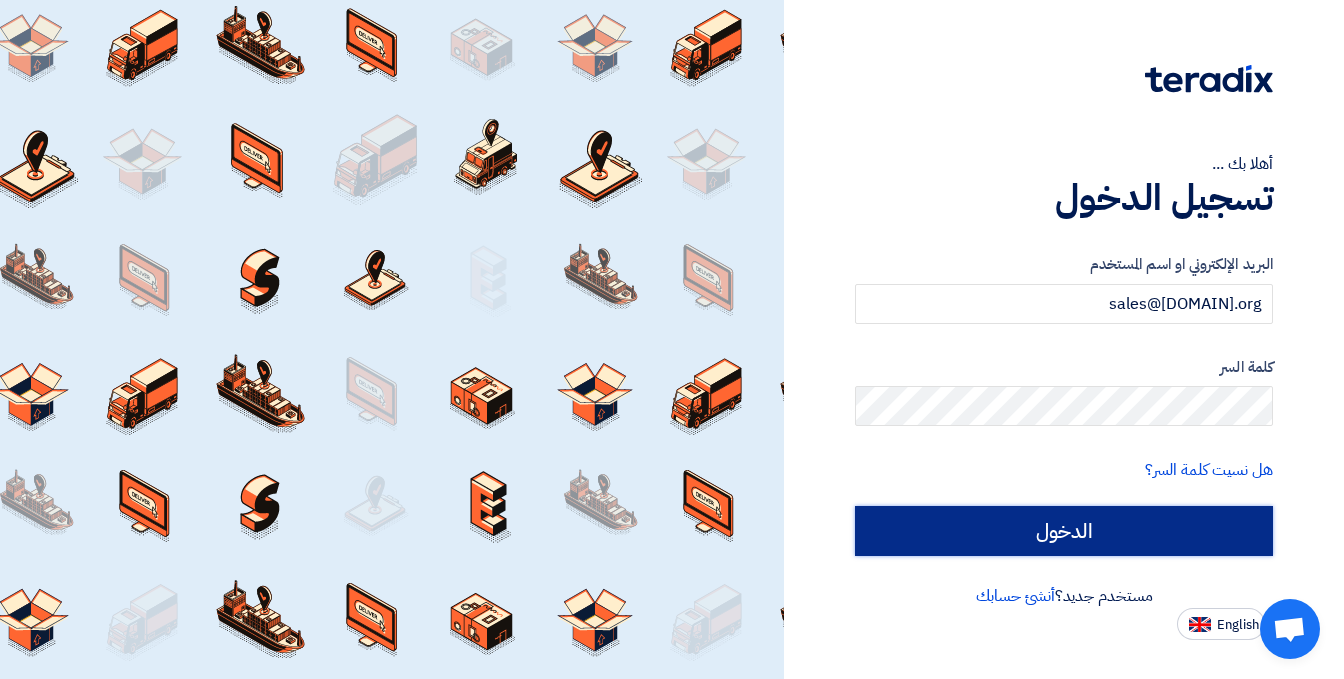 click on "الدخول" 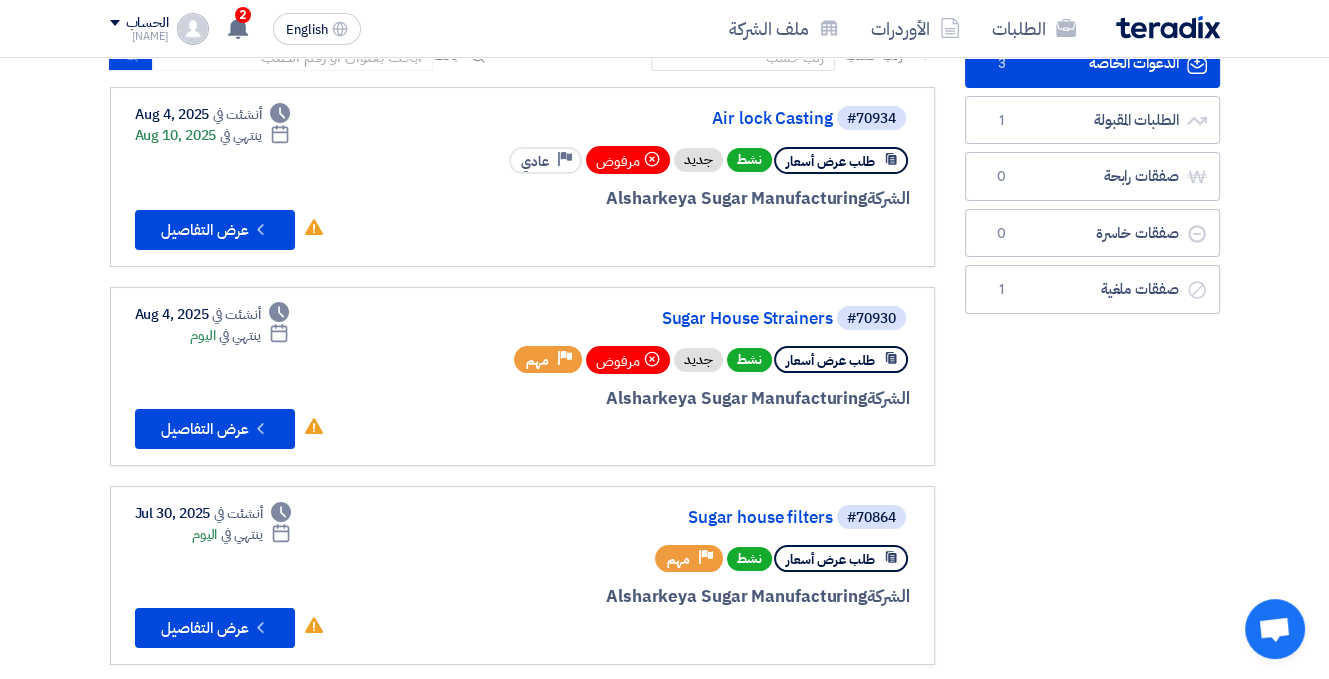 scroll, scrollTop: 200, scrollLeft: 0, axis: vertical 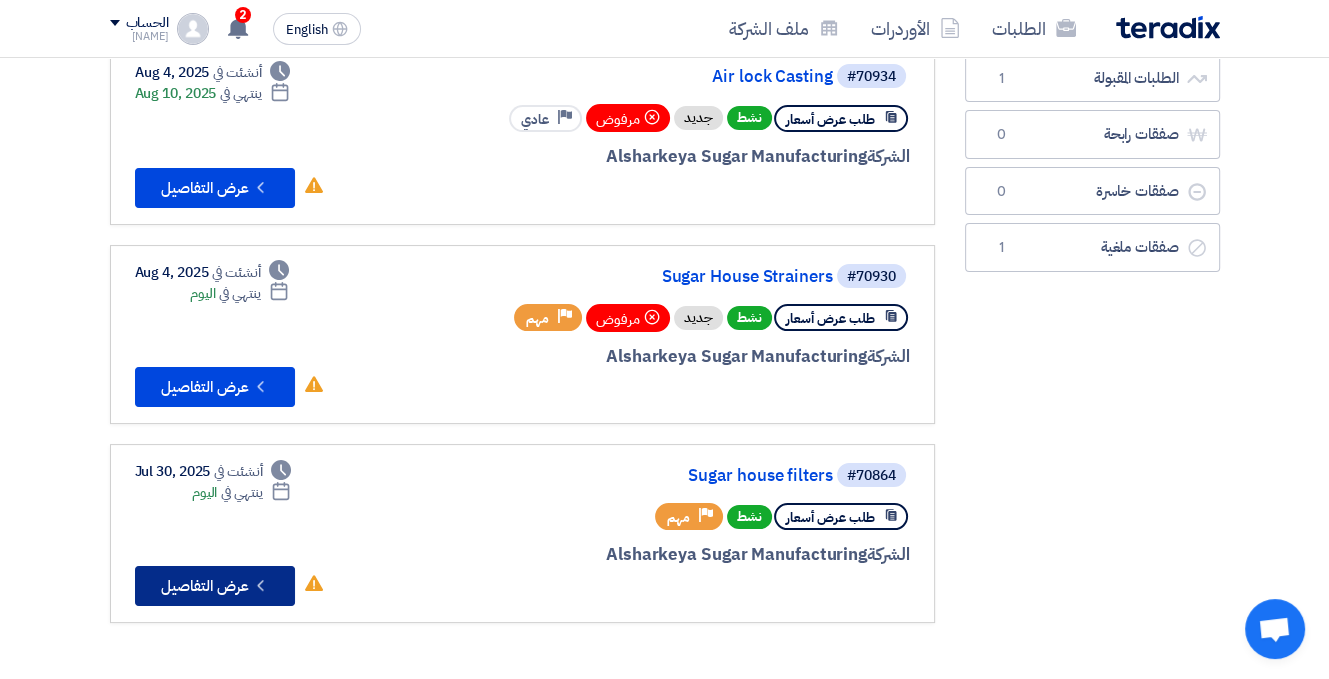 click on "Check details
عرض التفاصيل" 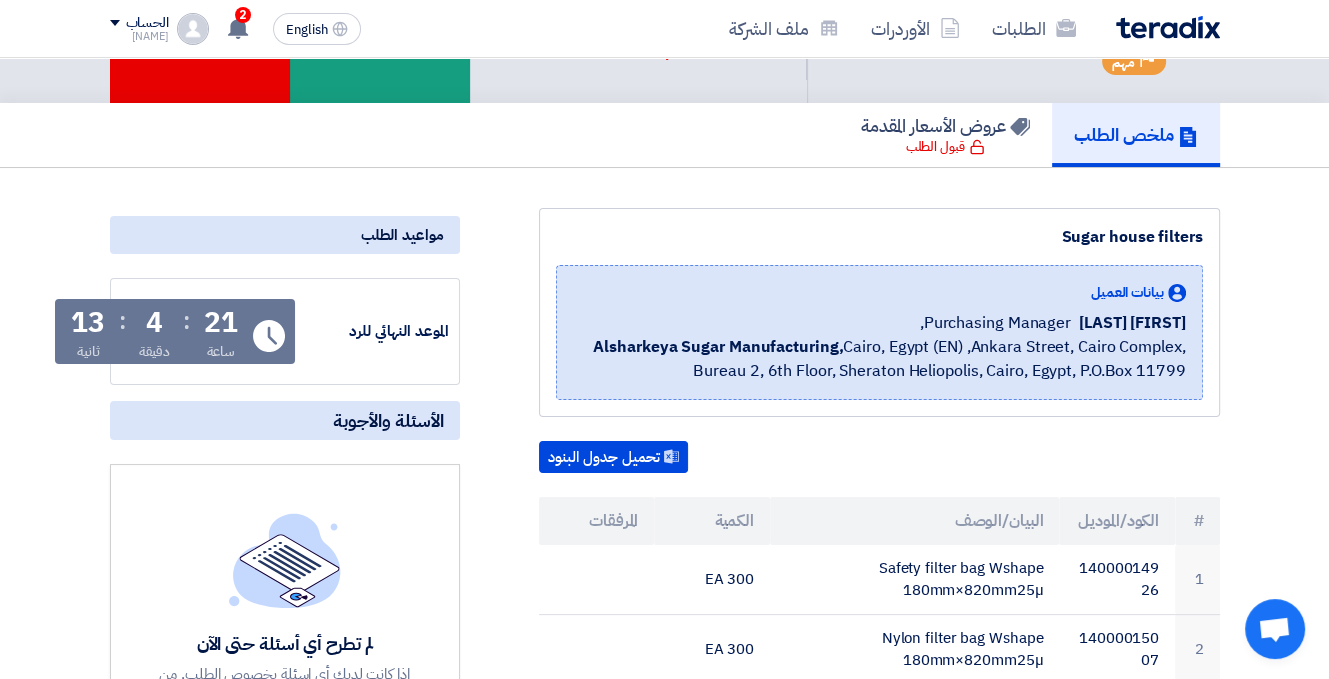scroll, scrollTop: 0, scrollLeft: 0, axis: both 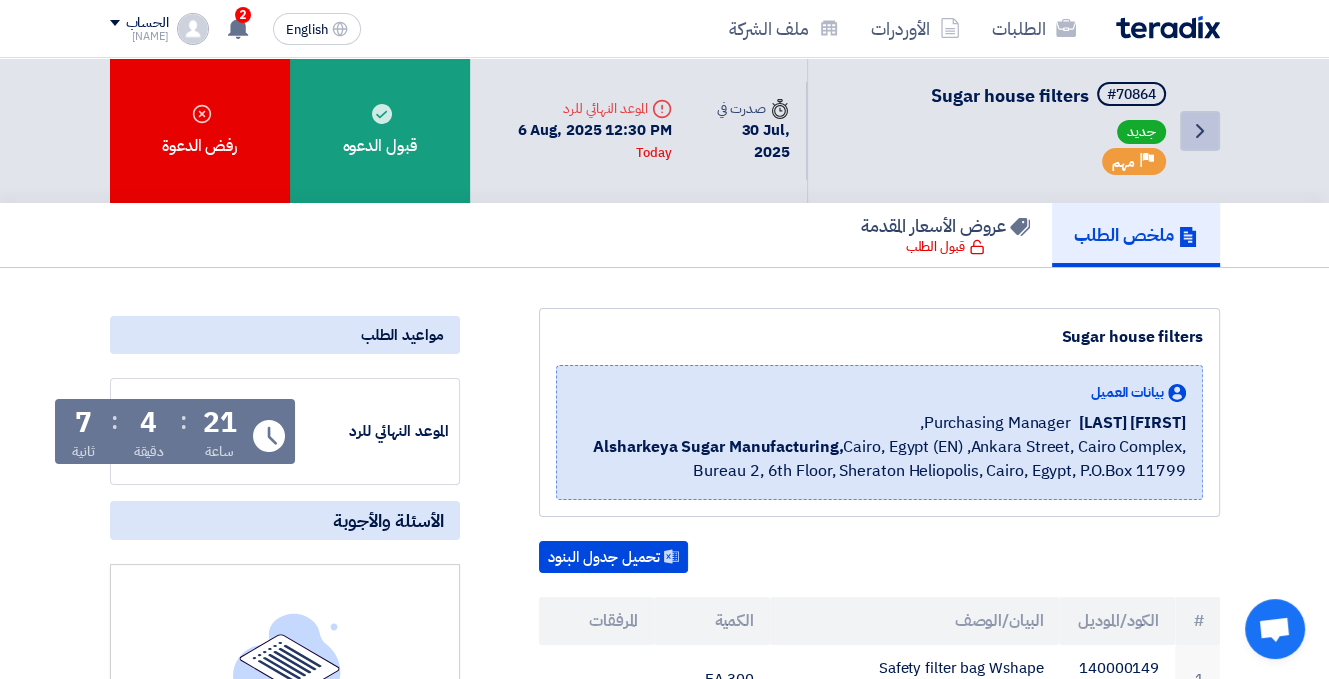 click on "Back" 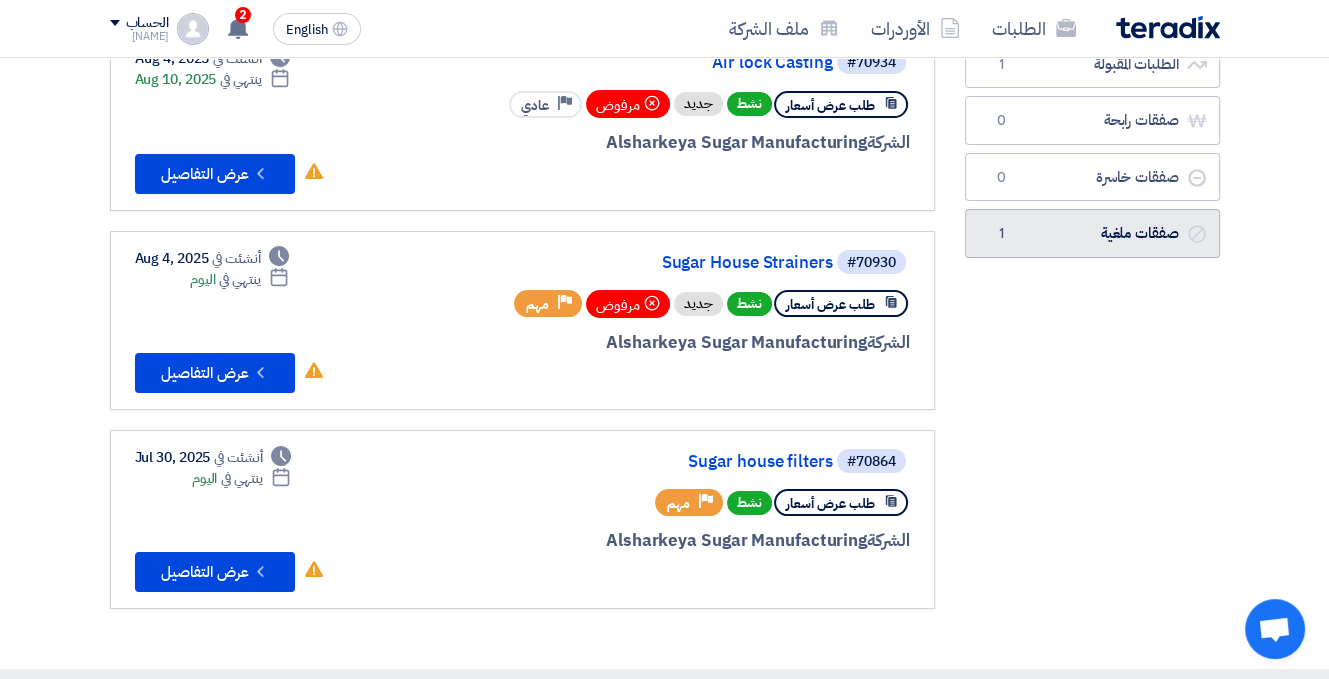 scroll, scrollTop: 300, scrollLeft: 0, axis: vertical 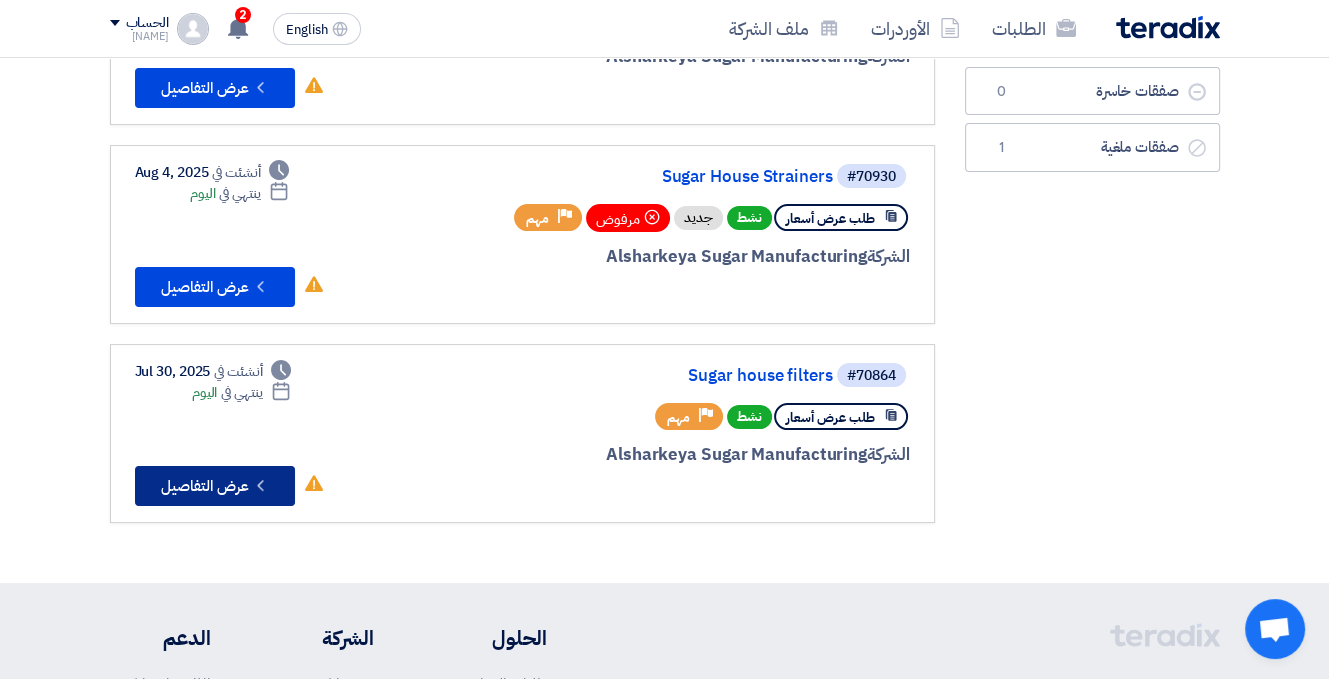 click on "Check details
عرض التفاصيل" 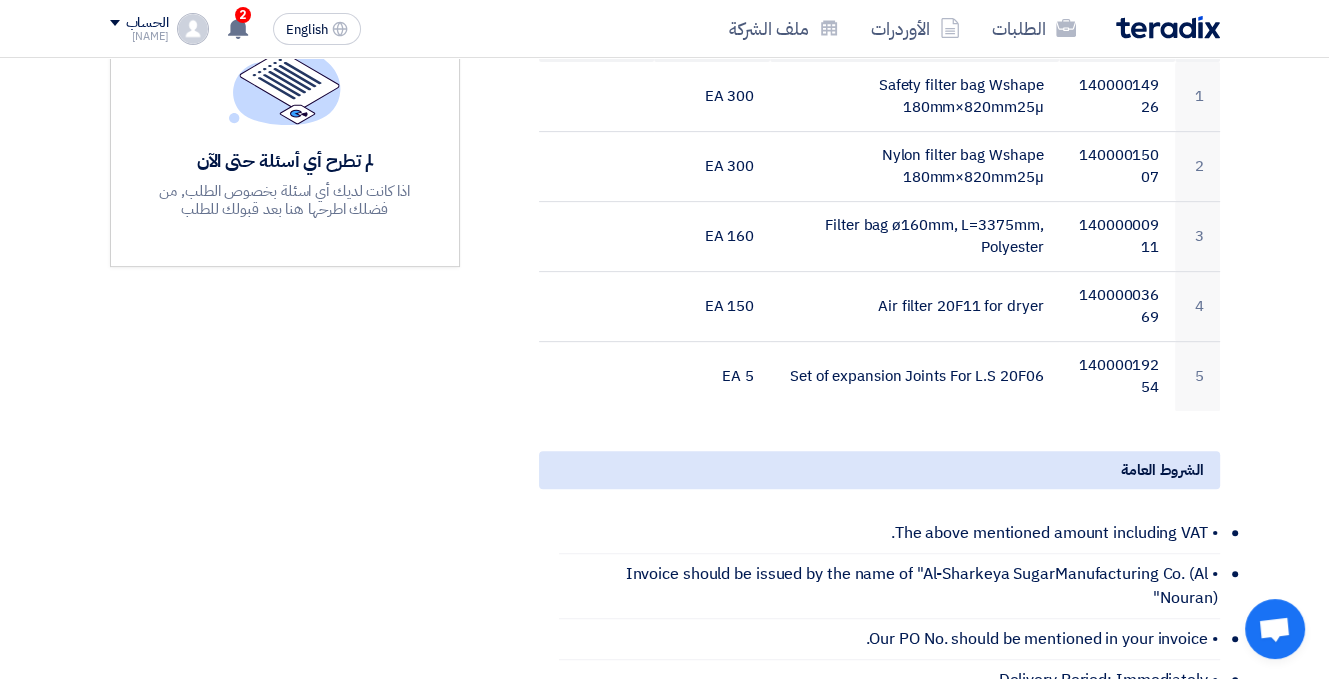 scroll, scrollTop: 700, scrollLeft: 0, axis: vertical 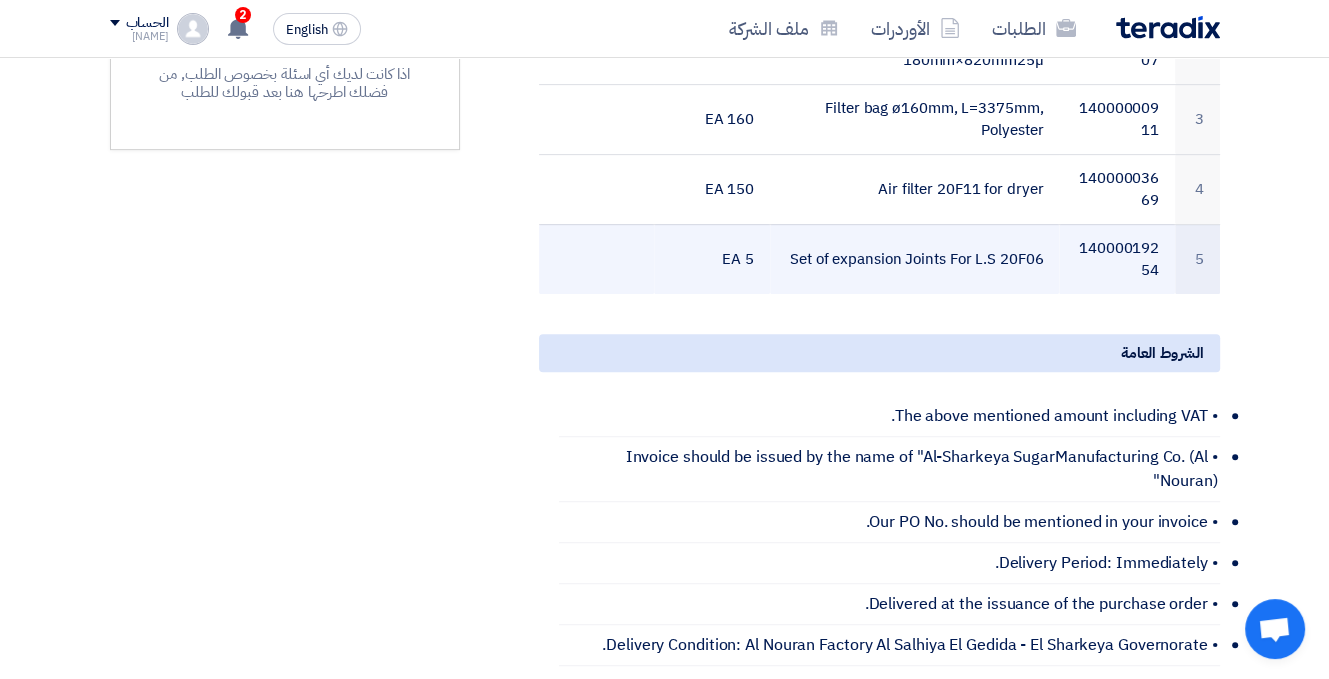 click on "14000019254" 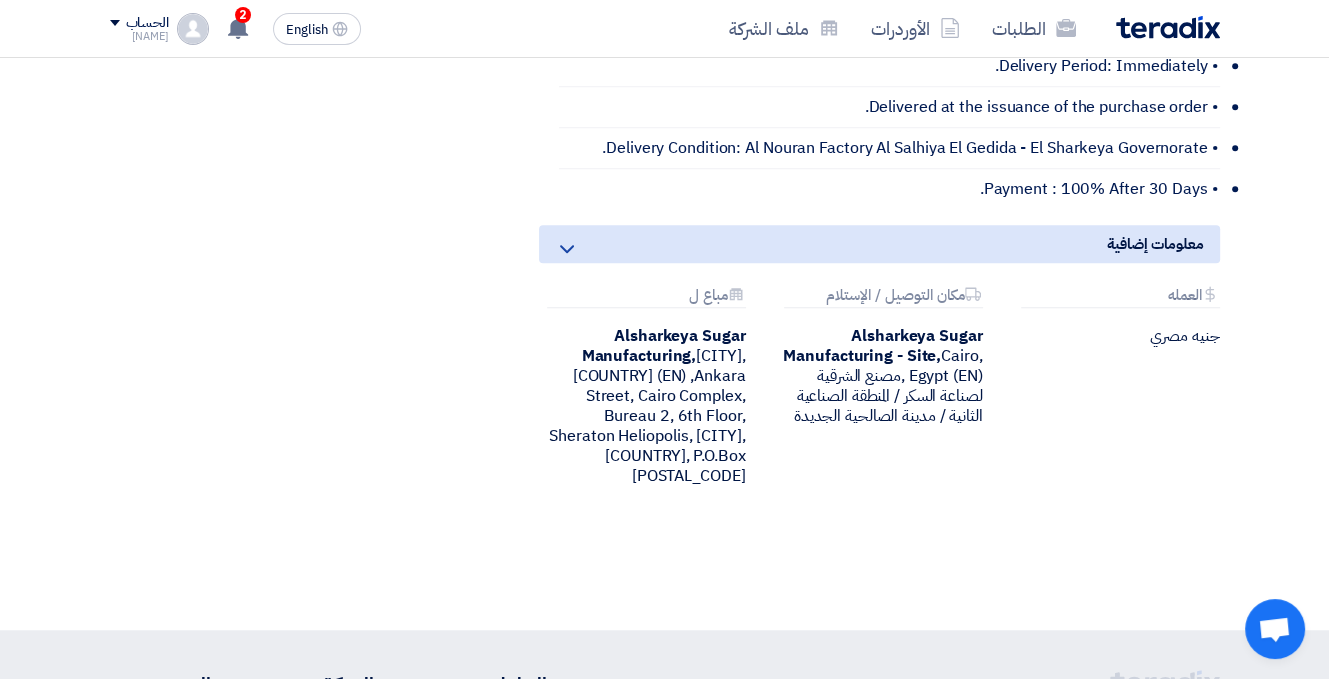 scroll, scrollTop: 1200, scrollLeft: 0, axis: vertical 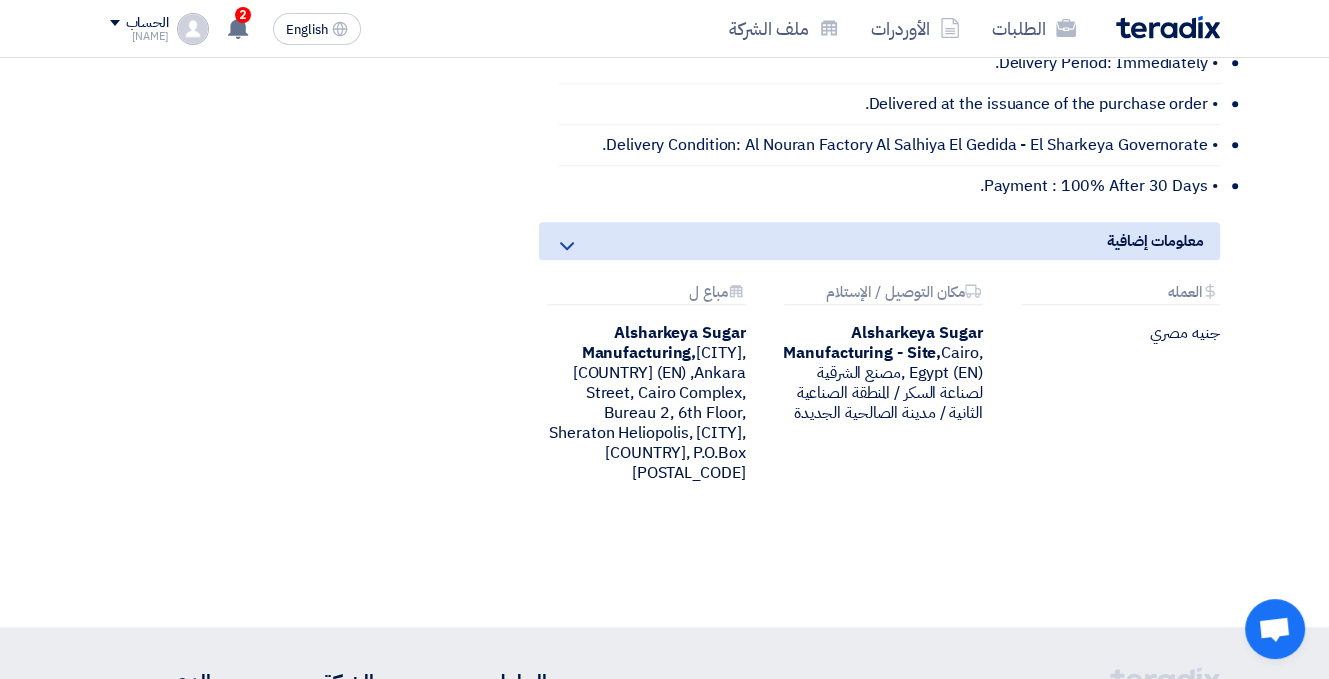 click on "معلومات إضافية
Attachments
العمله
جنيه مصري
Attachments
مكان التوصيل / الإستلام
Alsharkeya Sugar Manufacturing - Site,  Cairo, Egypt (EN)
,مصنع الشرقية لصناعة السكر / المنطقة الصناعية الثانية / مدينة الصالحية الجديدة
Attachments" 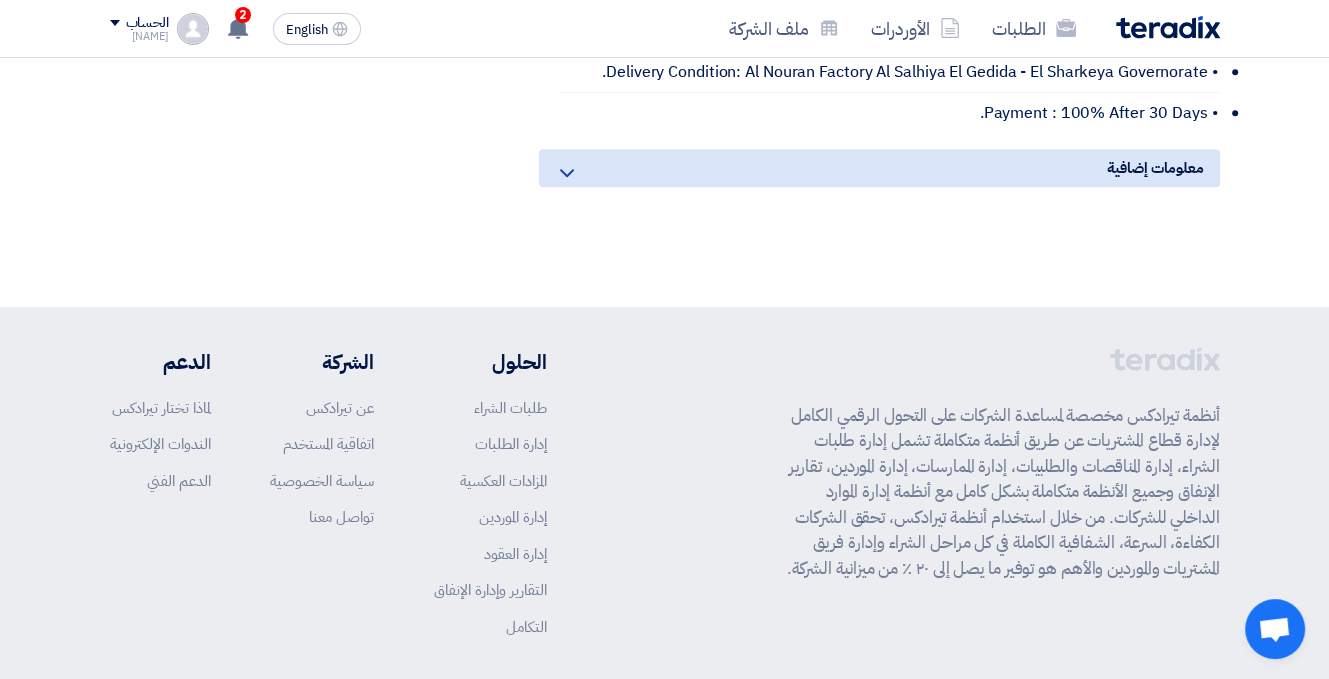 scroll, scrollTop: 1053, scrollLeft: 0, axis: vertical 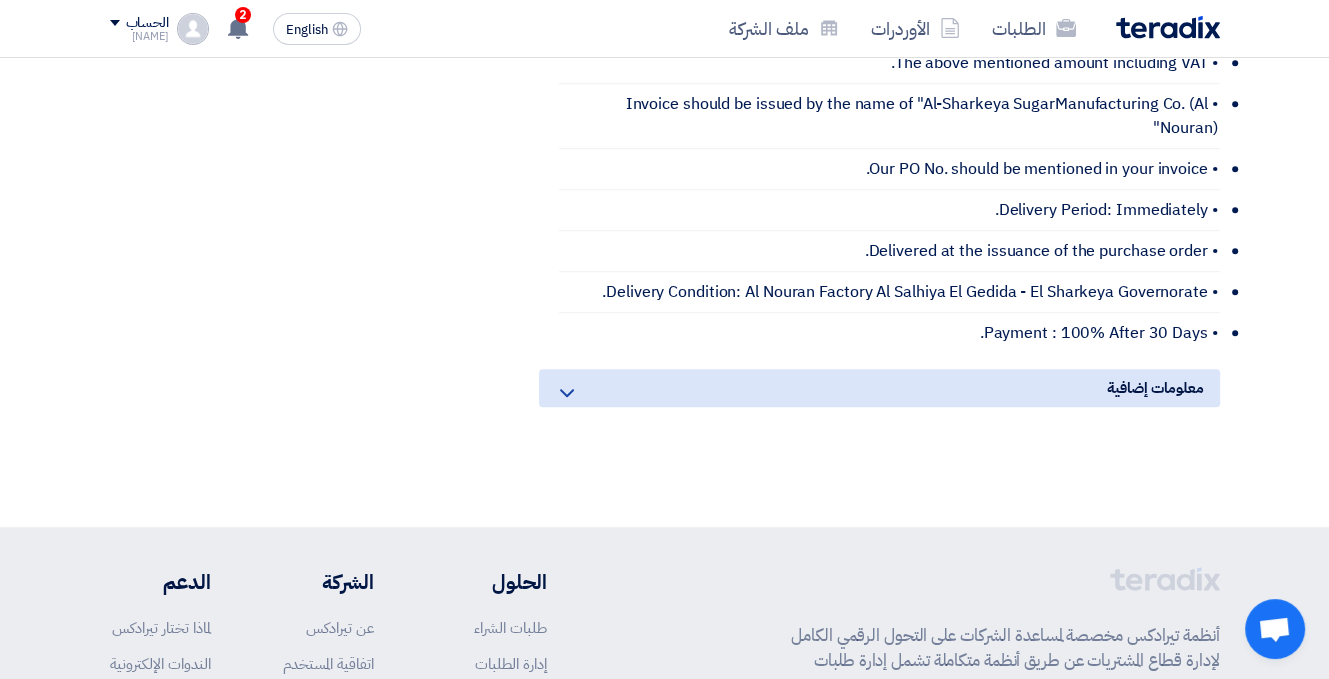 click 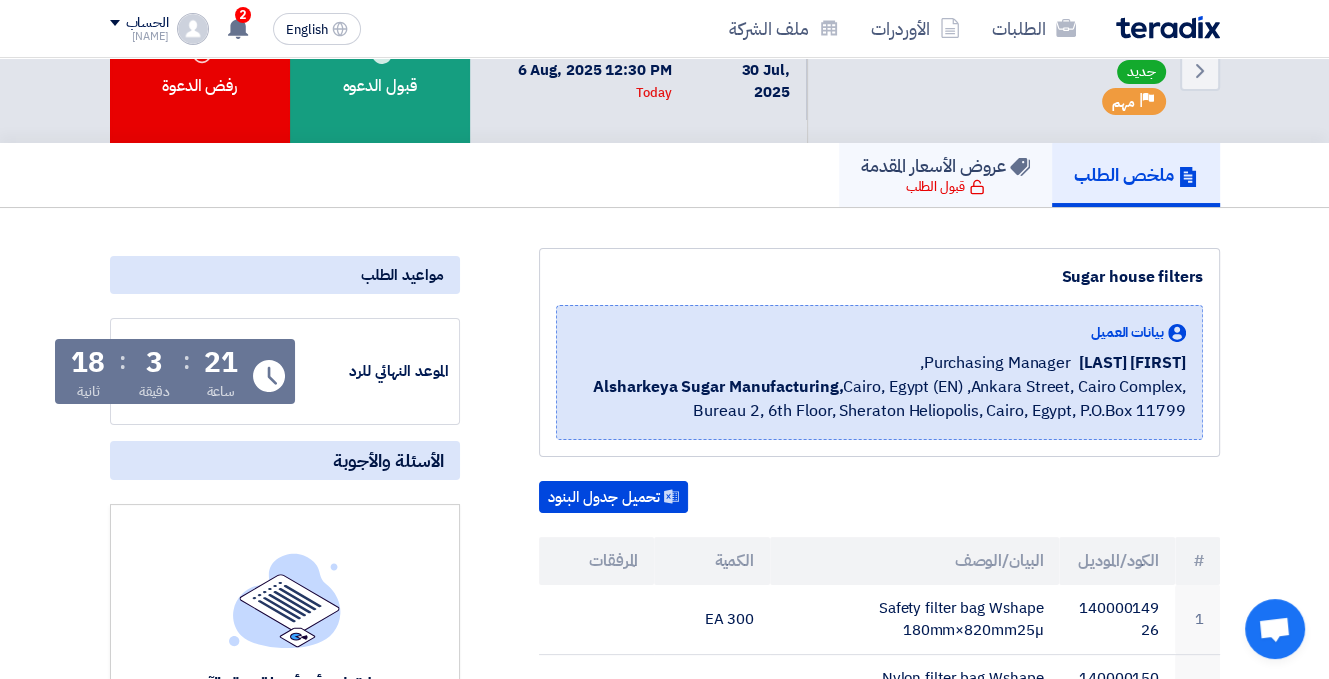 scroll, scrollTop: 0, scrollLeft: 0, axis: both 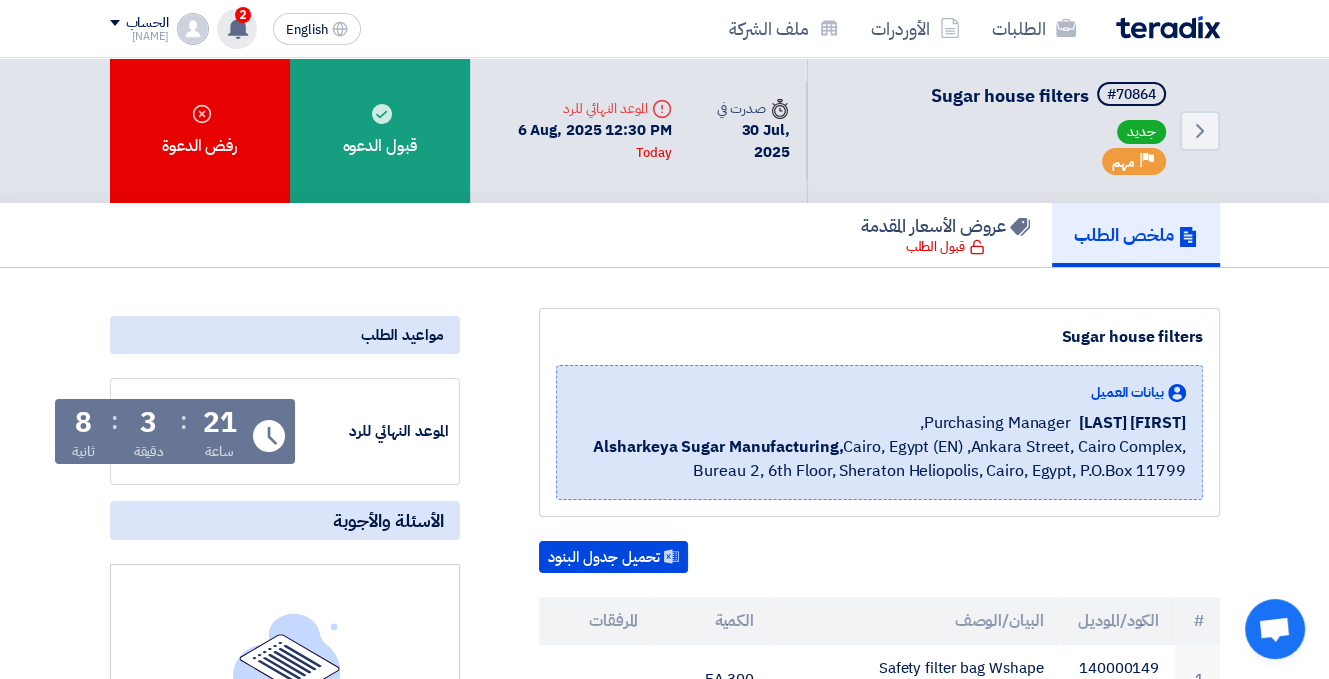 click 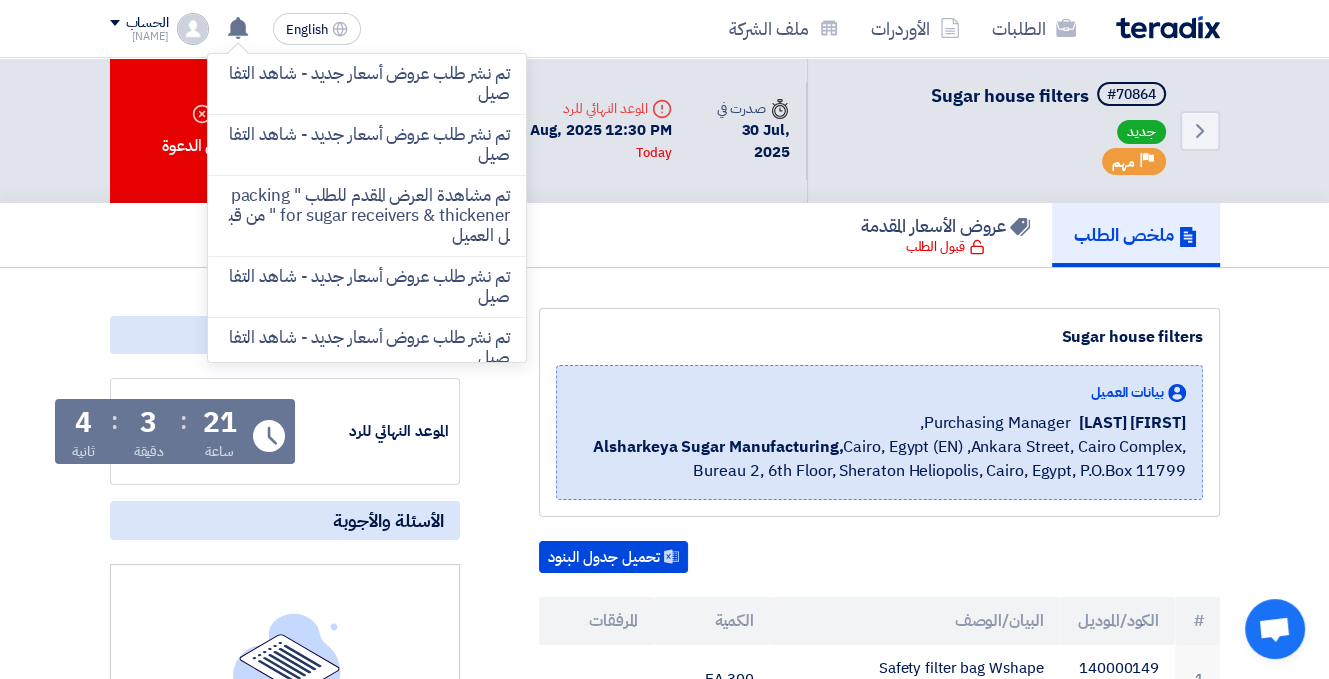 click on "ملخص الطلب
عروض الأسعار المقدمة
قبول الطلب" 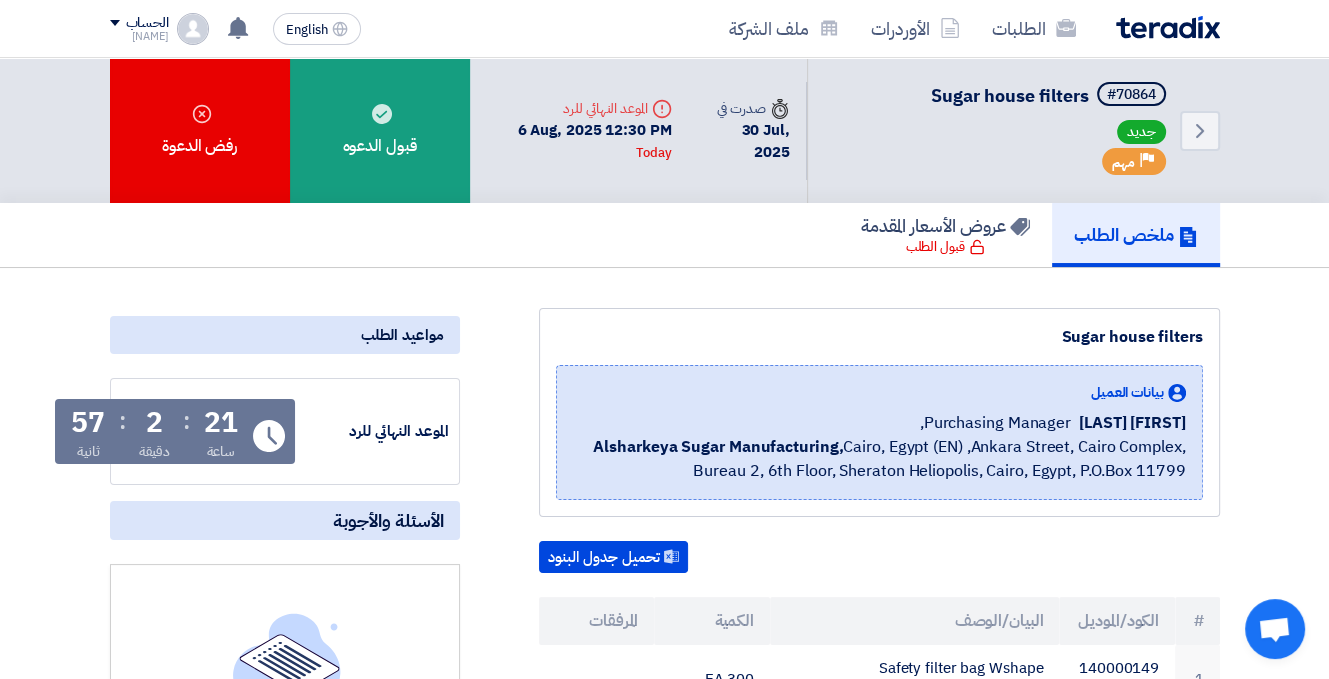 click on "6 Aug, 2025 12:30 PM
Today" 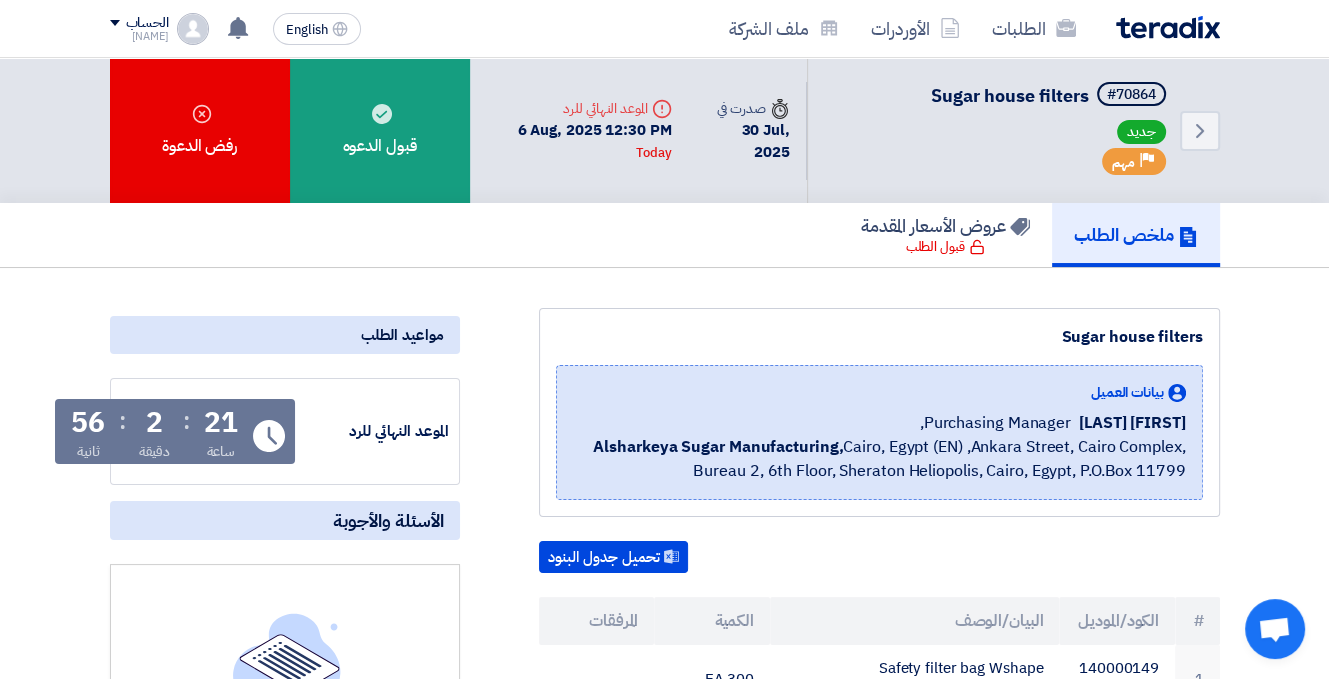 click on "Back
#70864
Sugar house filters
جديد
Priority
مهم" 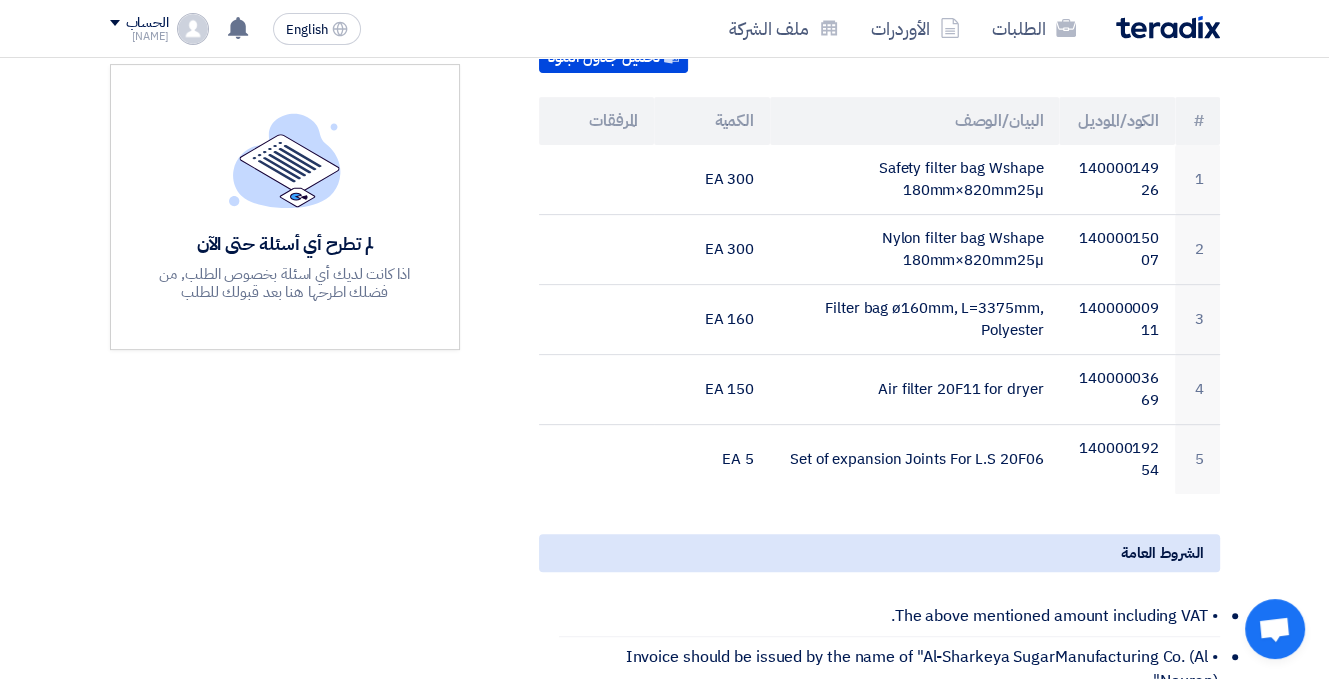 scroll, scrollTop: 500, scrollLeft: 0, axis: vertical 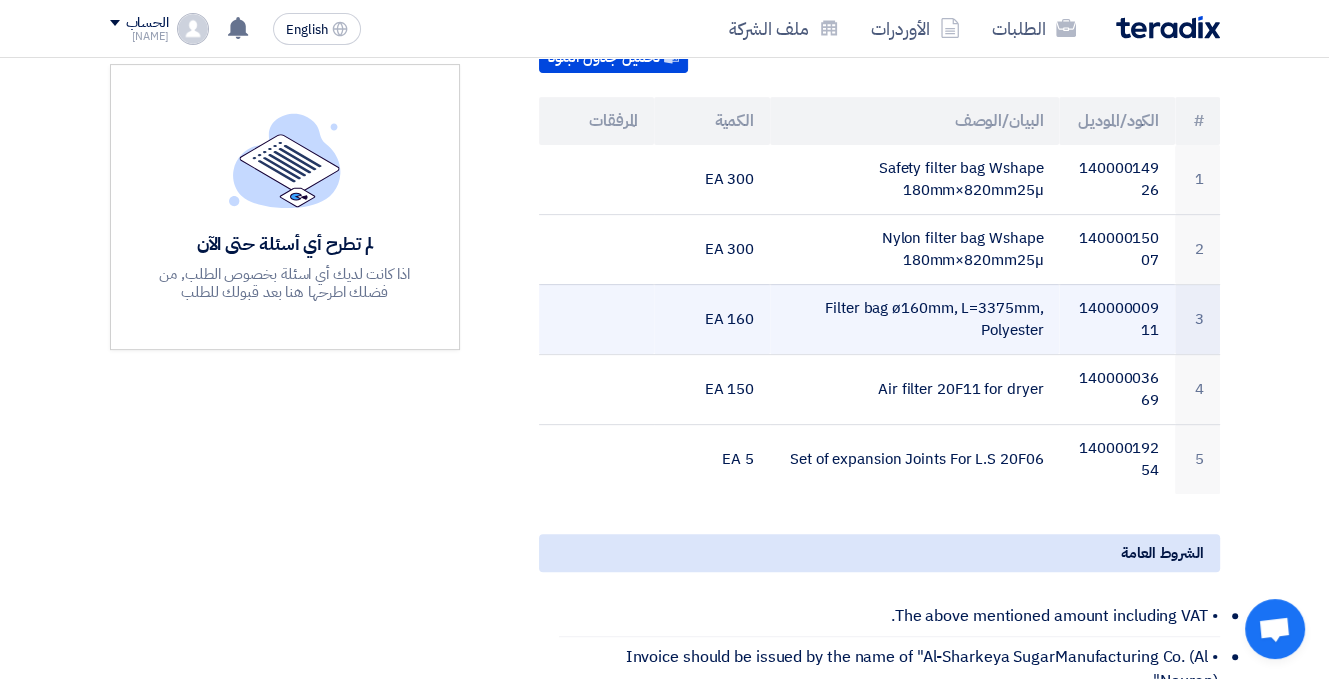 click on "Filter bag ø160mm, L=3375mm, Polyester" 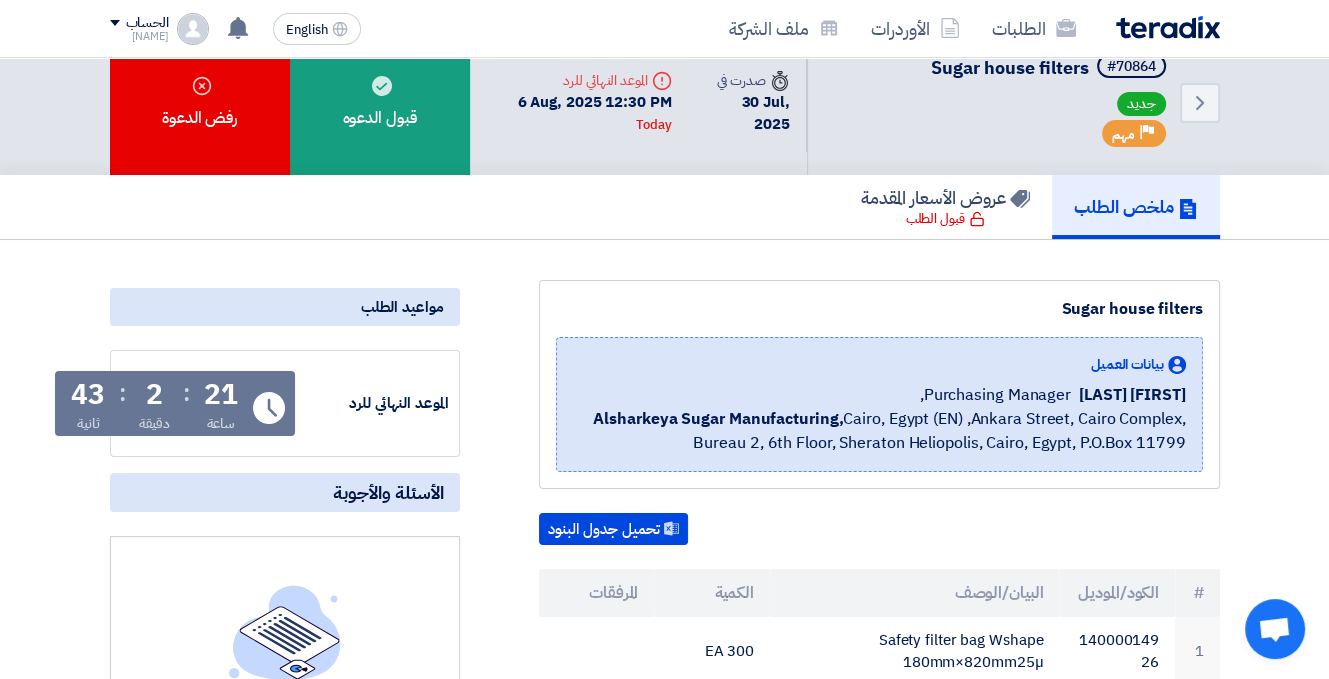 scroll, scrollTop: 0, scrollLeft: 0, axis: both 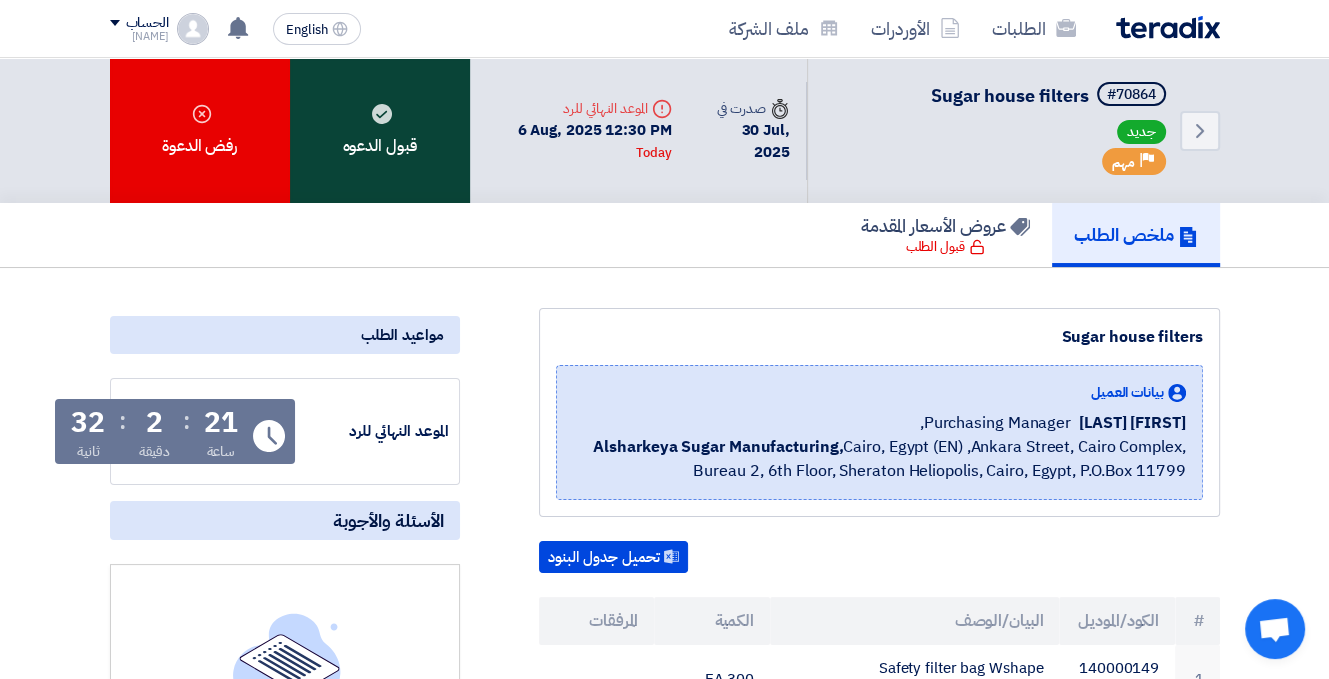 click on "قبول الدعوه" 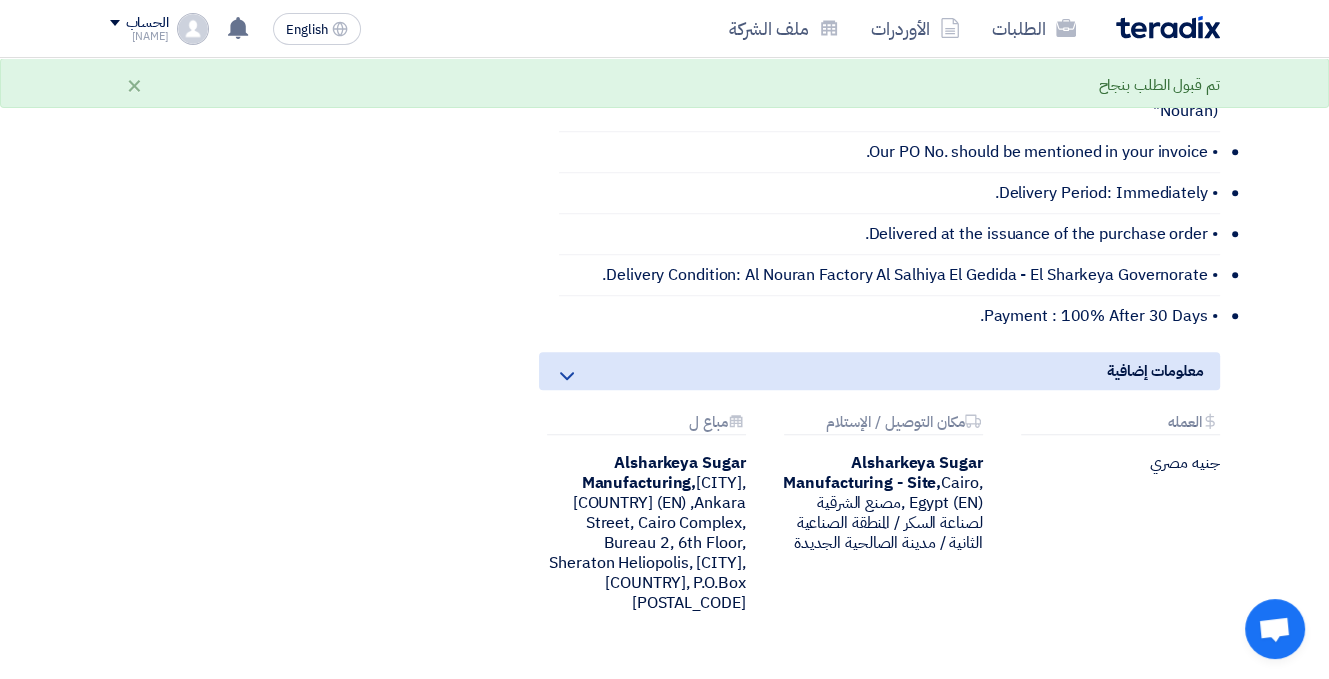 scroll, scrollTop: 1200, scrollLeft: 0, axis: vertical 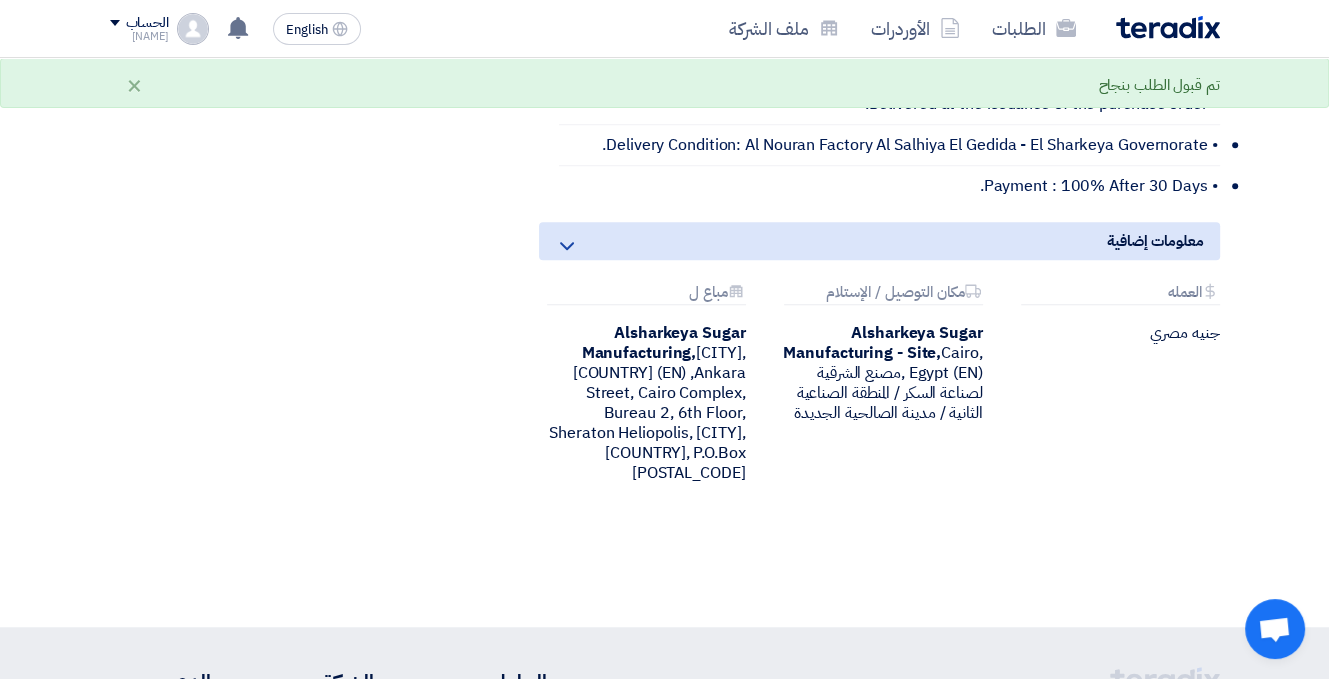 click on "Attachments
مباع ل" at bounding box center (646, 294) 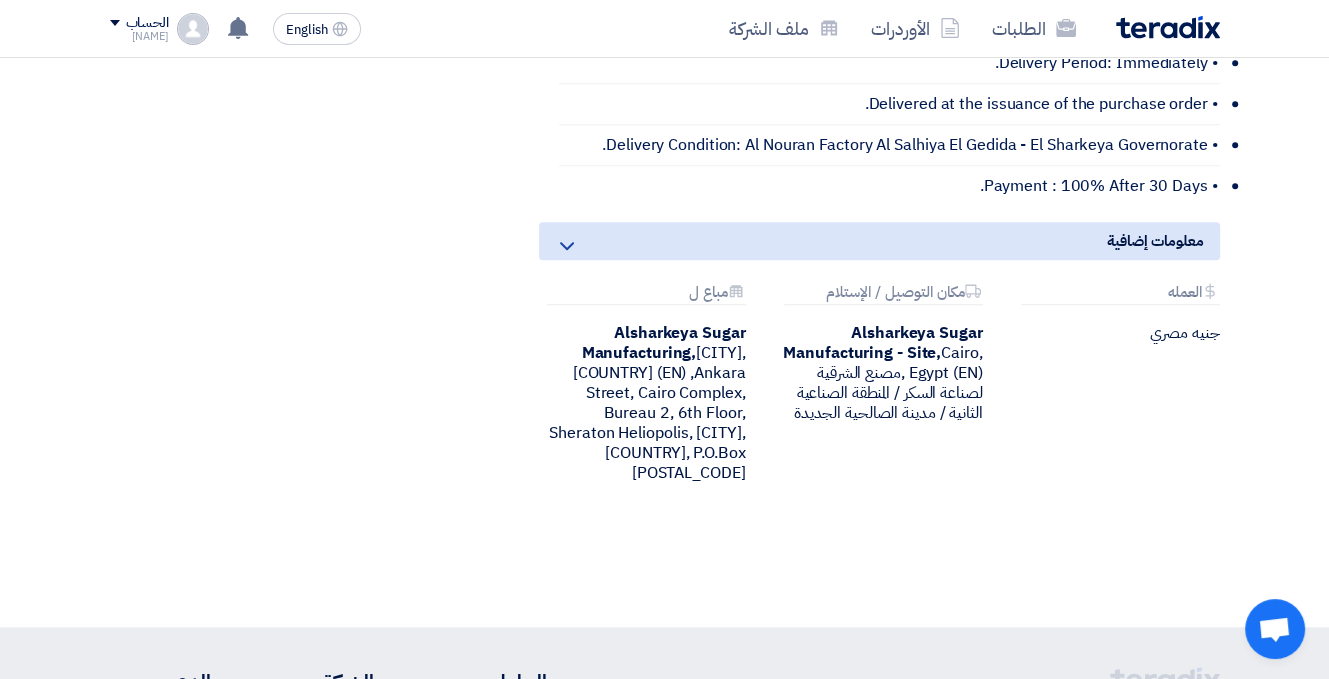 click on "Attachments
مكان التوصيل / الإستلام" at bounding box center (883, 294) 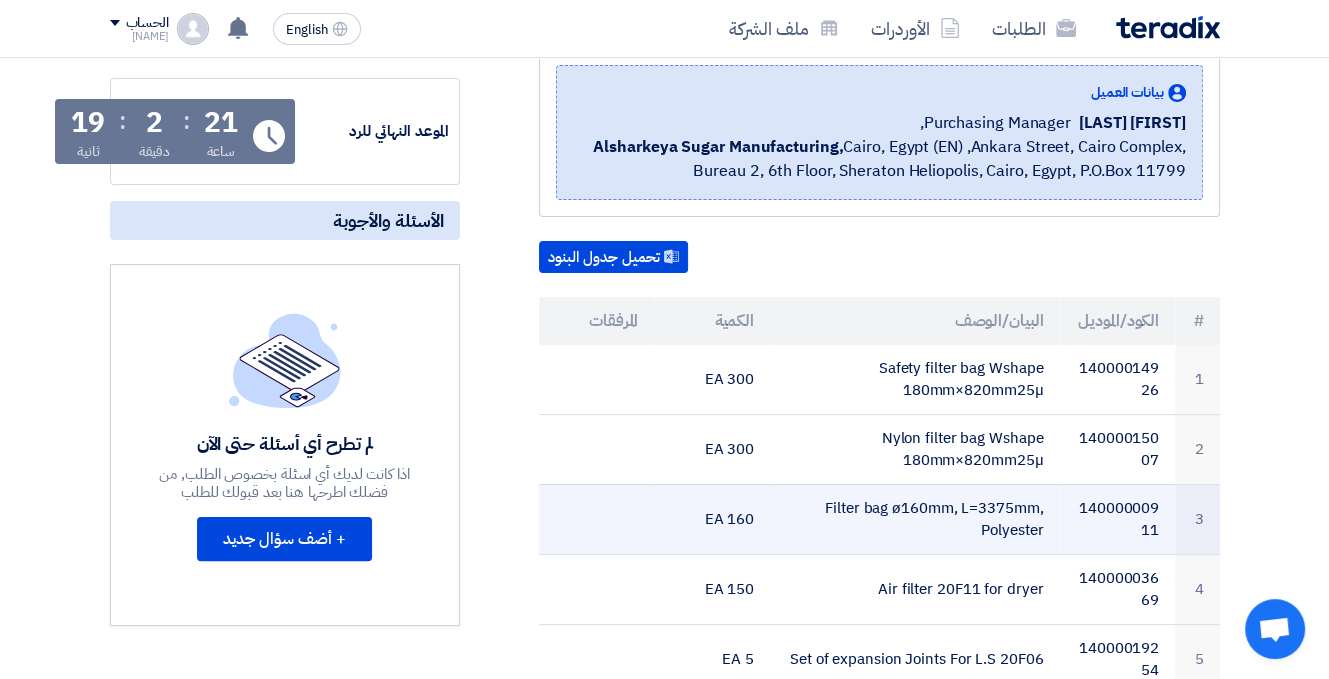 scroll, scrollTop: 0, scrollLeft: 0, axis: both 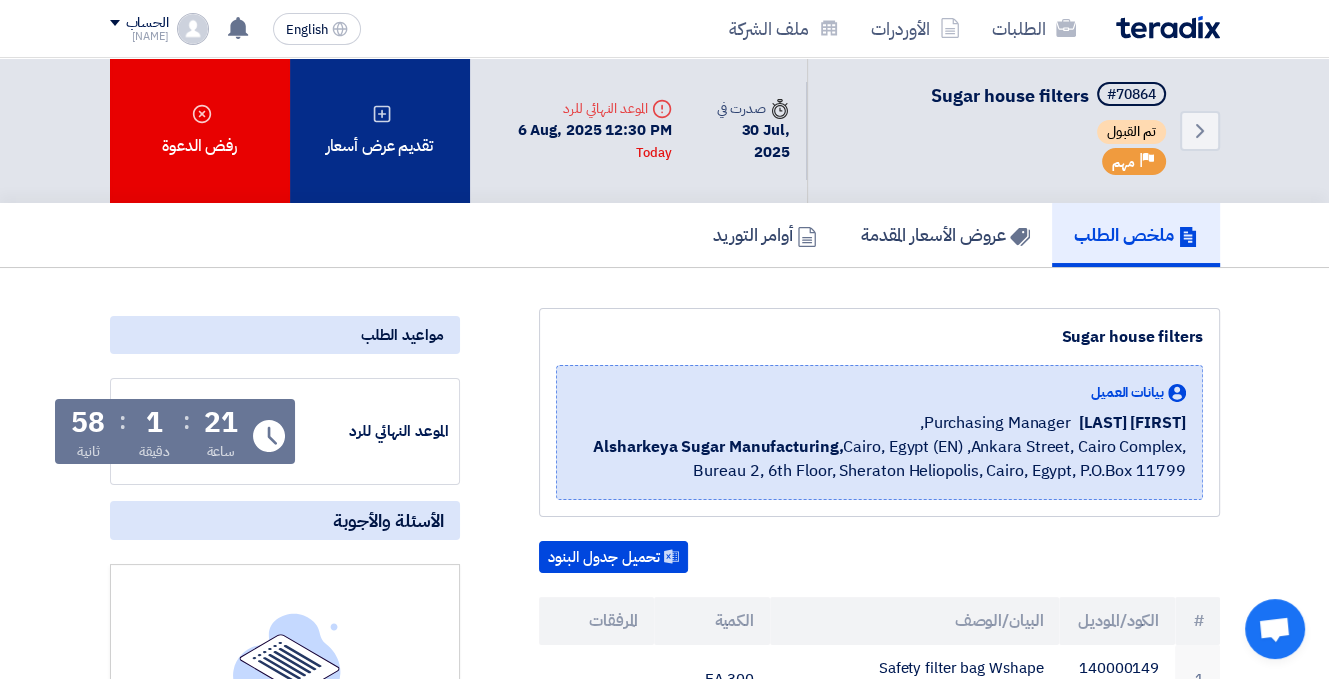click on "تقديم عرض أسعار" 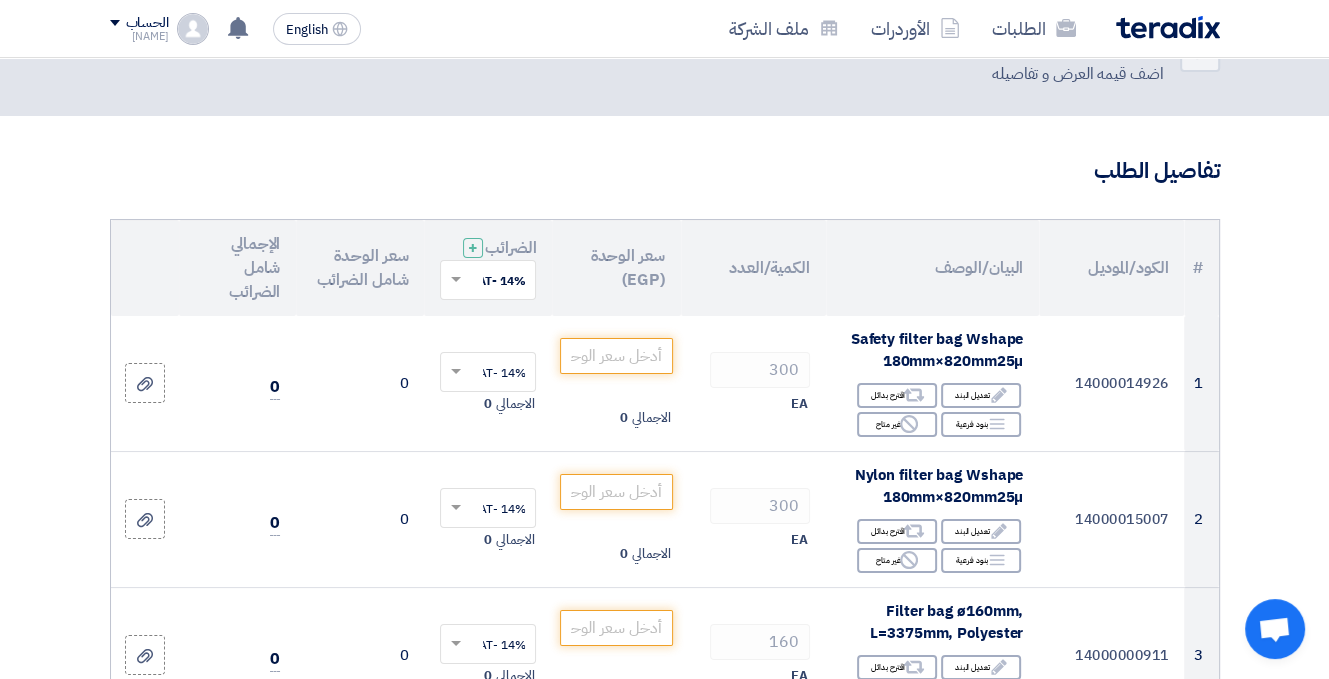 scroll, scrollTop: 100, scrollLeft: 0, axis: vertical 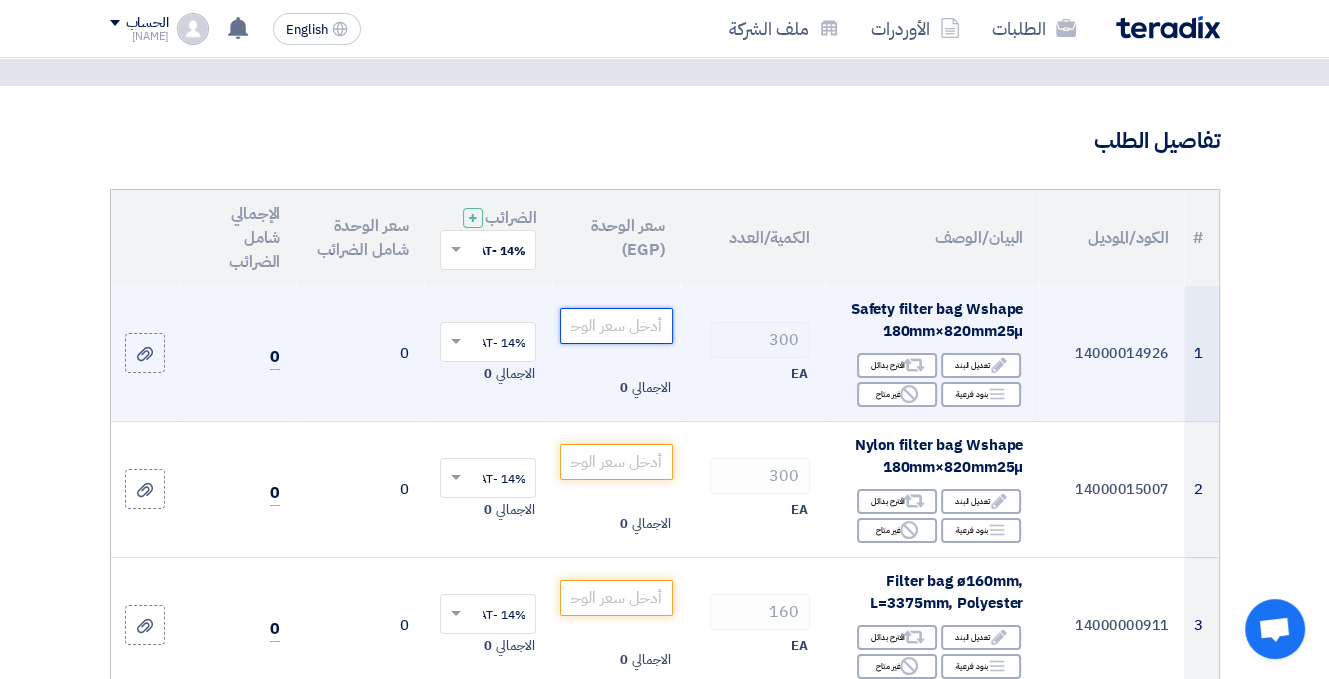 click 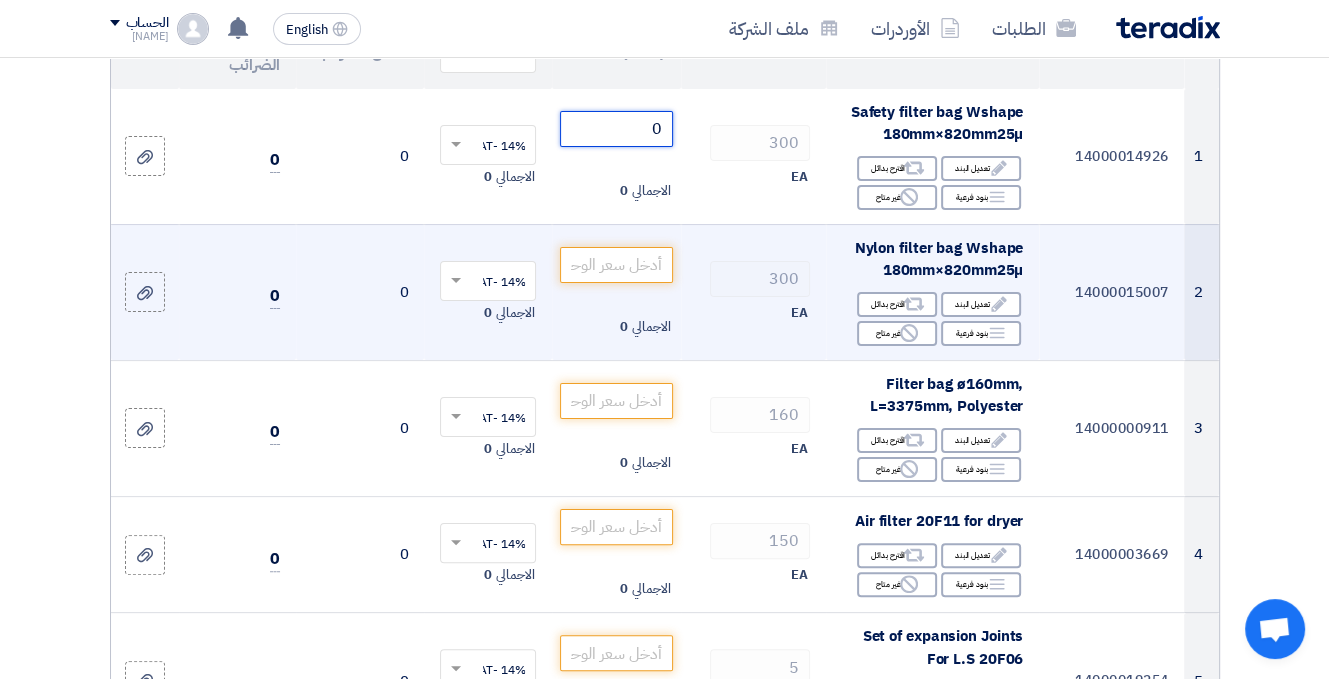 scroll, scrollTop: 300, scrollLeft: 0, axis: vertical 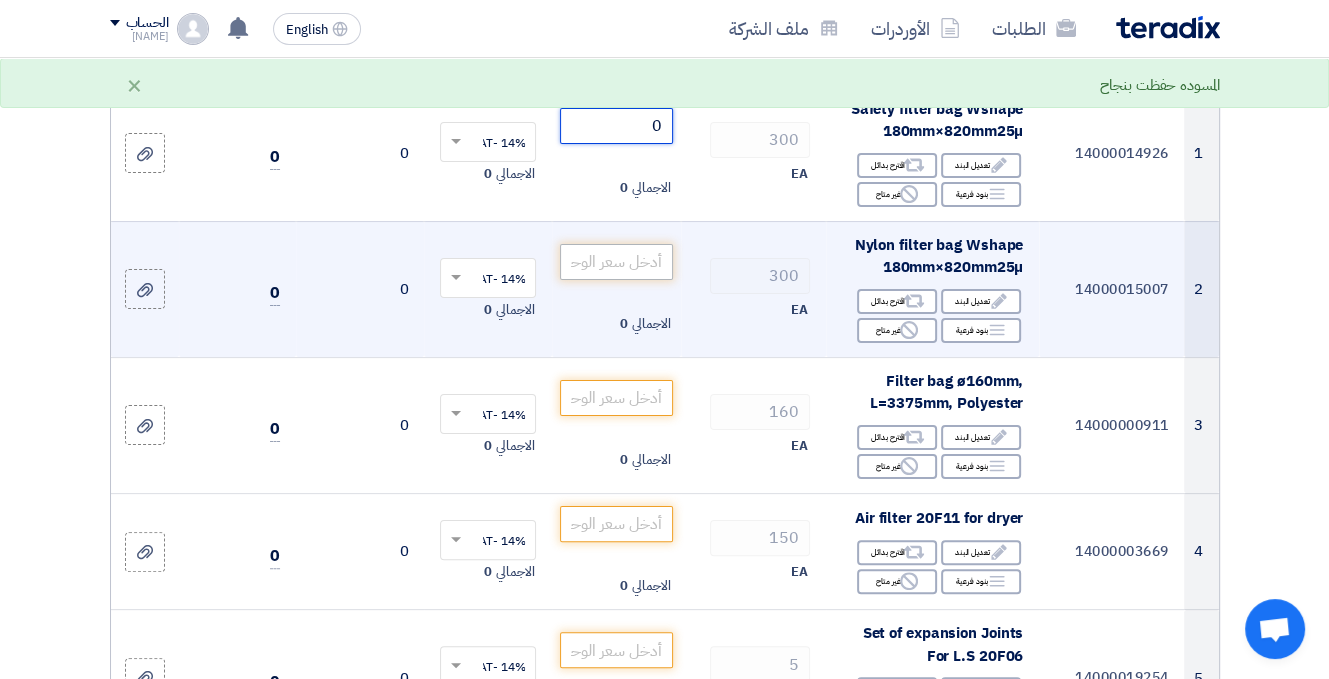 type on "0" 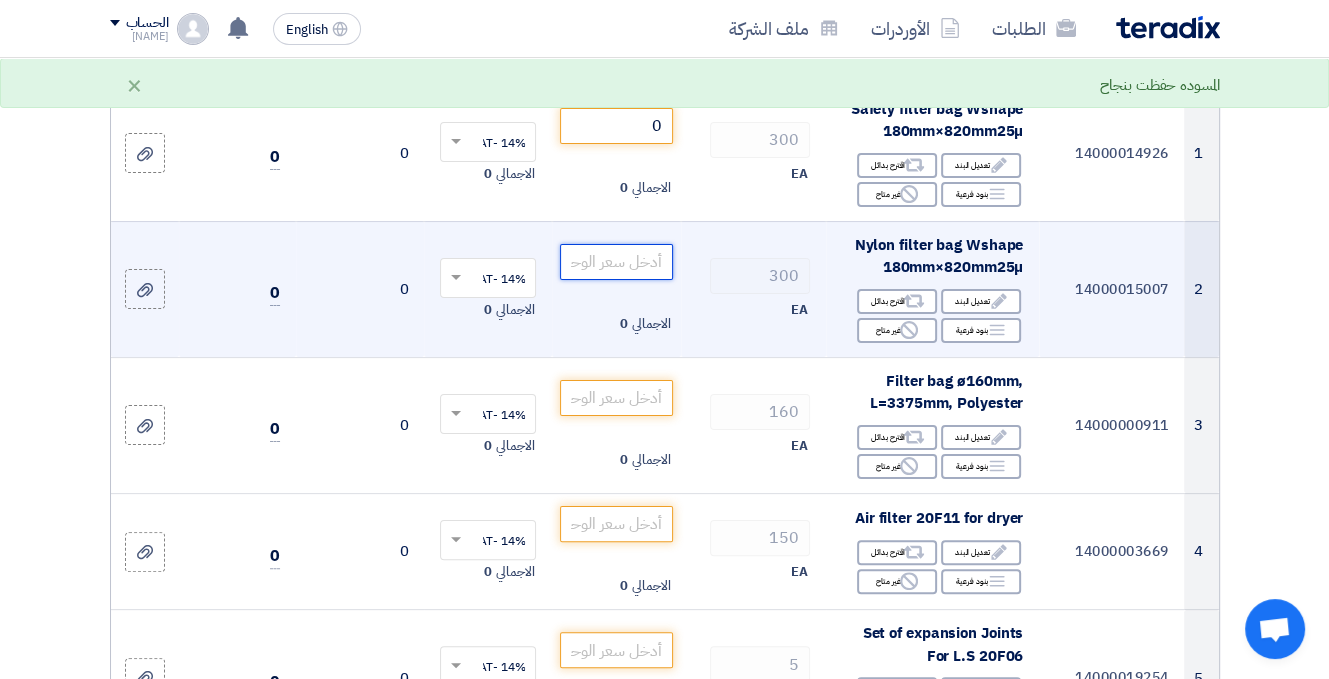 click 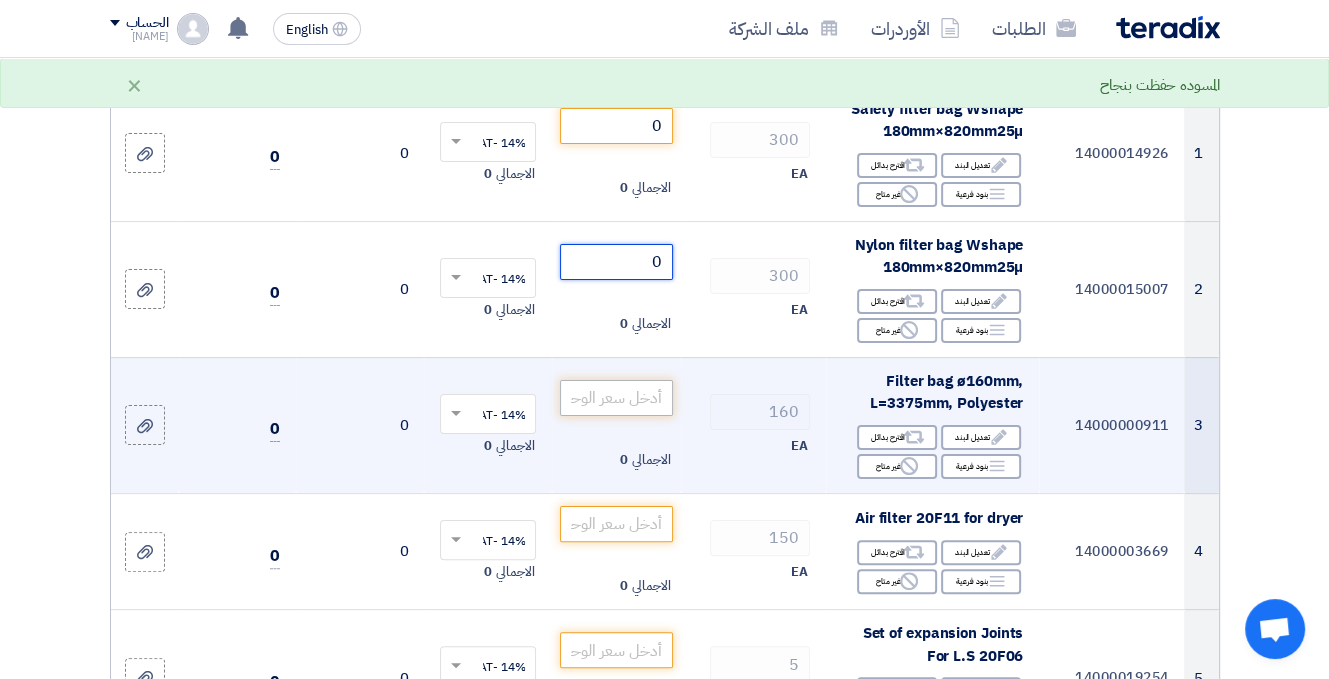 type on "0" 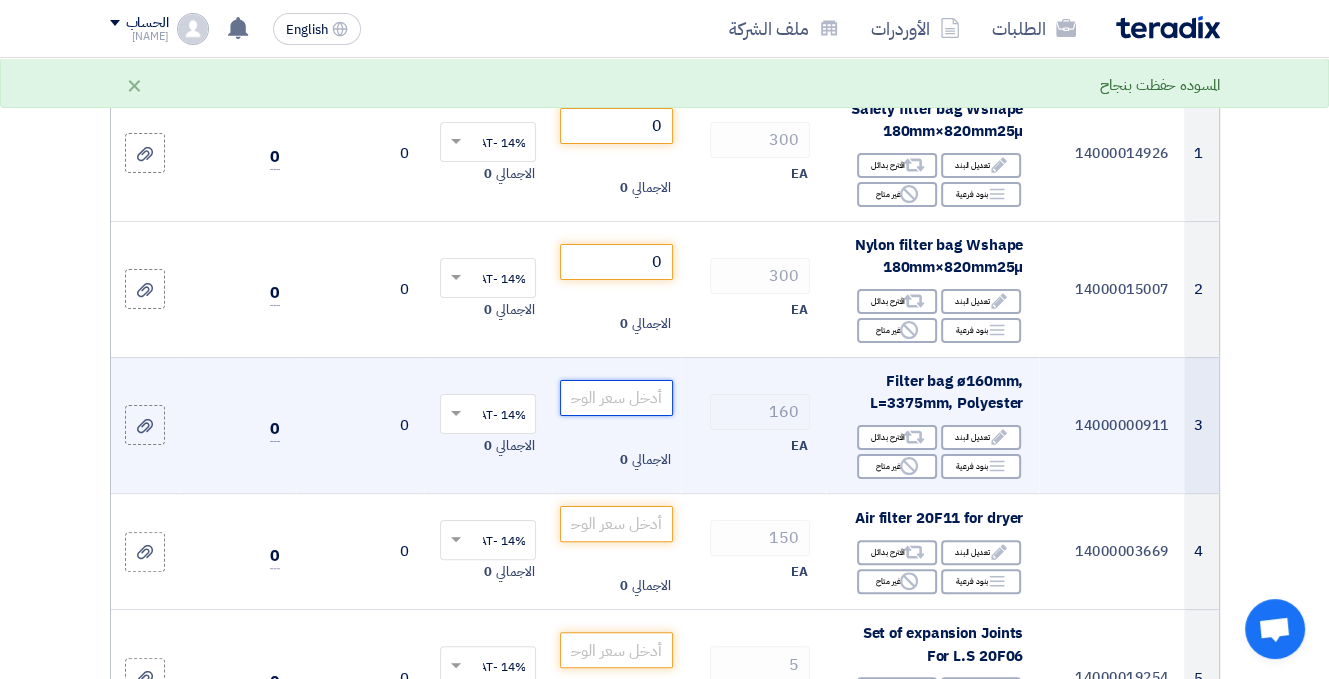 click 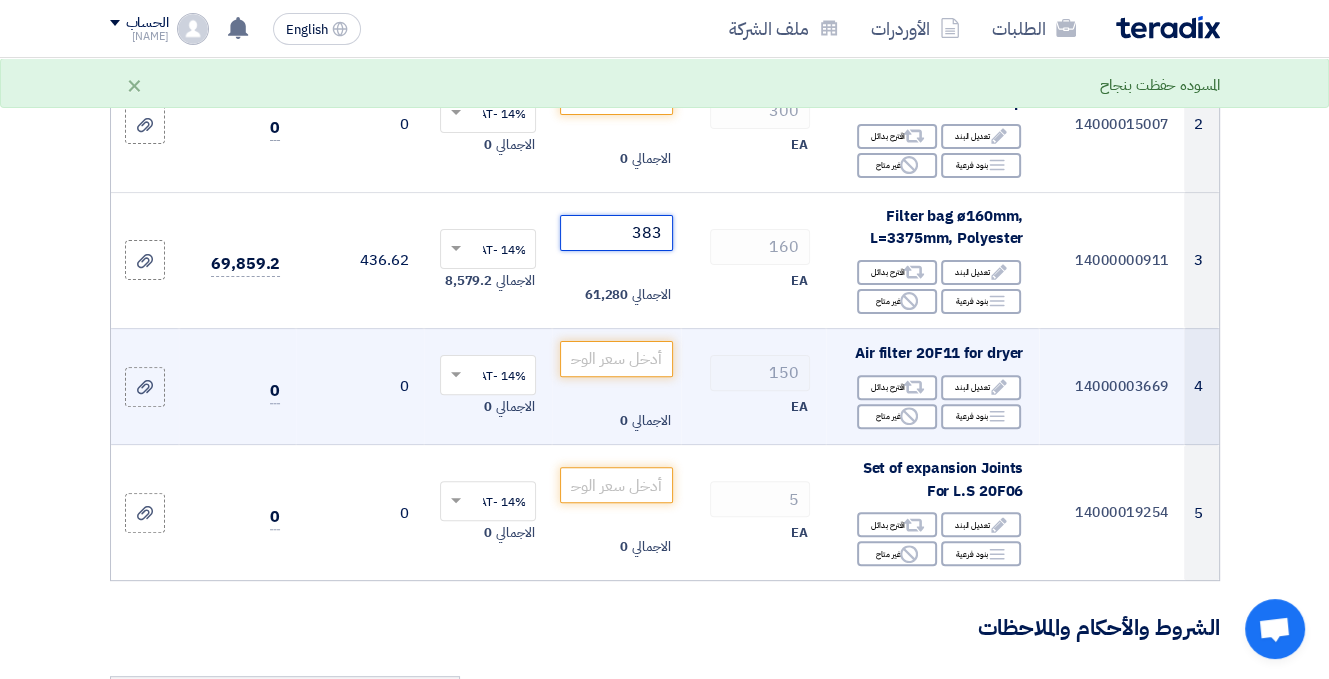 scroll, scrollTop: 500, scrollLeft: 0, axis: vertical 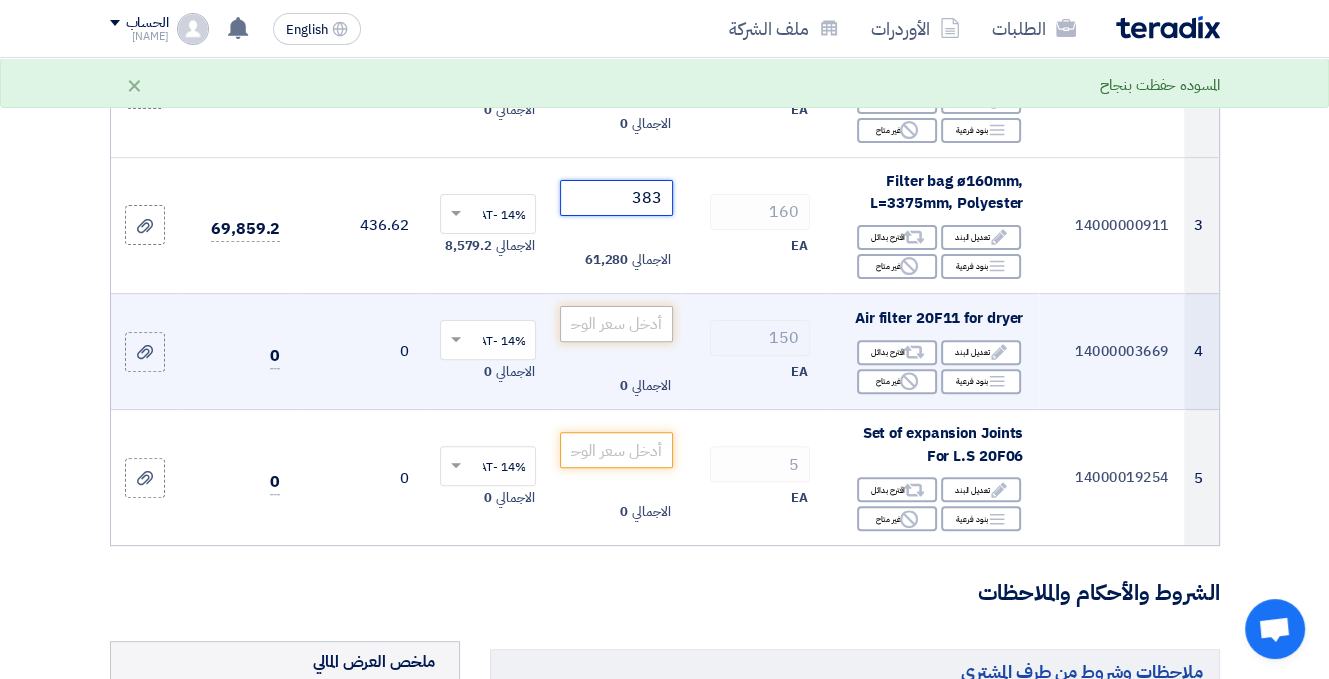 type on "383" 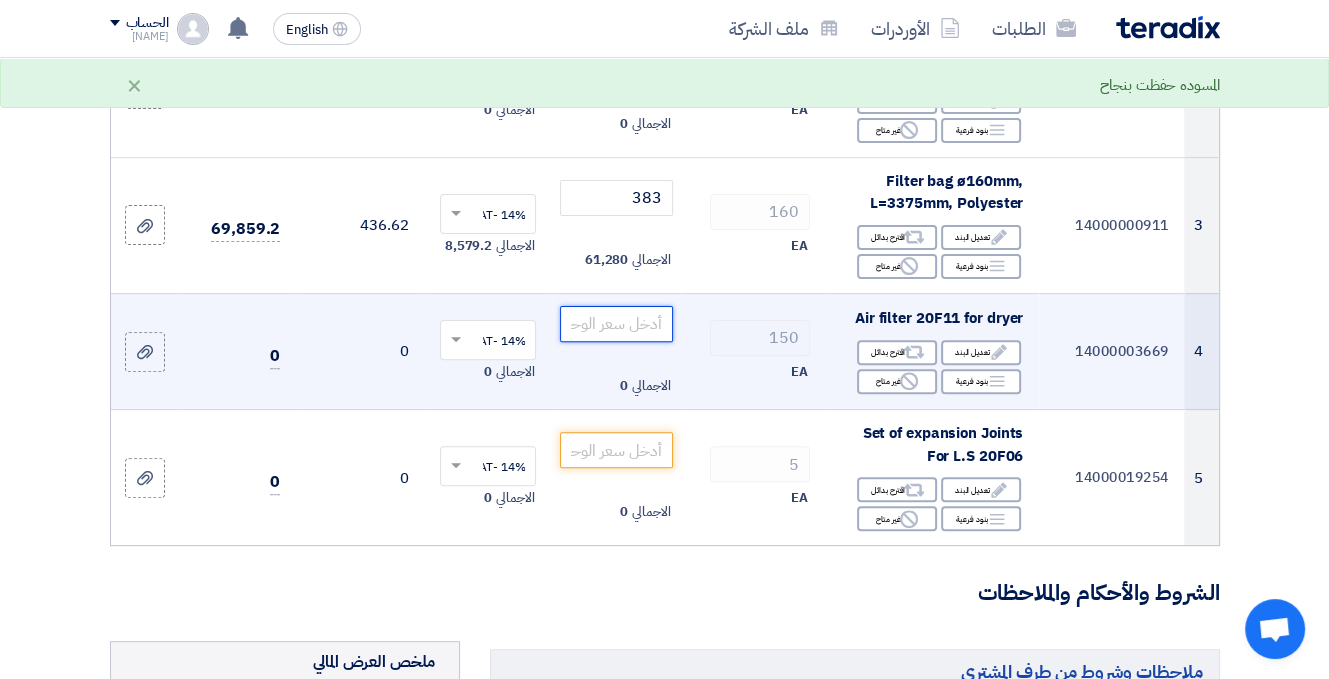 click 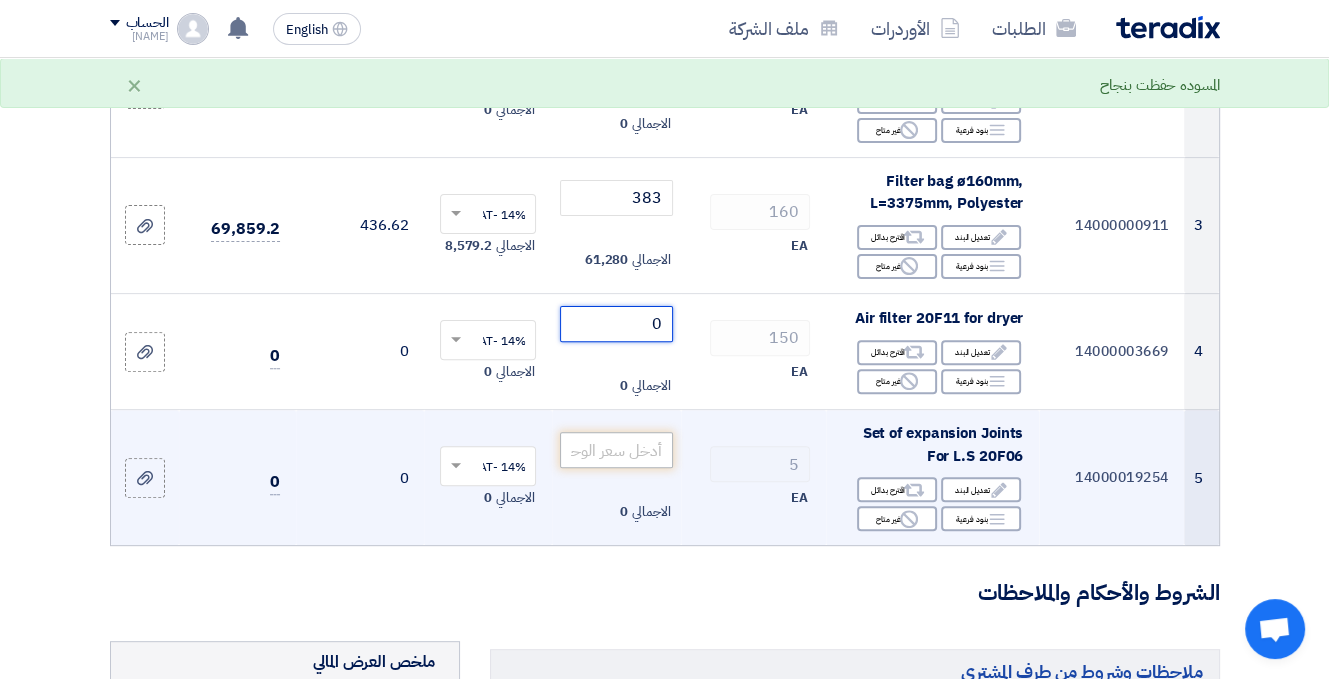 type on "0" 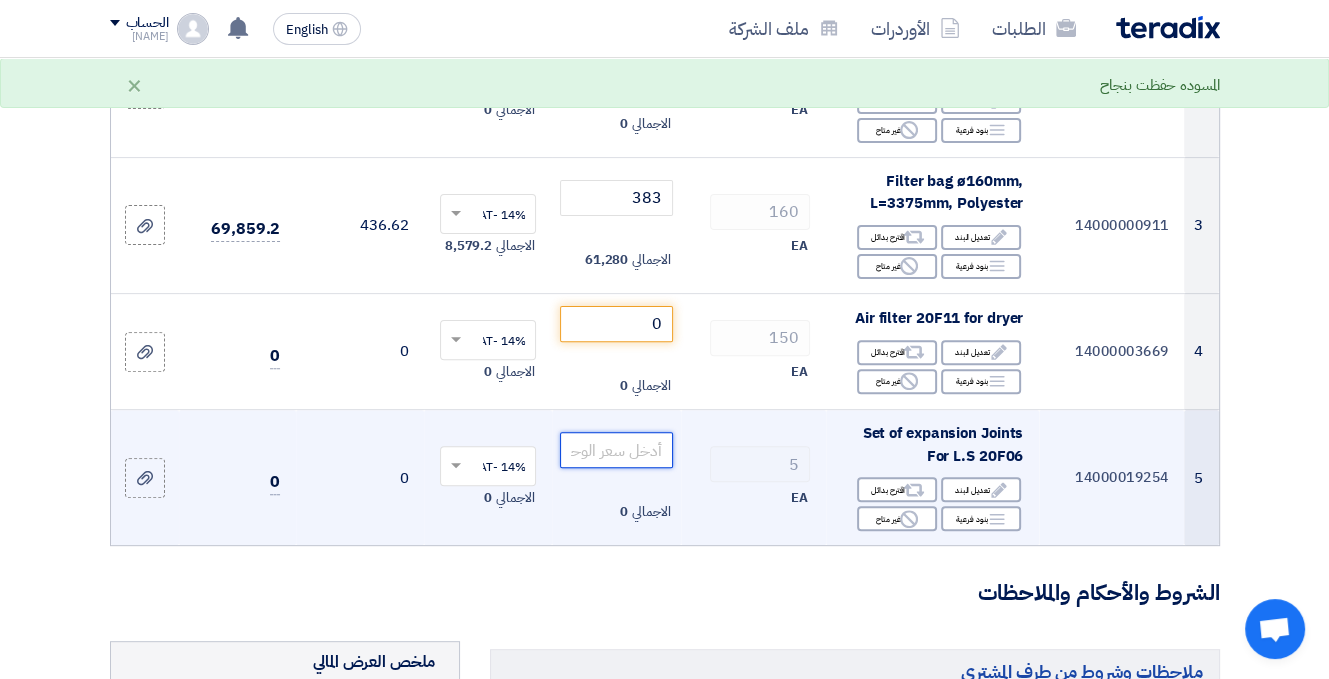 click 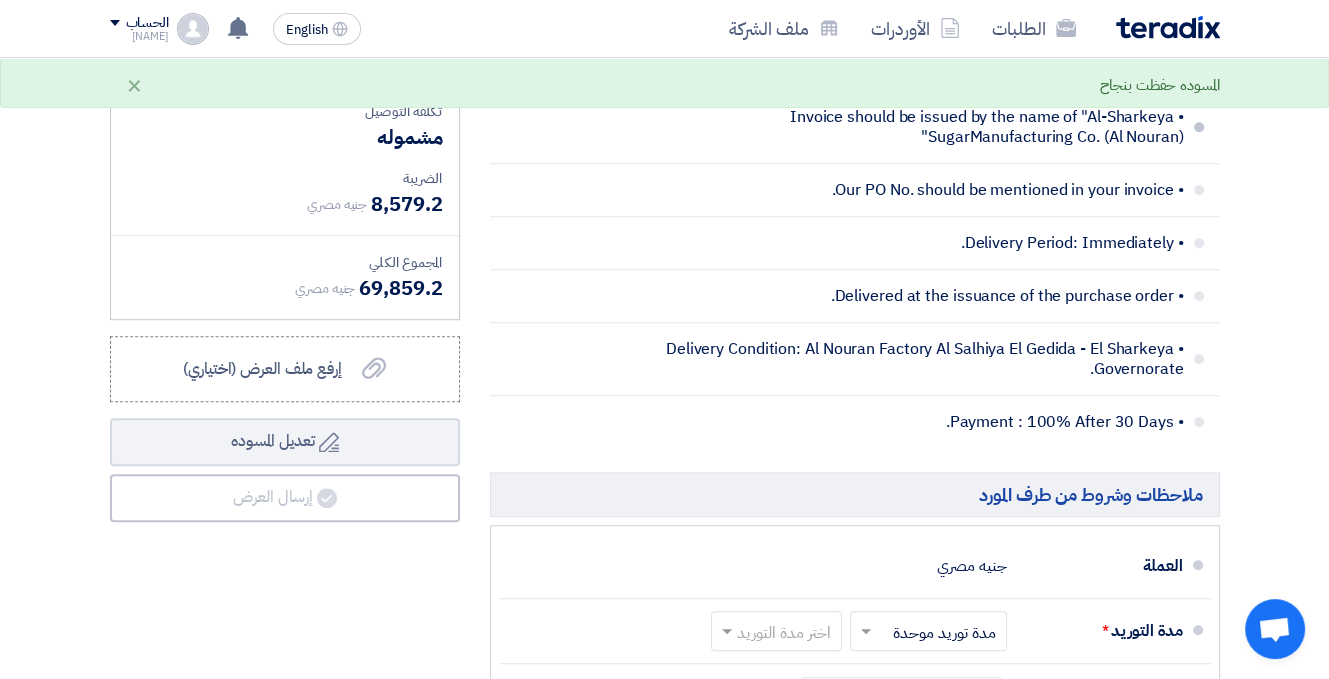 scroll, scrollTop: 1200, scrollLeft: 0, axis: vertical 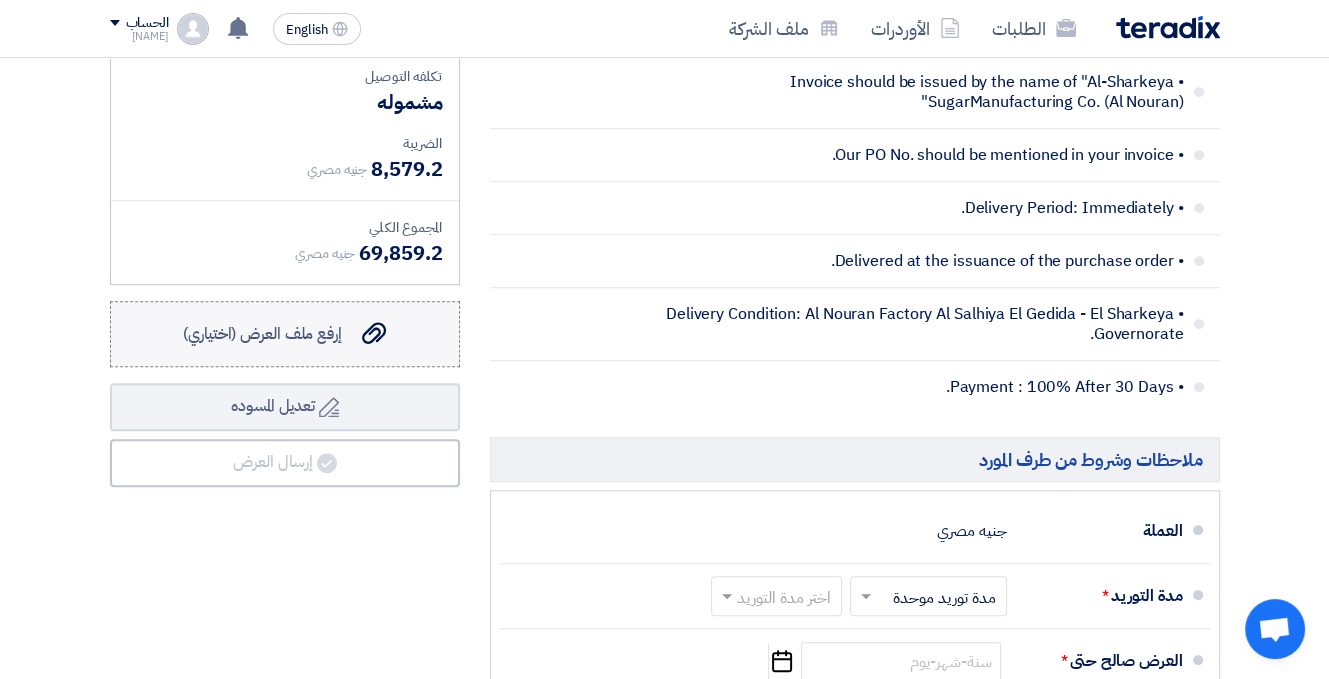 type on "0" 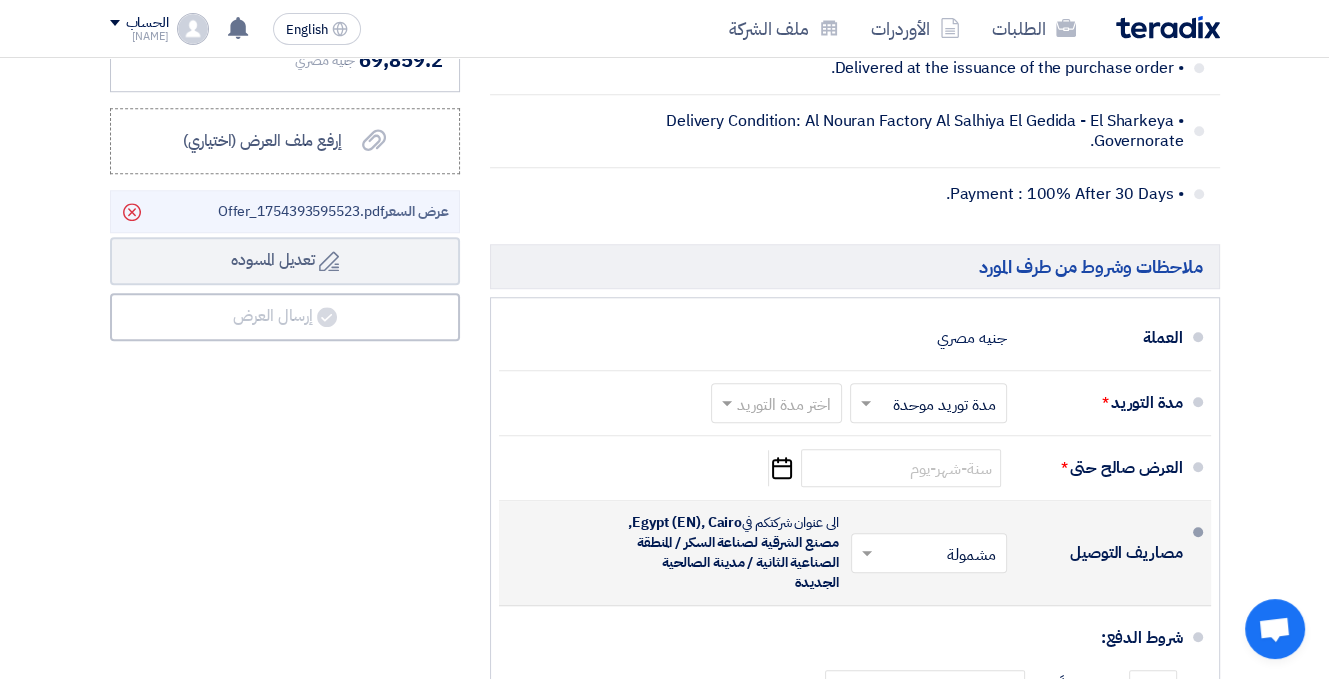 scroll, scrollTop: 1400, scrollLeft: 0, axis: vertical 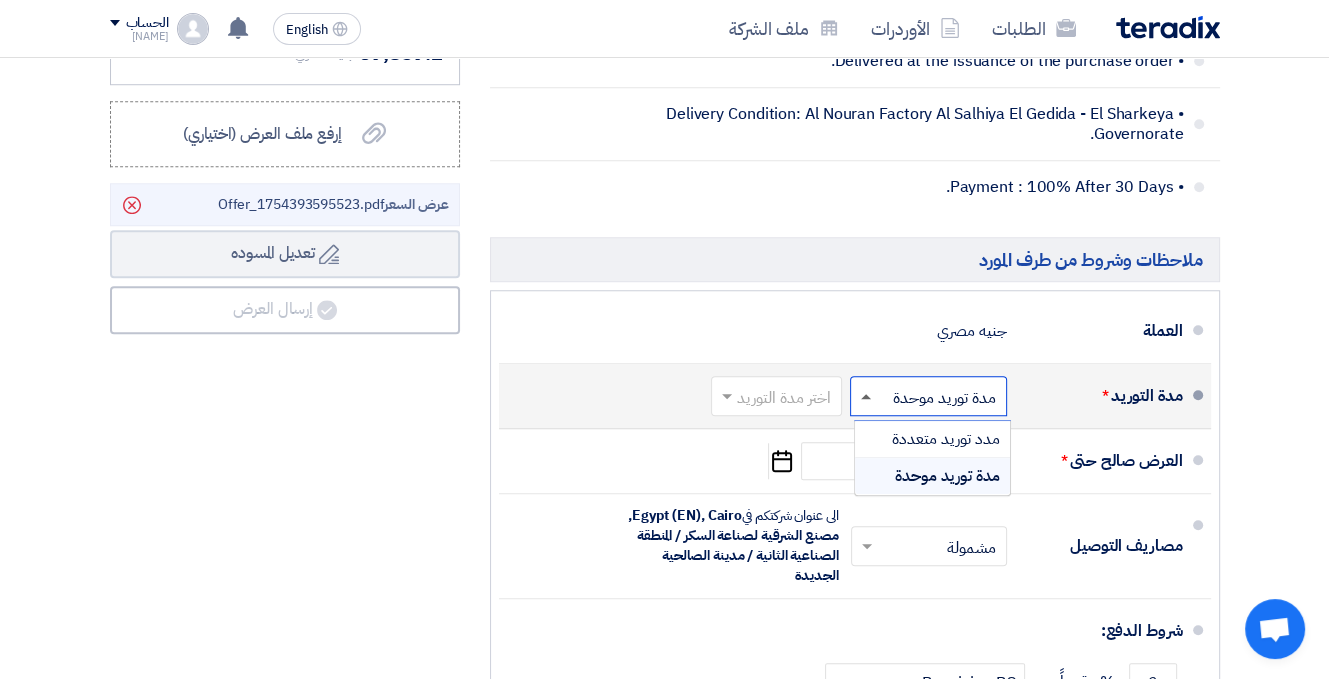 click 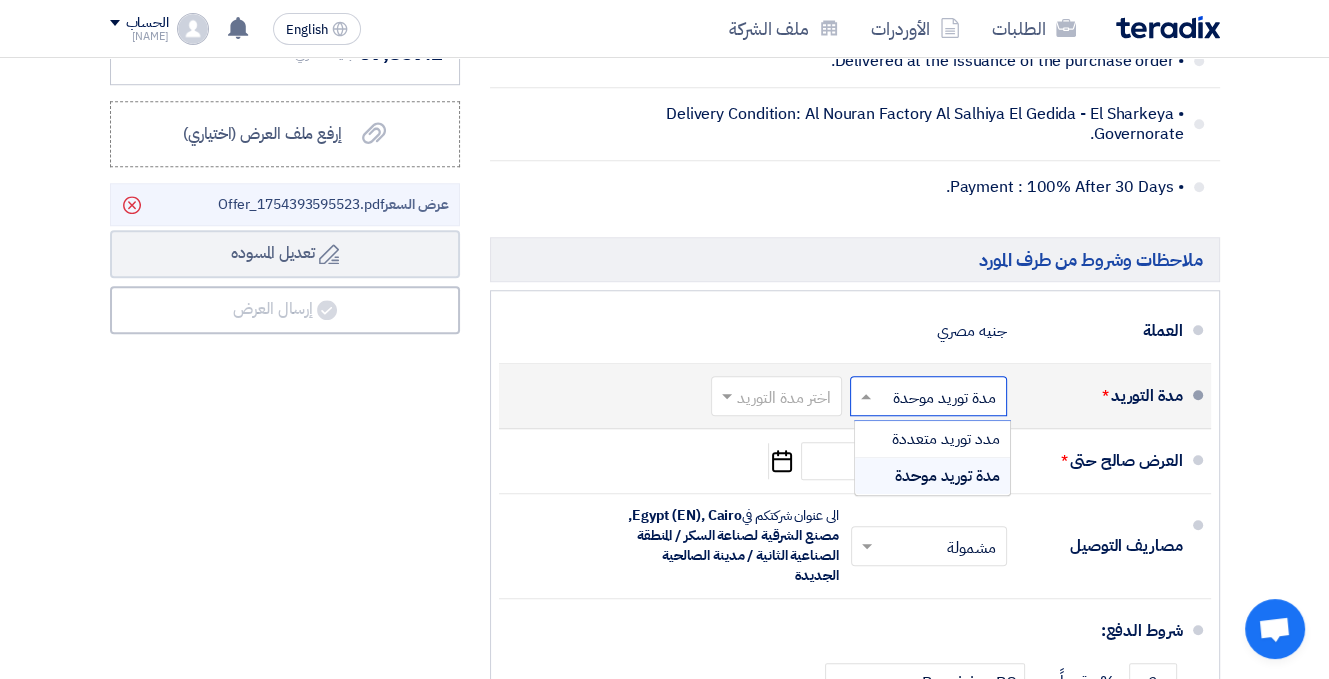 click on "مدة توريد موحدة" at bounding box center (932, 476) 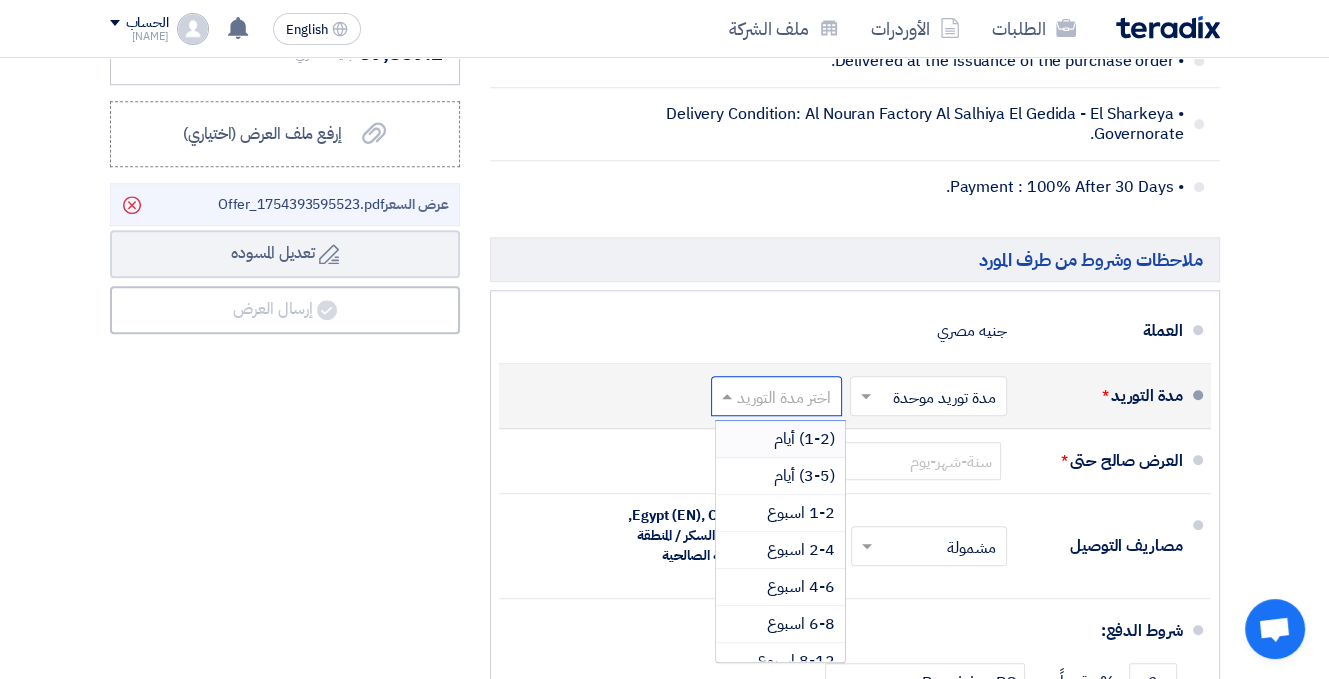 click 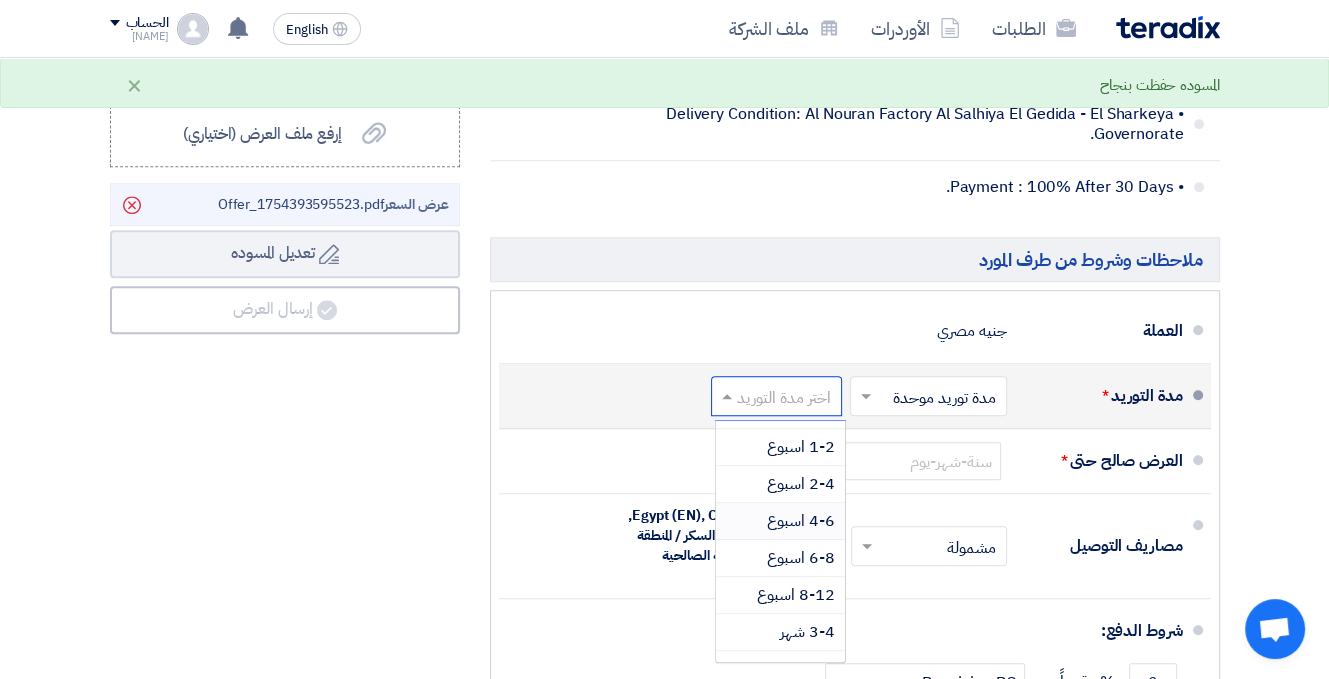 scroll, scrollTop: 100, scrollLeft: 0, axis: vertical 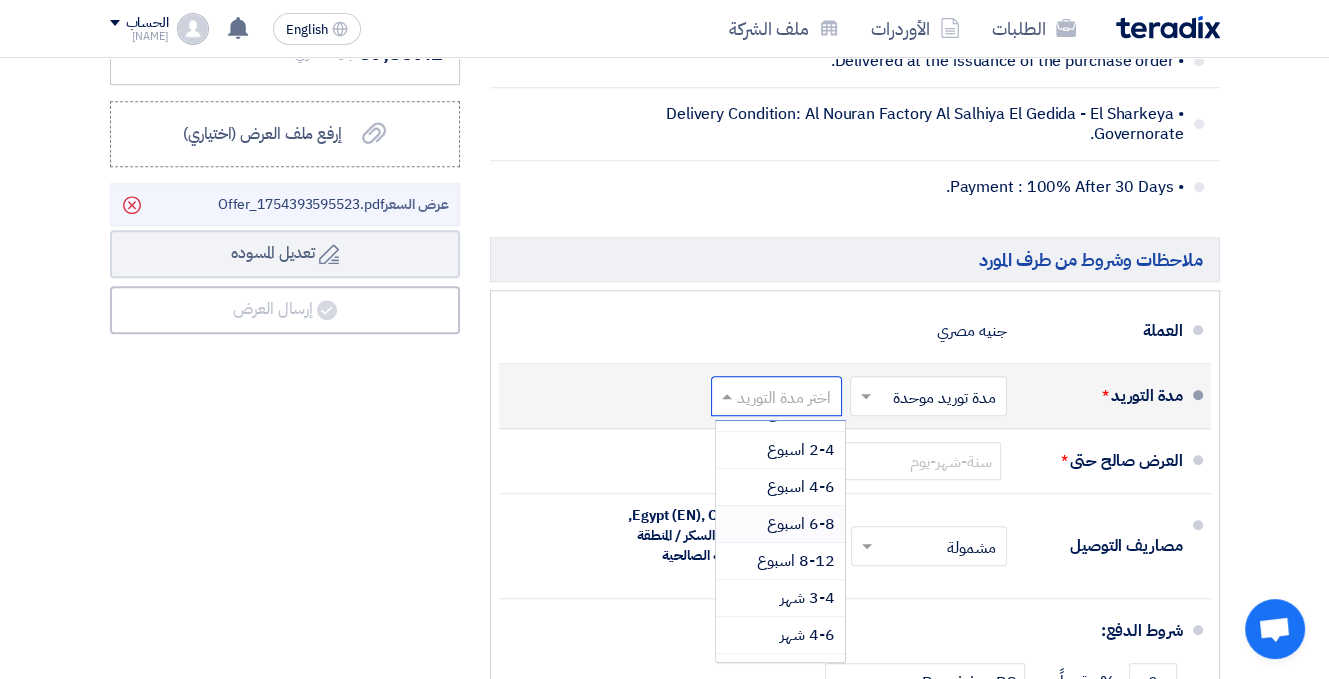 click on "6-8 اسبوع" at bounding box center [801, 524] 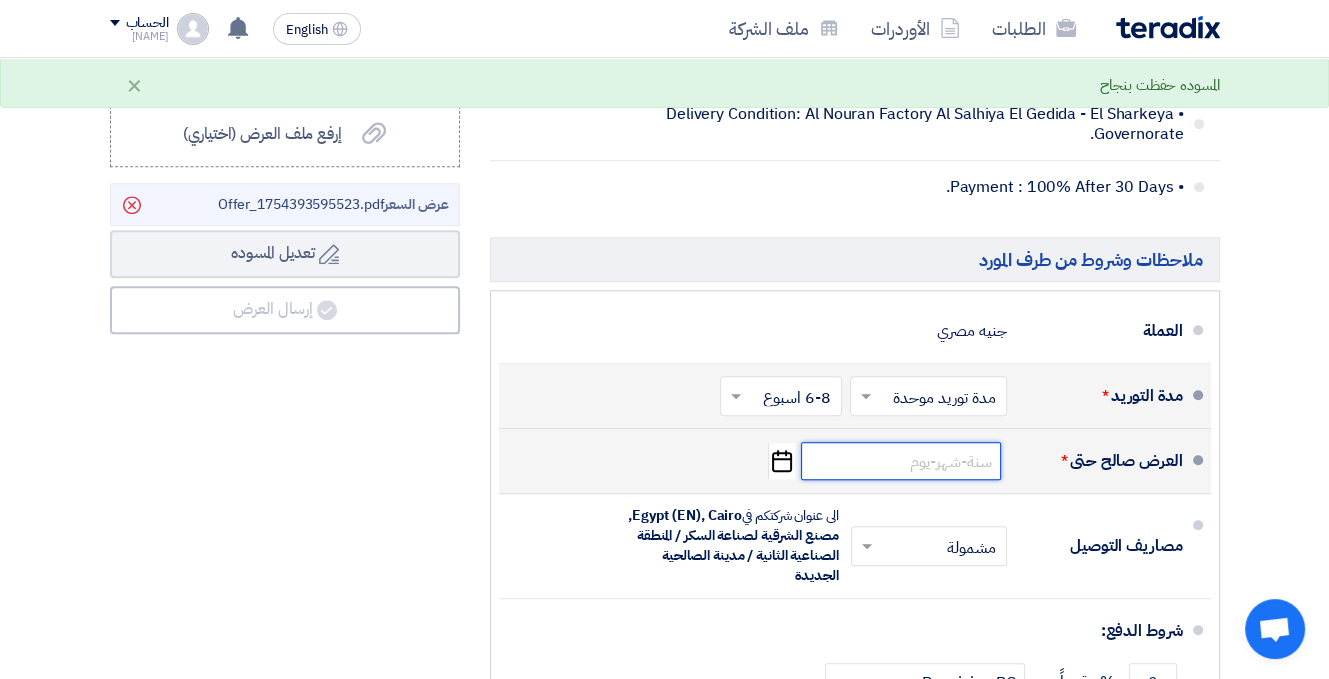 click 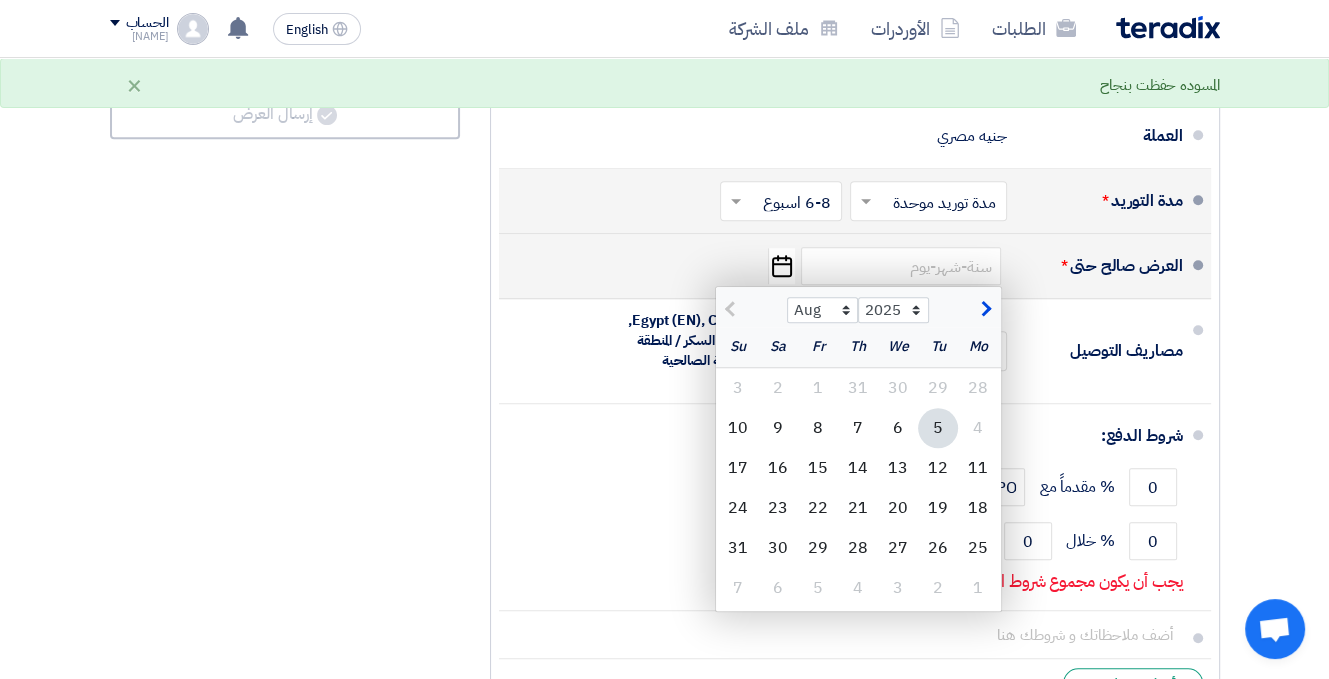 scroll, scrollTop: 1600, scrollLeft: 0, axis: vertical 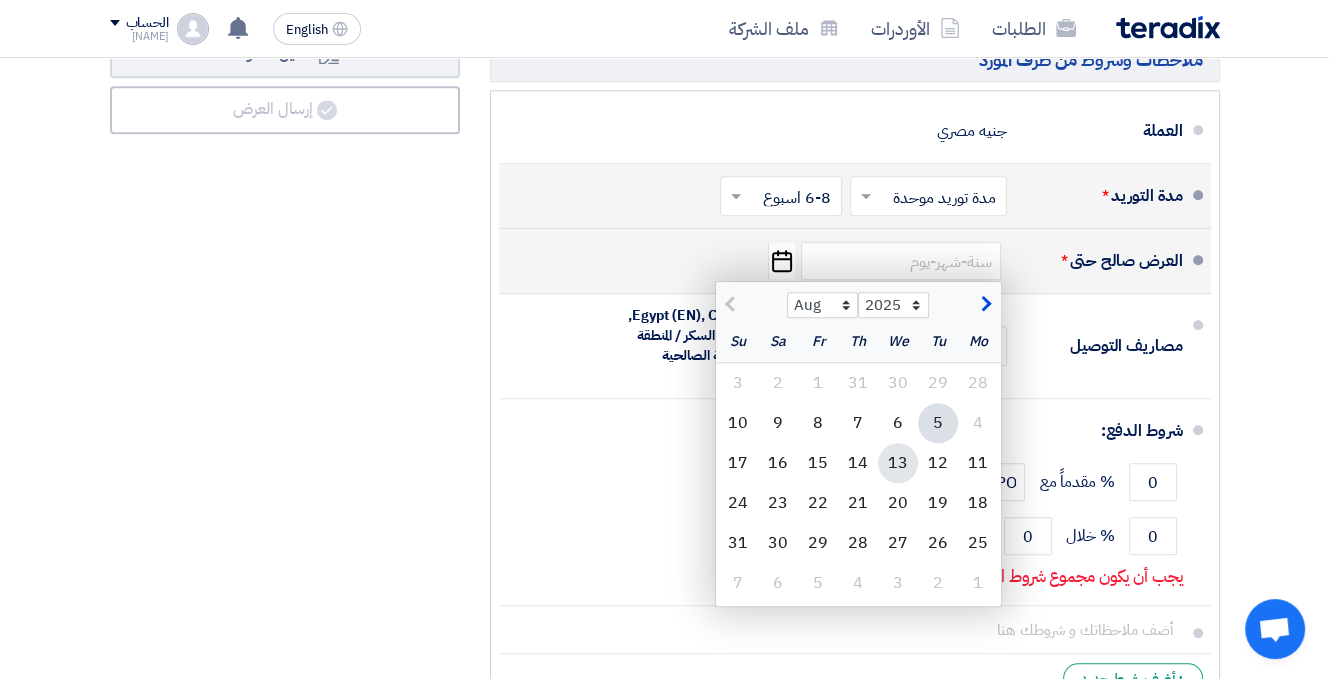 click on "13" 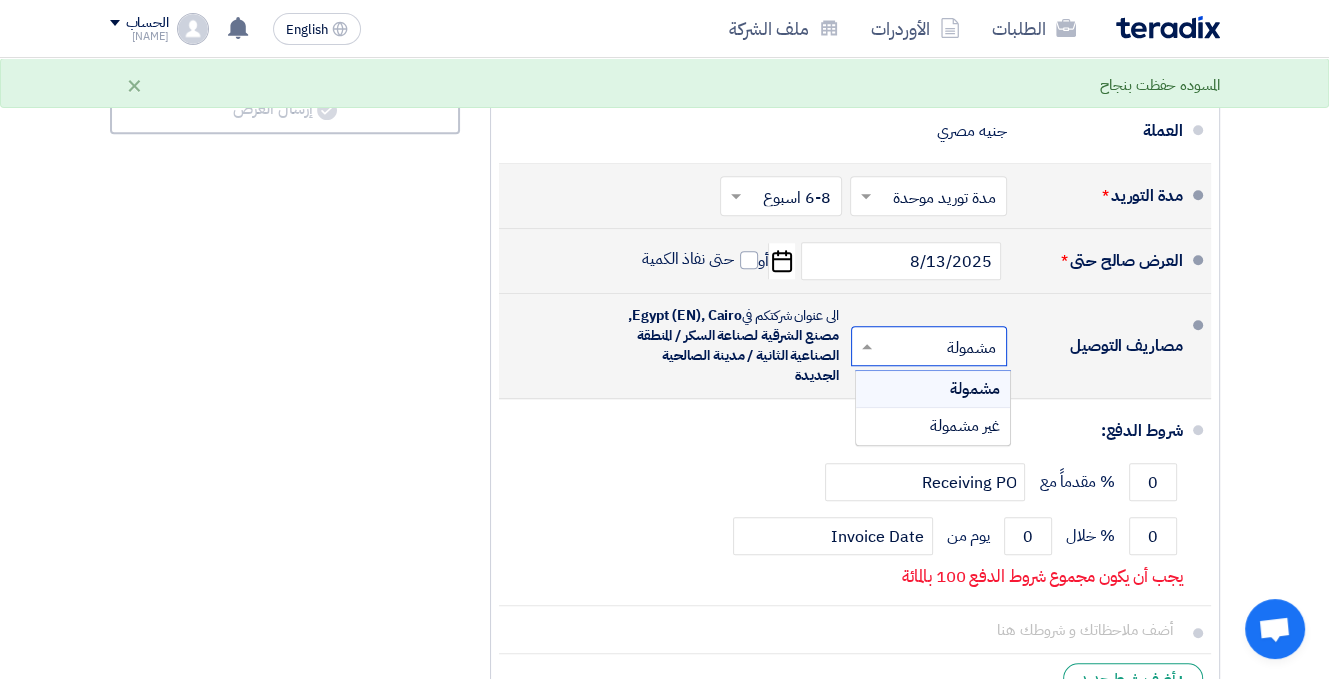click 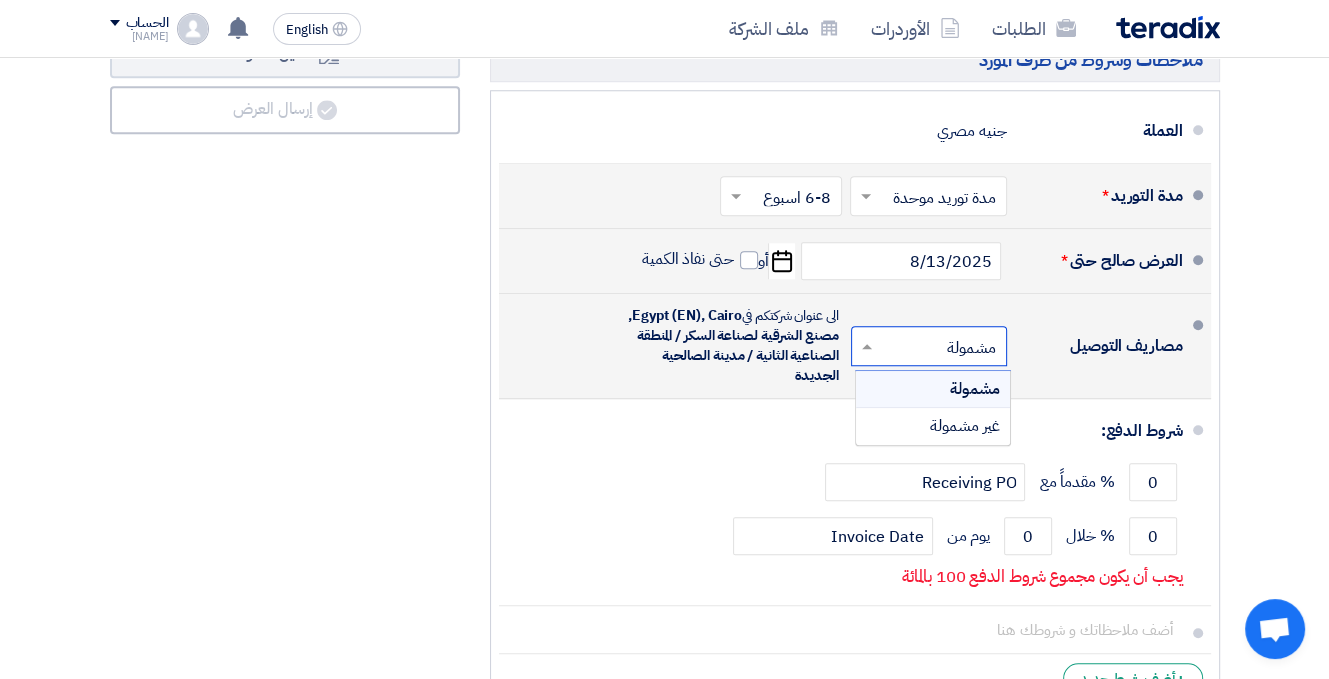 click on "مشمولة" at bounding box center (975, 389) 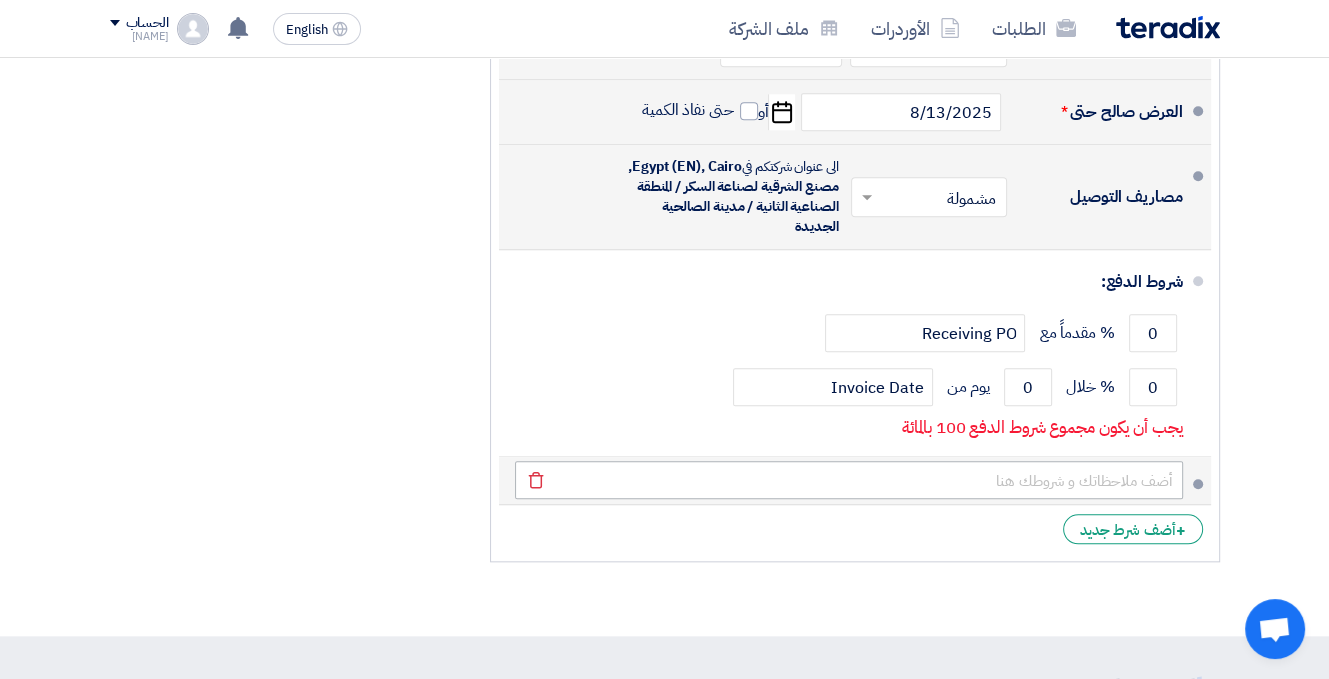 scroll, scrollTop: 1800, scrollLeft: 0, axis: vertical 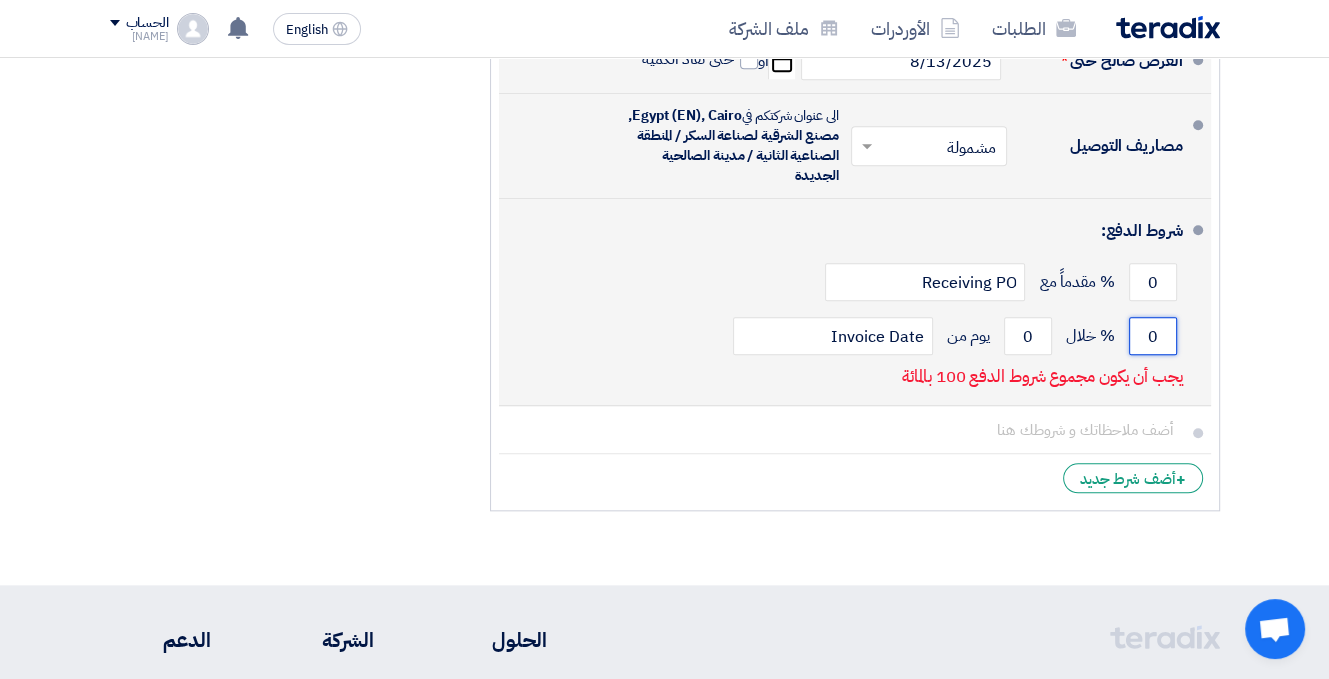 click on "0" 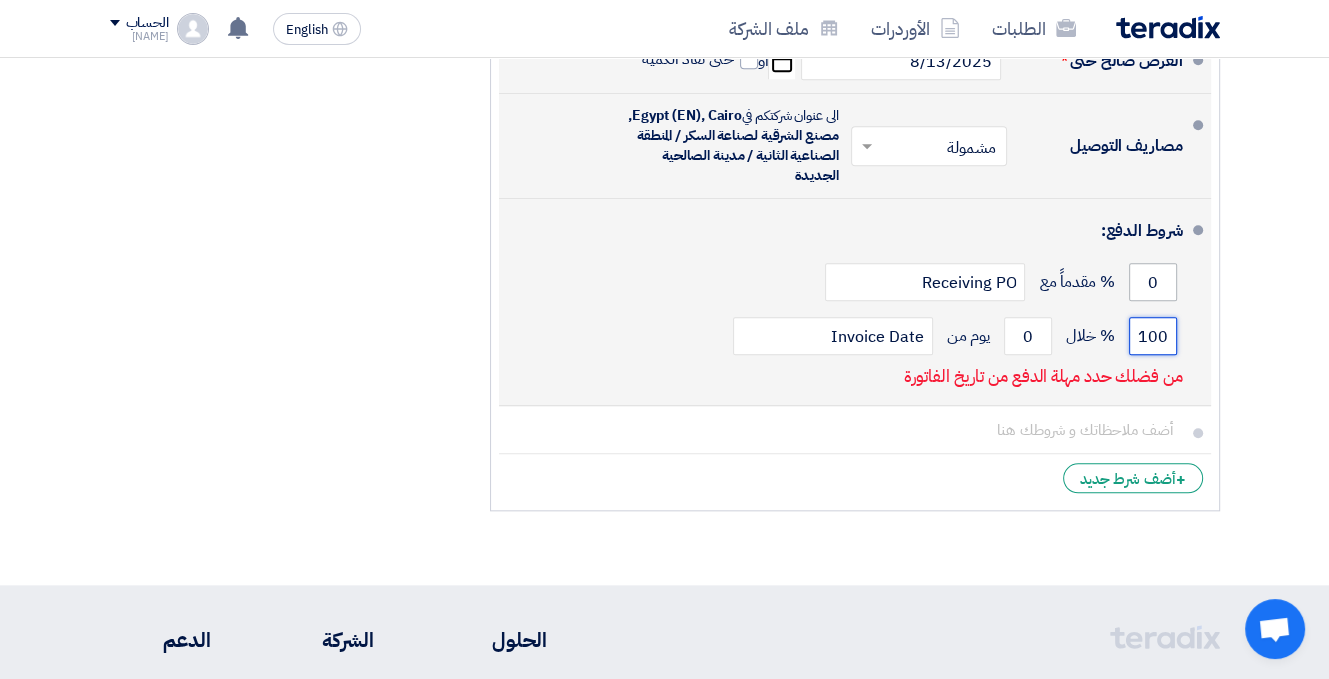 type on "100" 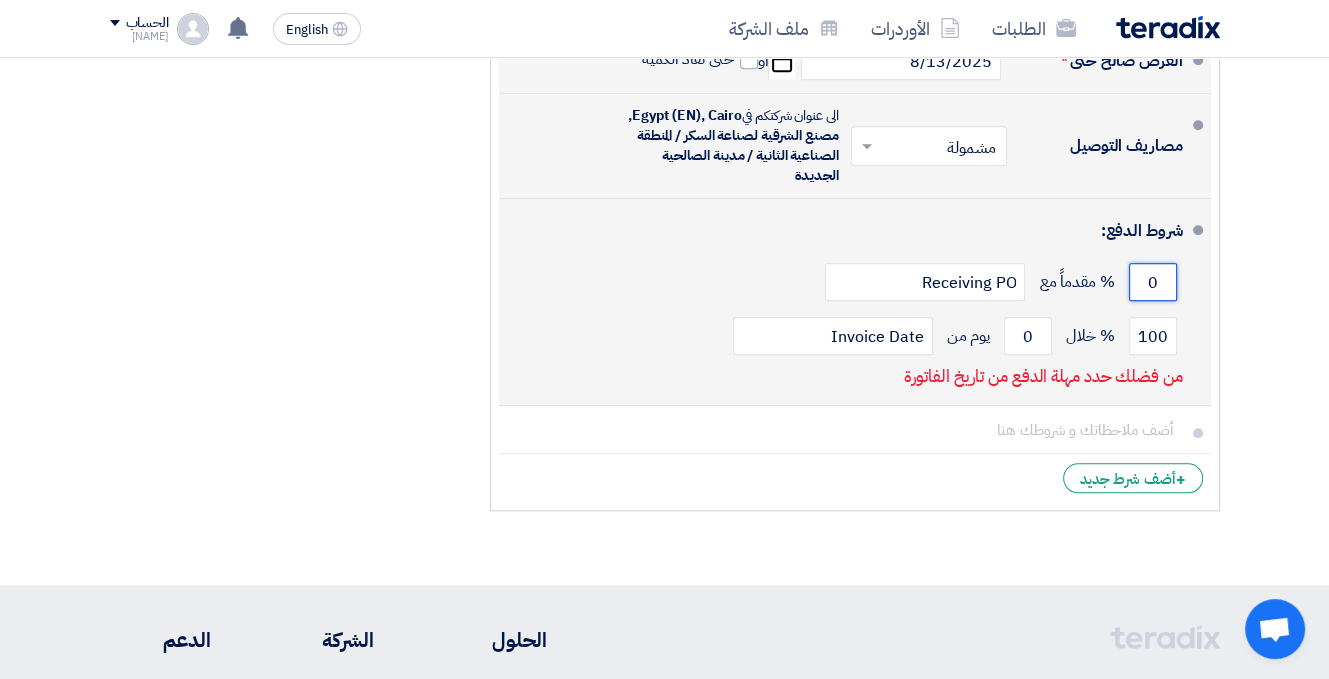 click on "0" 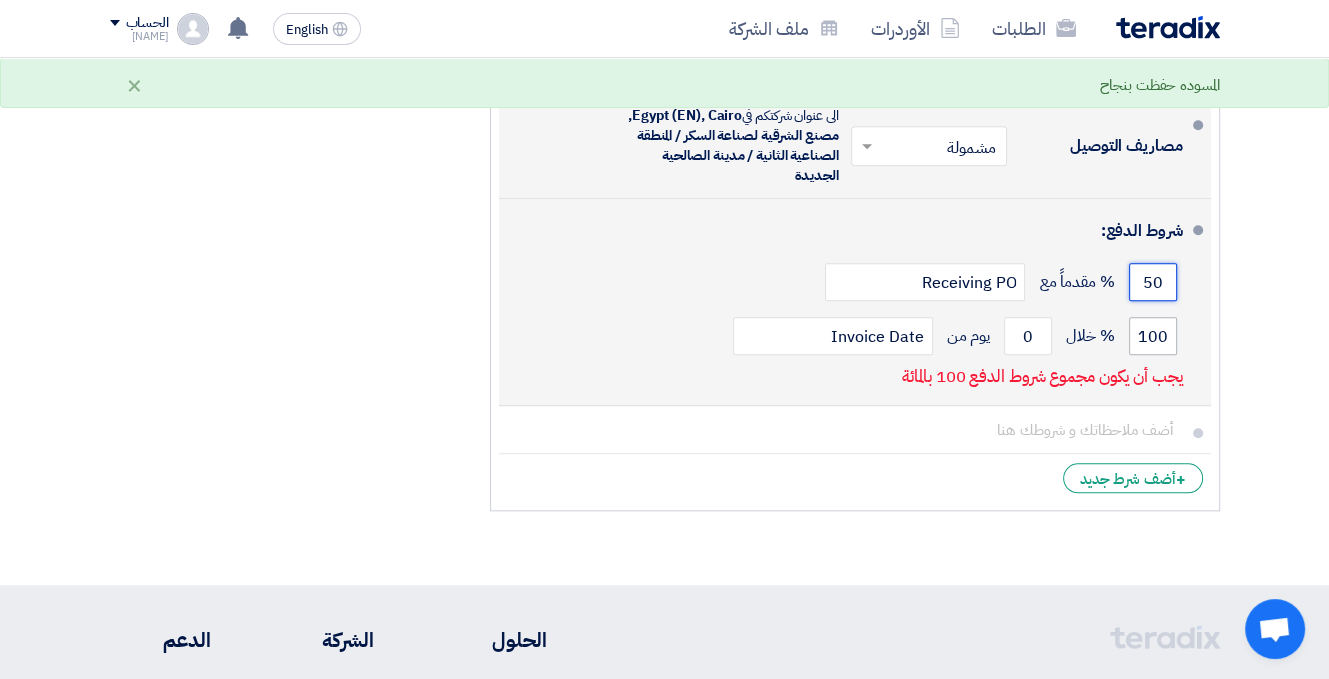 type on "50" 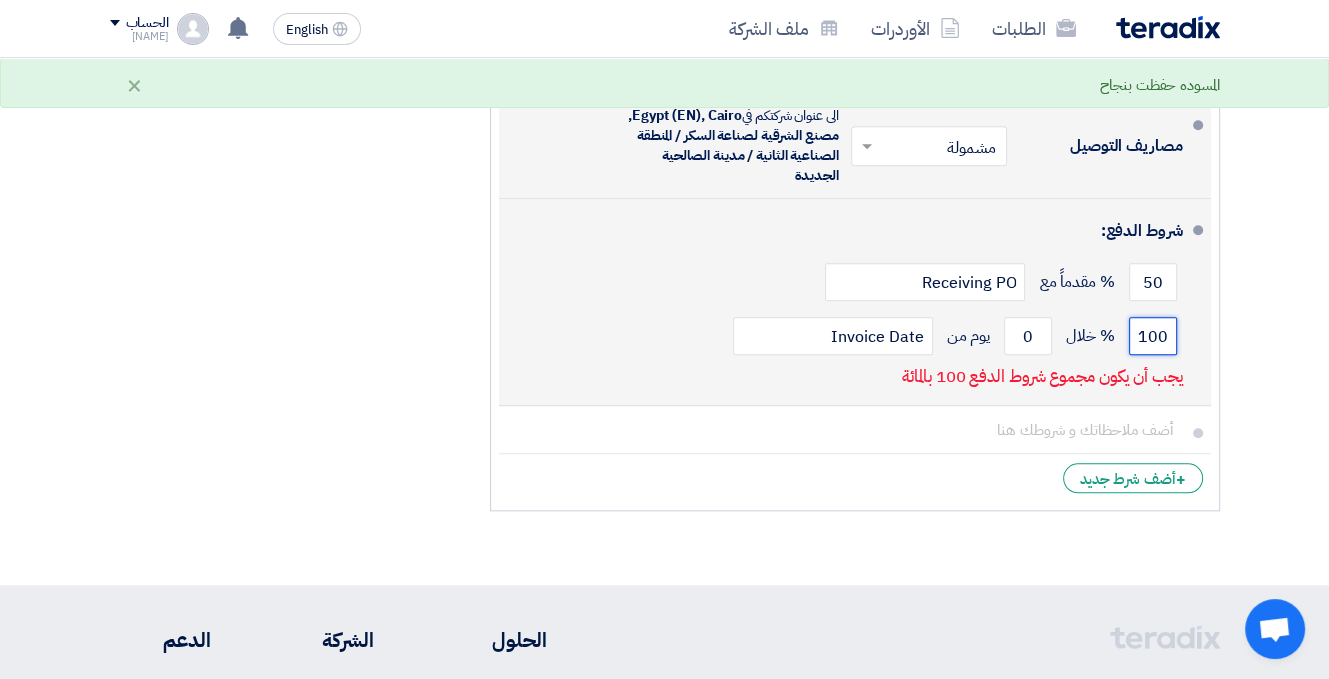 click on "100" 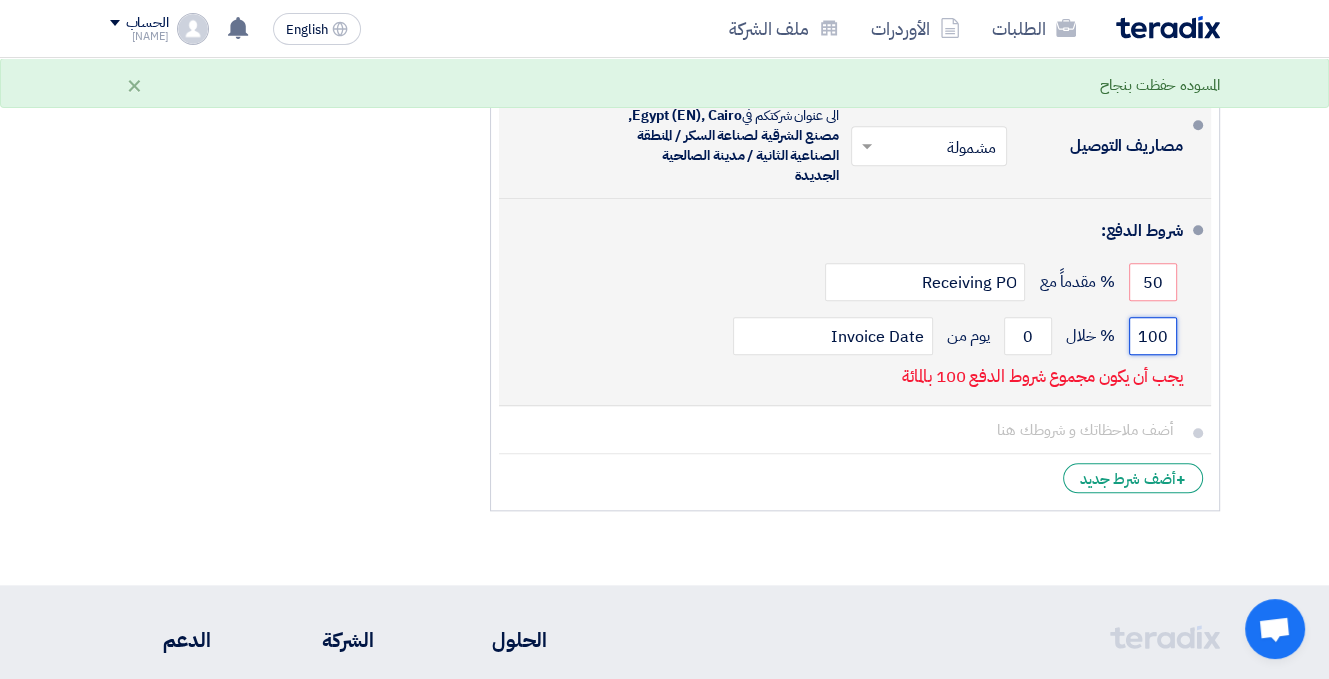click on "100" 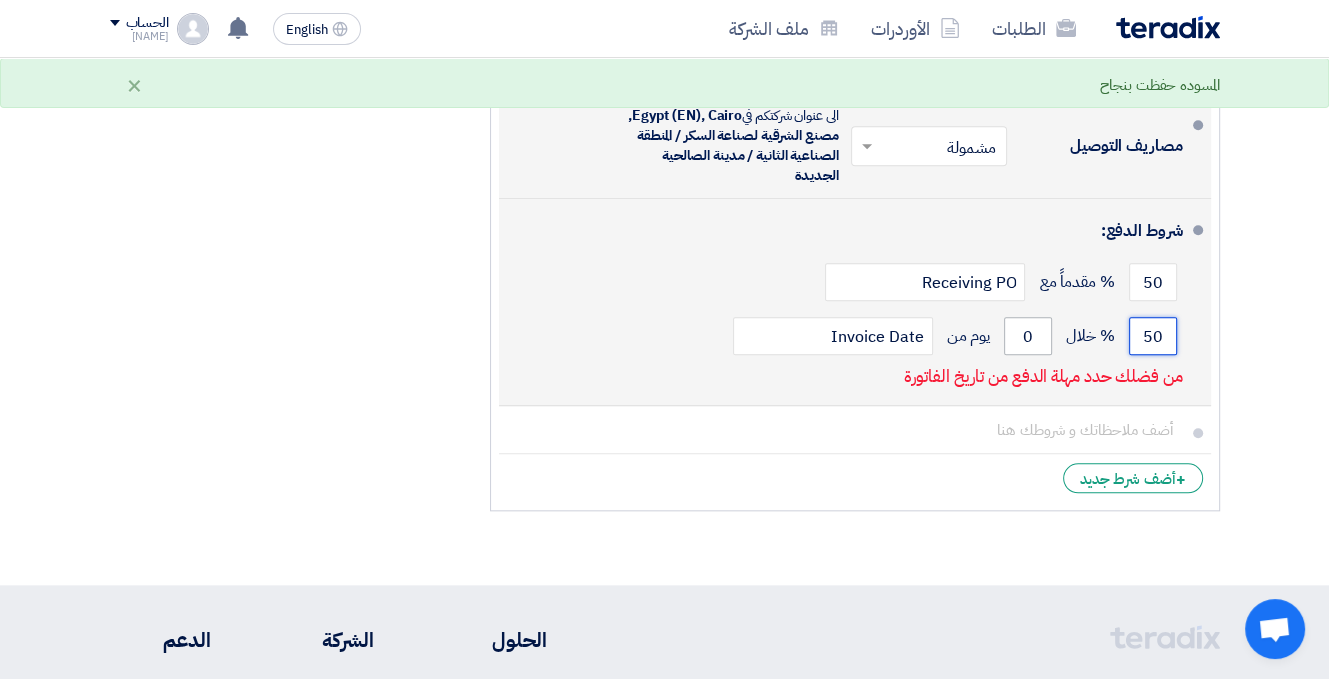 type on "50" 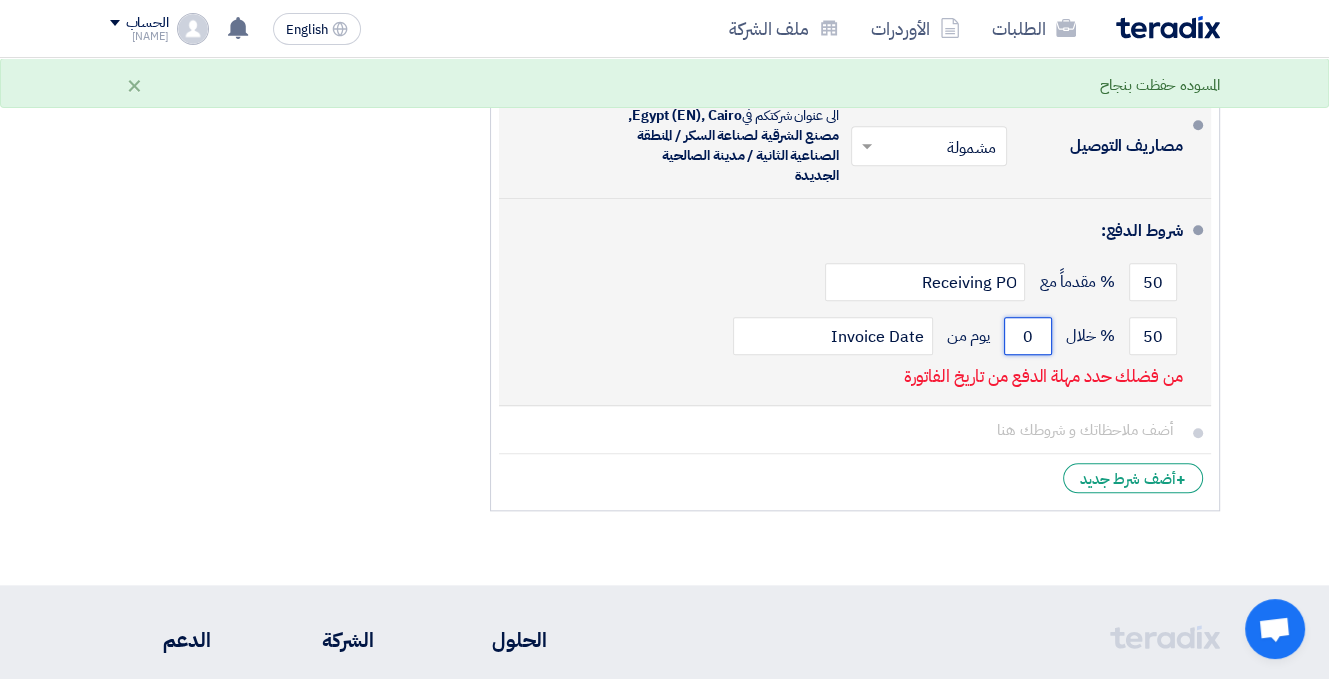 drag, startPoint x: 1017, startPoint y: 343, endPoint x: 1040, endPoint y: 339, distance: 23.345236 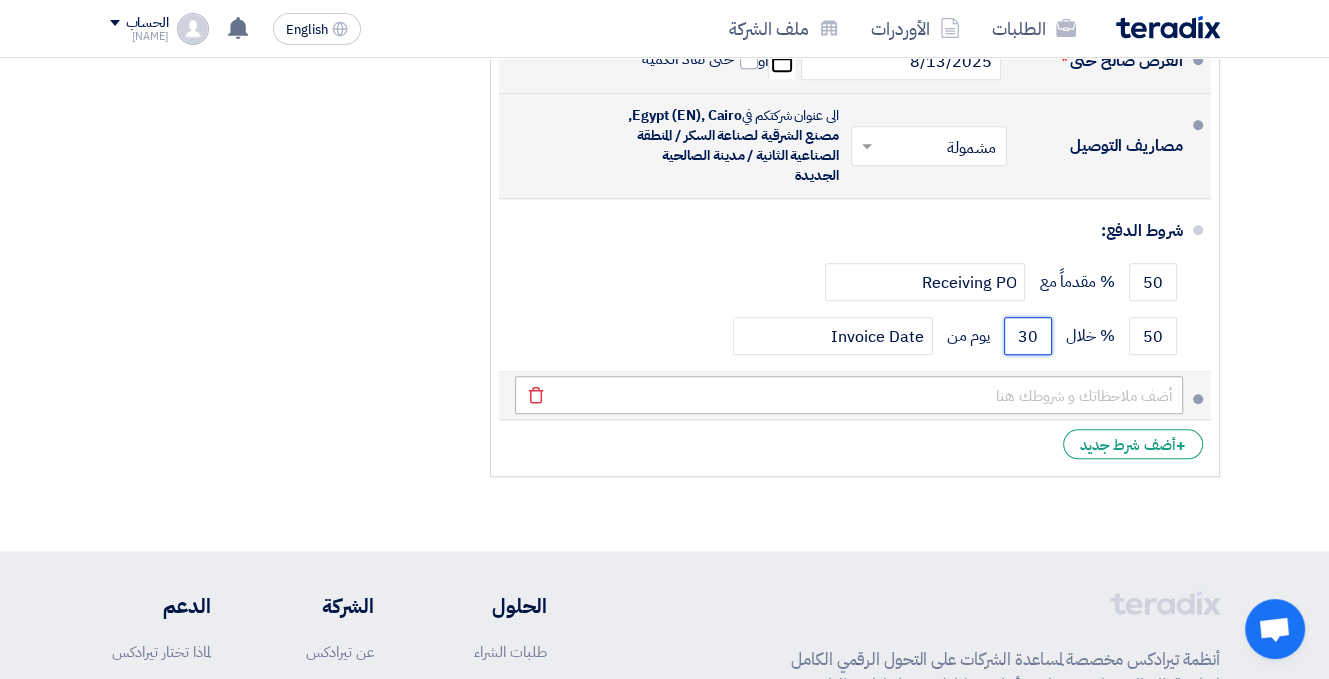 type on "30" 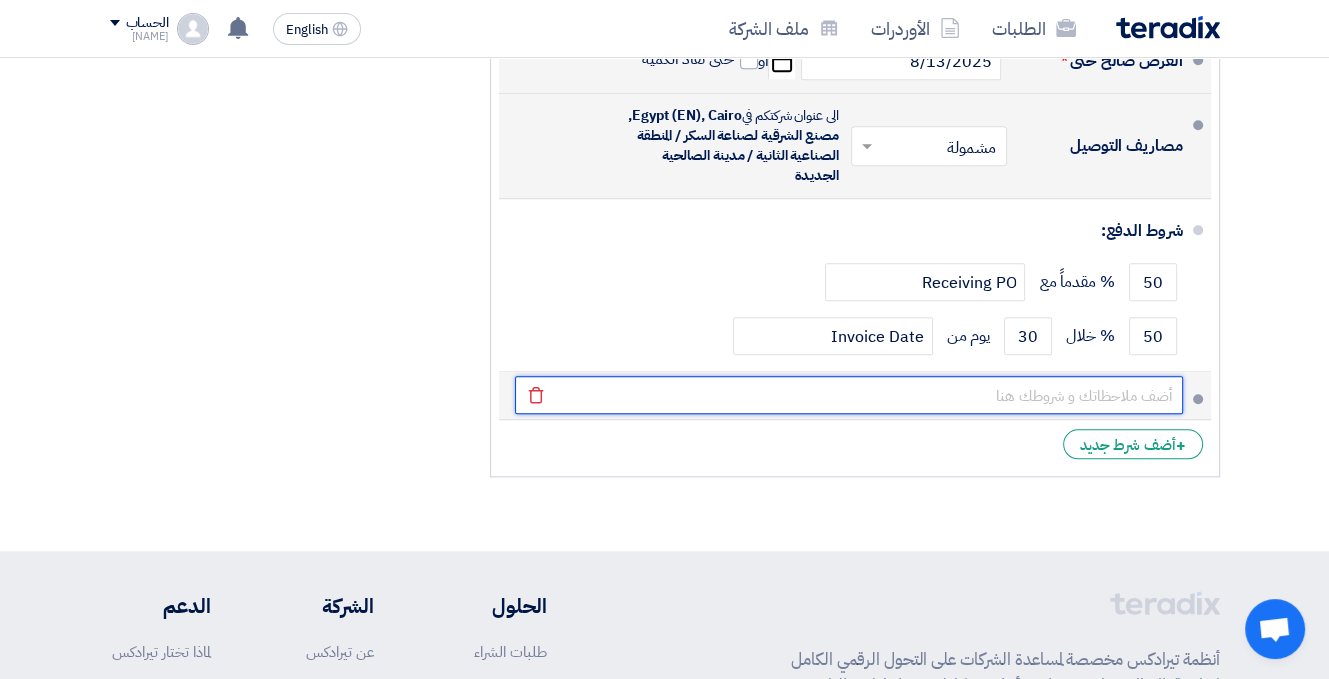 click 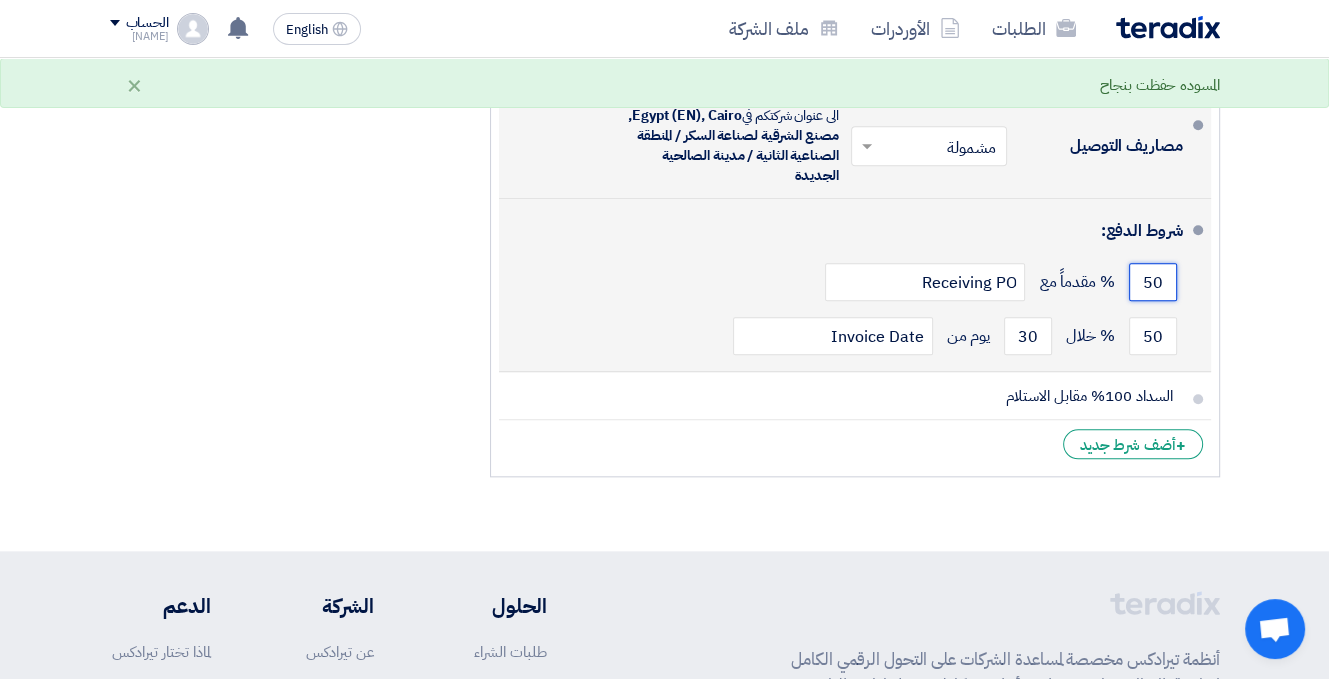 drag, startPoint x: 1134, startPoint y: 299, endPoint x: 1167, endPoint y: 297, distance: 33.06055 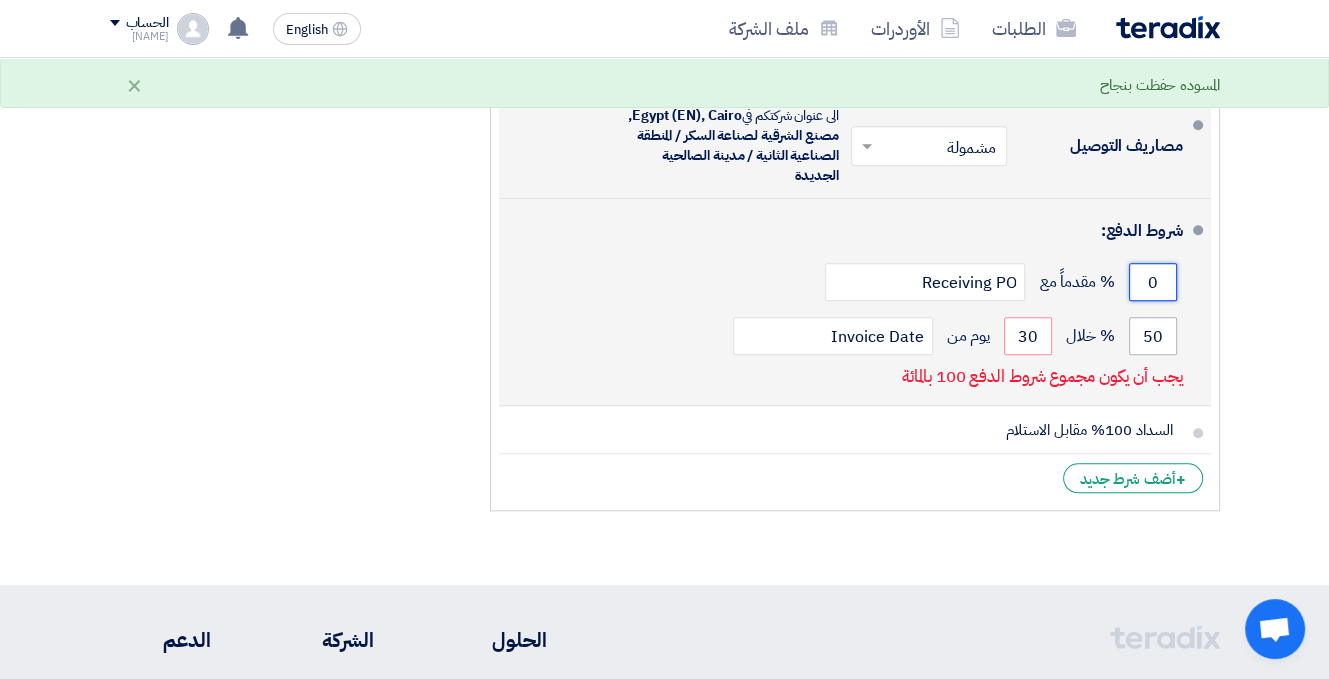 type on "0" 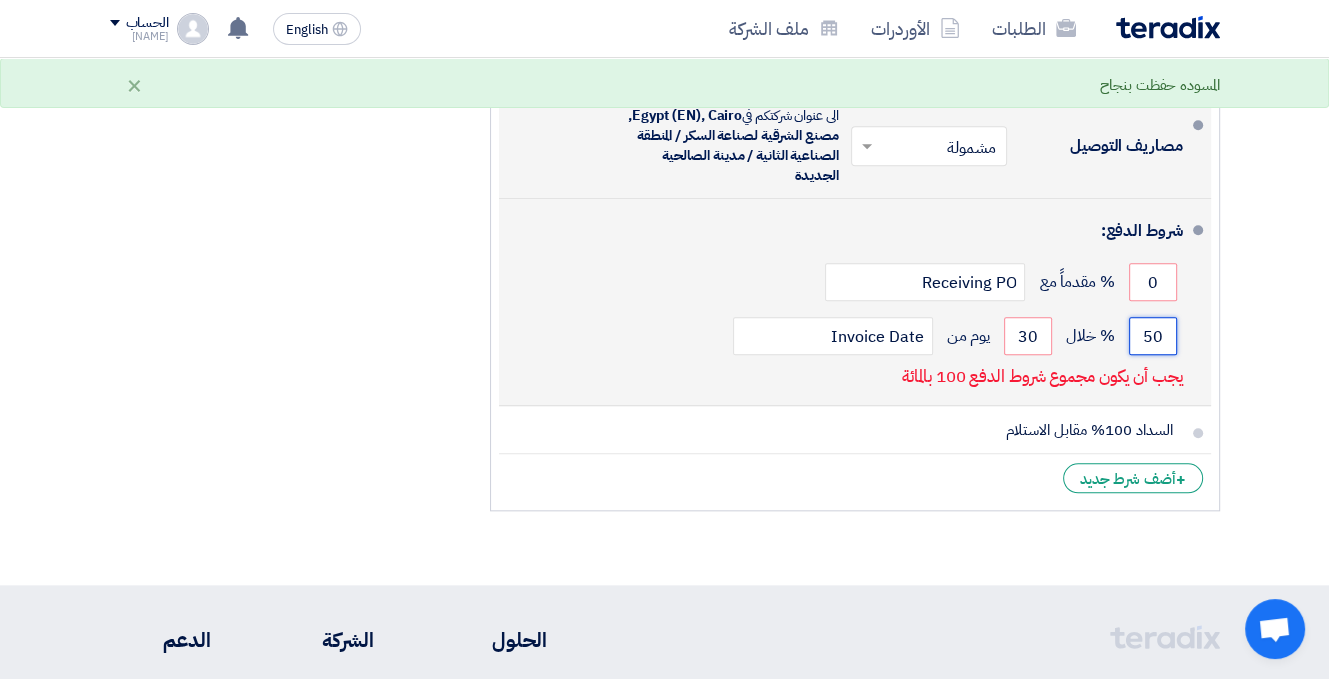 drag, startPoint x: 1144, startPoint y: 347, endPoint x: 1165, endPoint y: 347, distance: 21 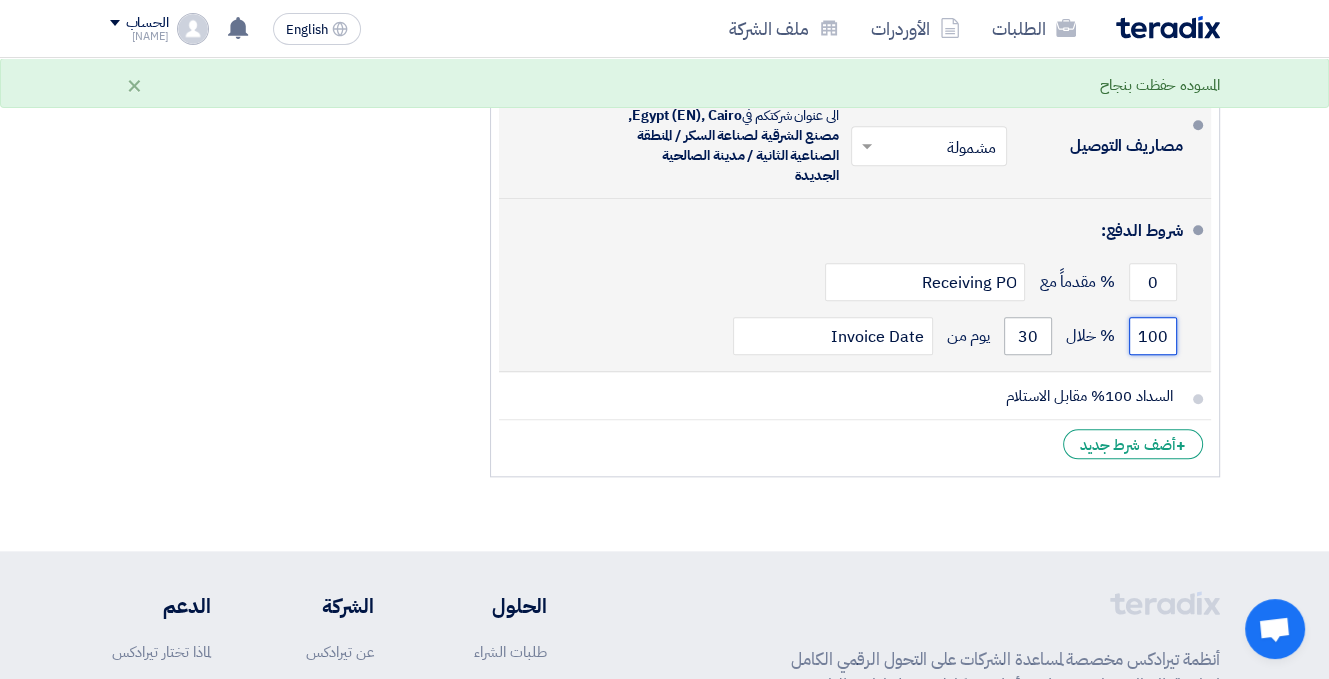 type on "100" 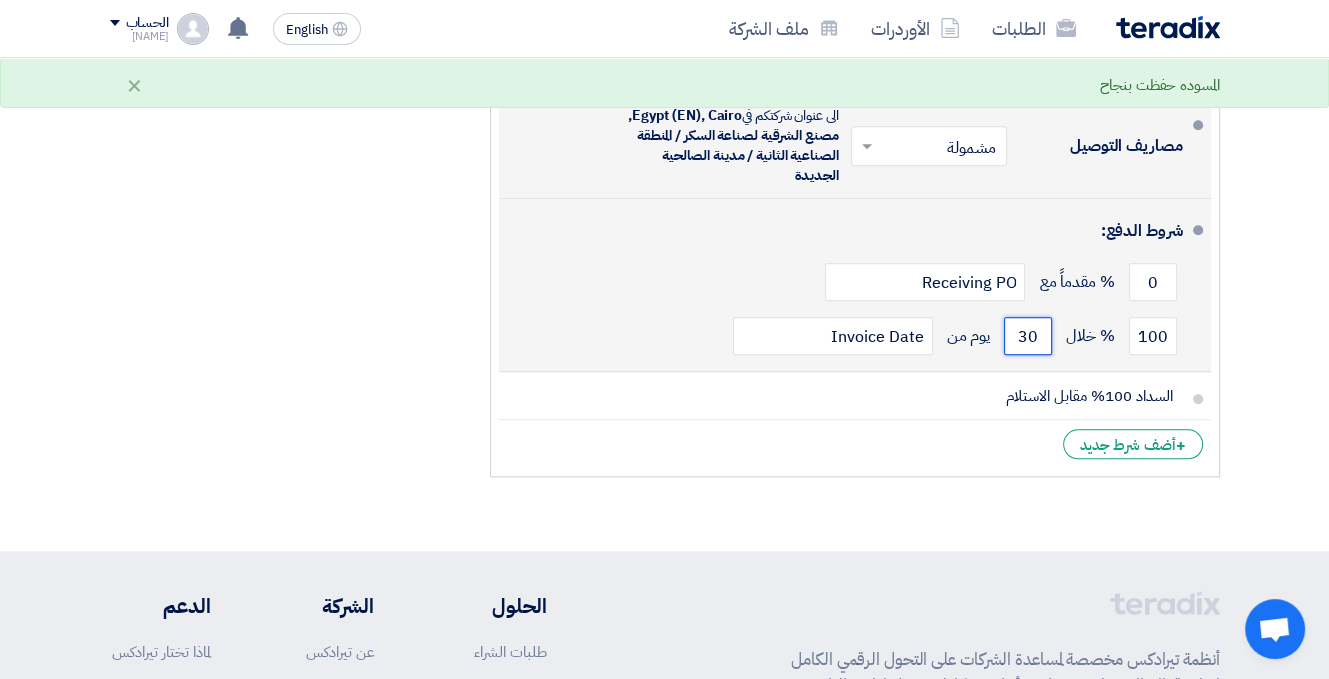drag, startPoint x: 1038, startPoint y: 340, endPoint x: 1020, endPoint y: 347, distance: 19.313208 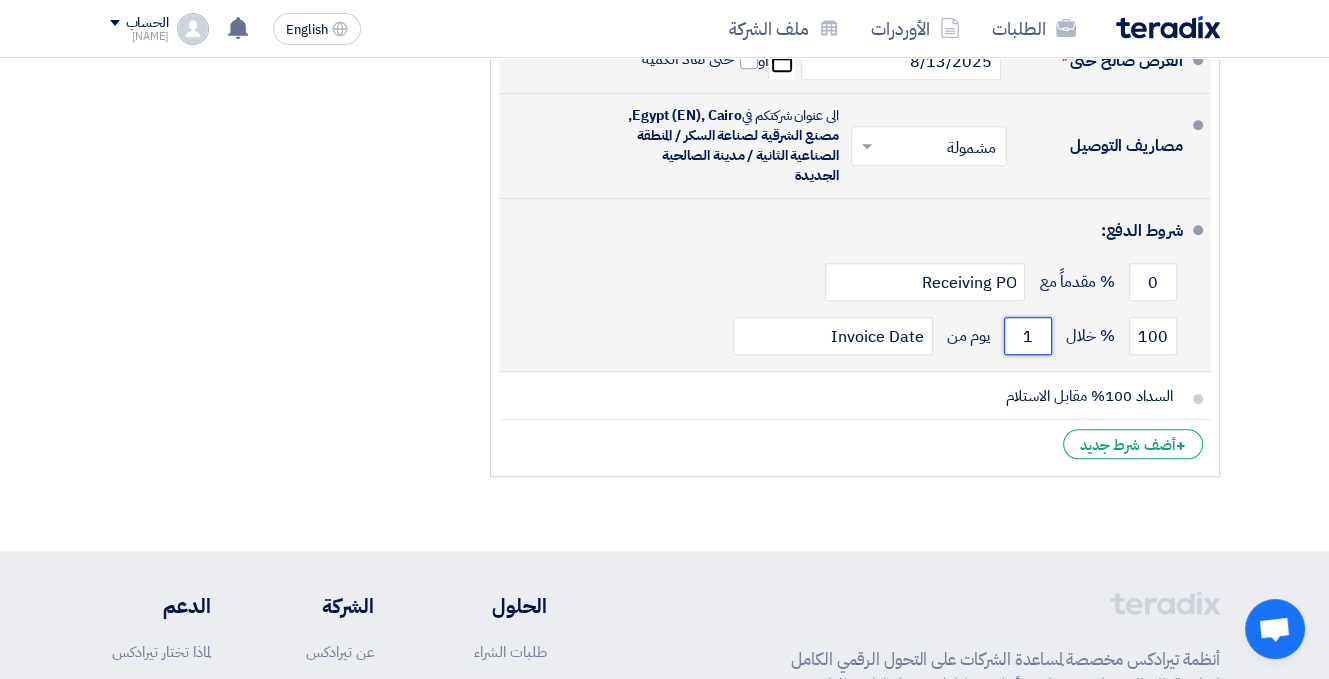 drag, startPoint x: 1026, startPoint y: 359, endPoint x: 1040, endPoint y: 355, distance: 14.56022 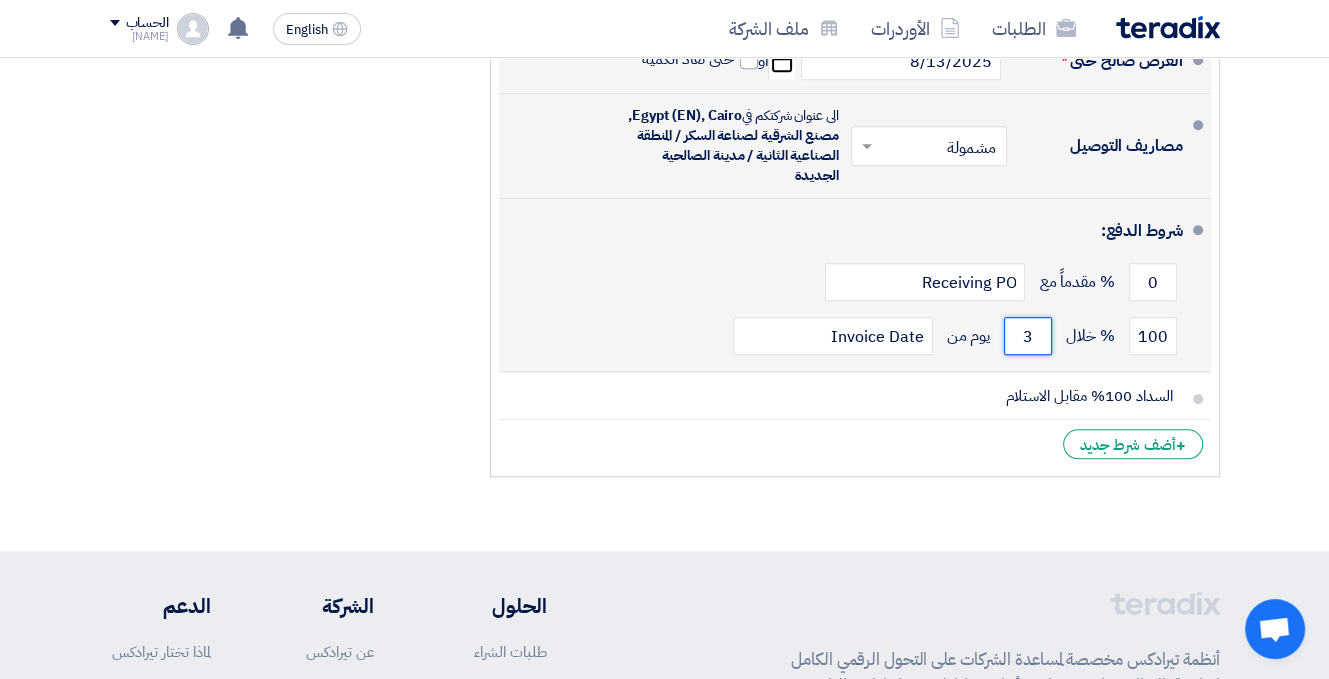 type on "30" 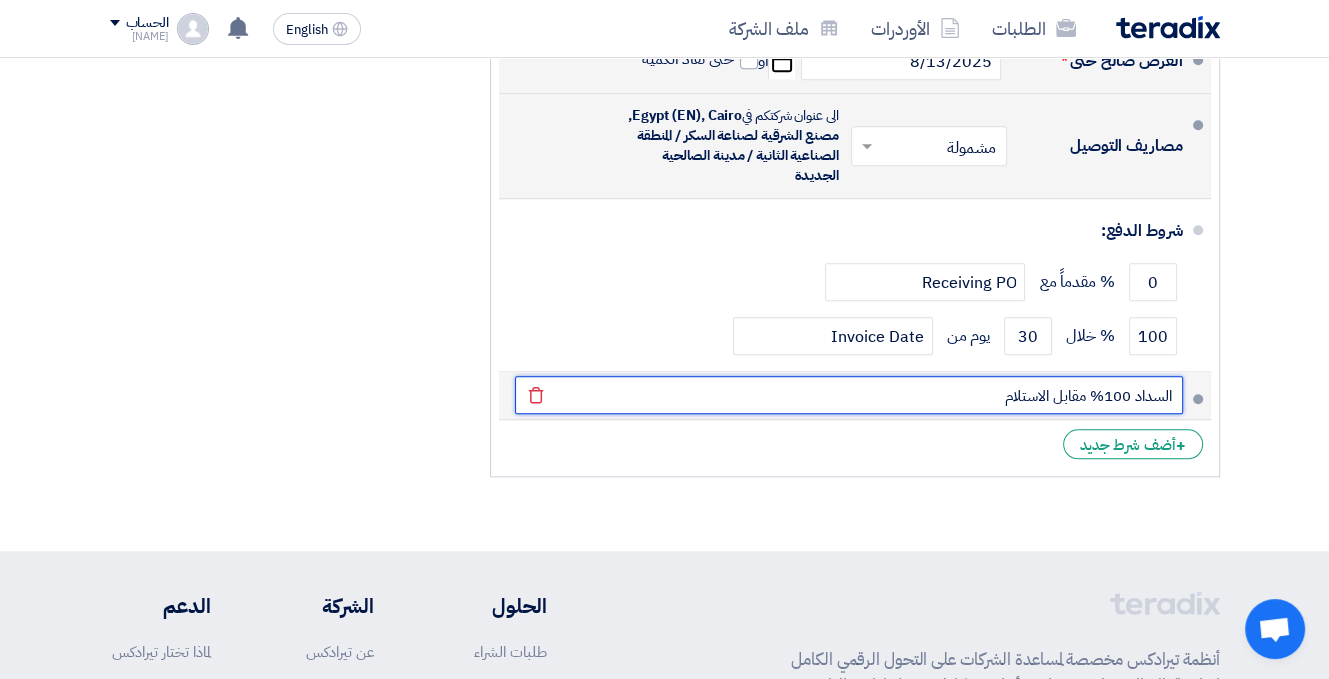 click on "السداد 100% مقابل الاستلام" 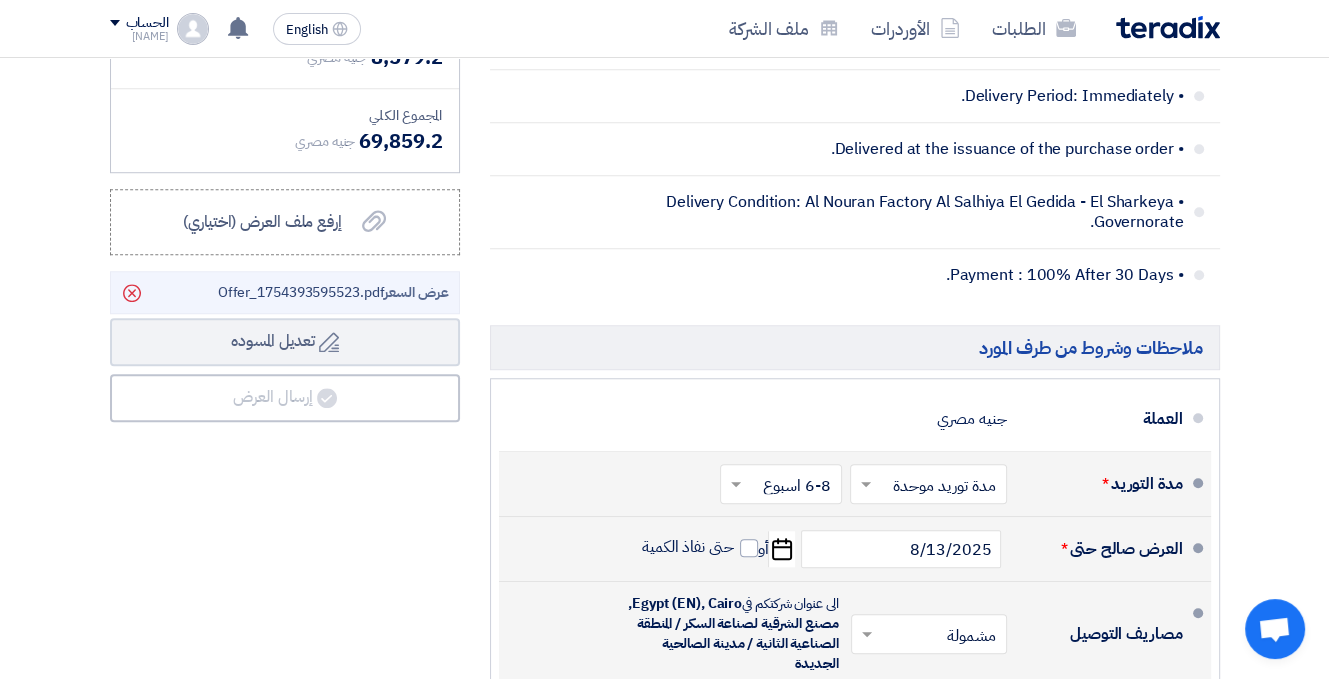 scroll, scrollTop: 1300, scrollLeft: 0, axis: vertical 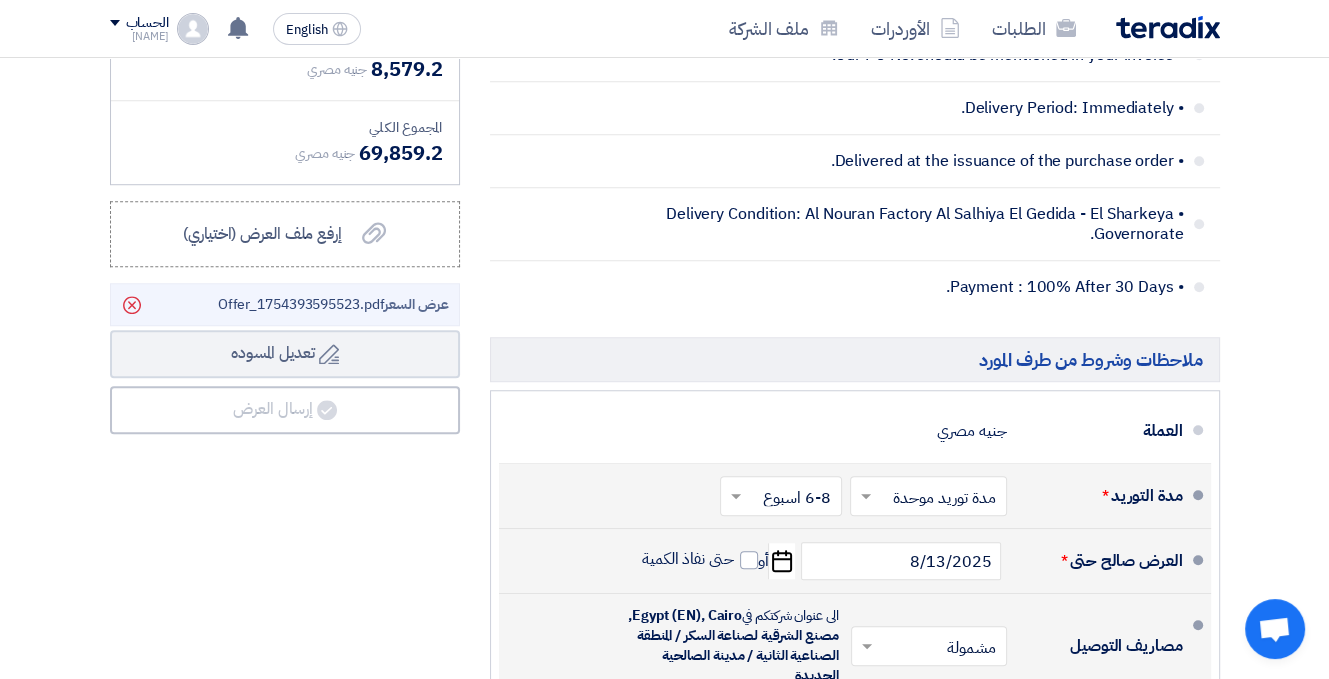 click 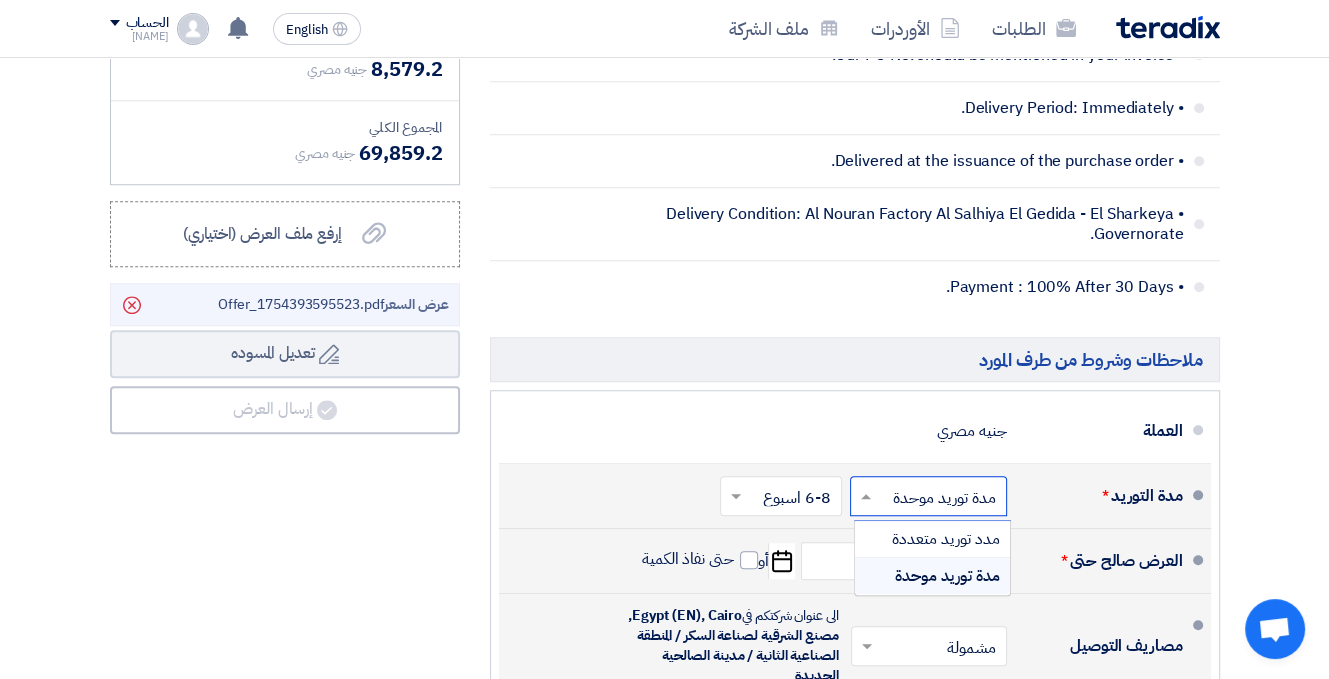 click 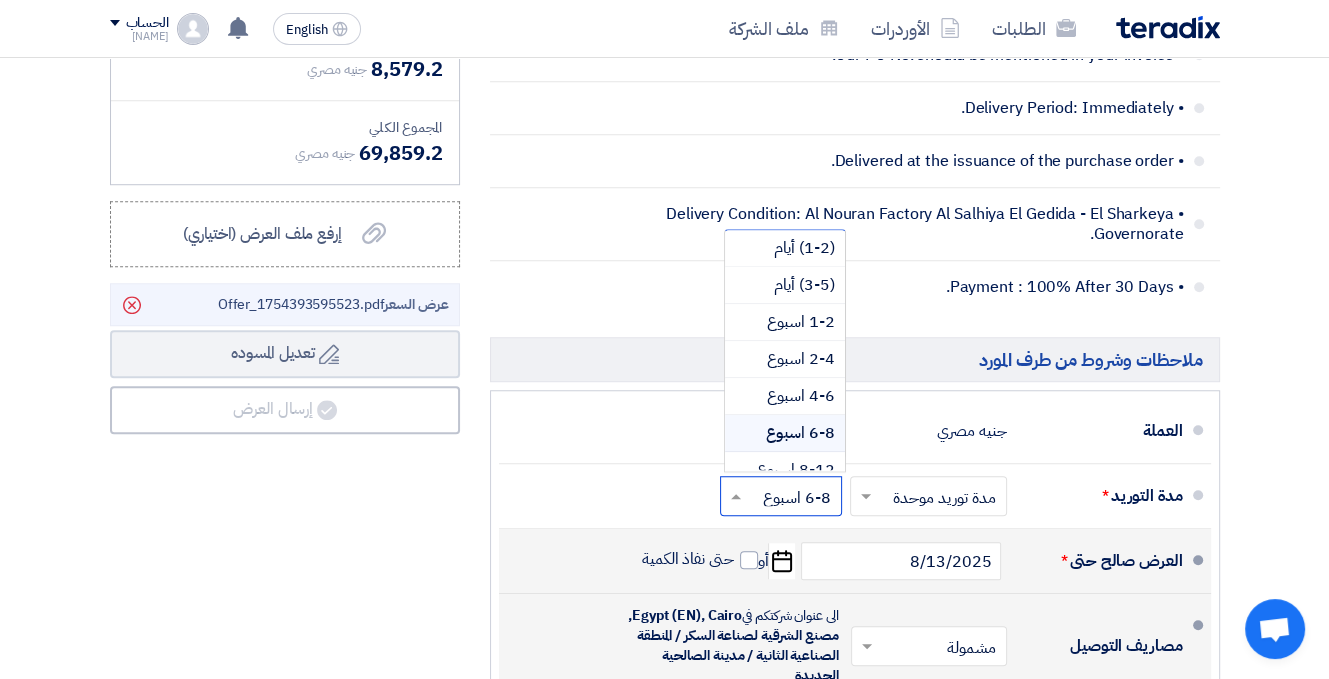 click 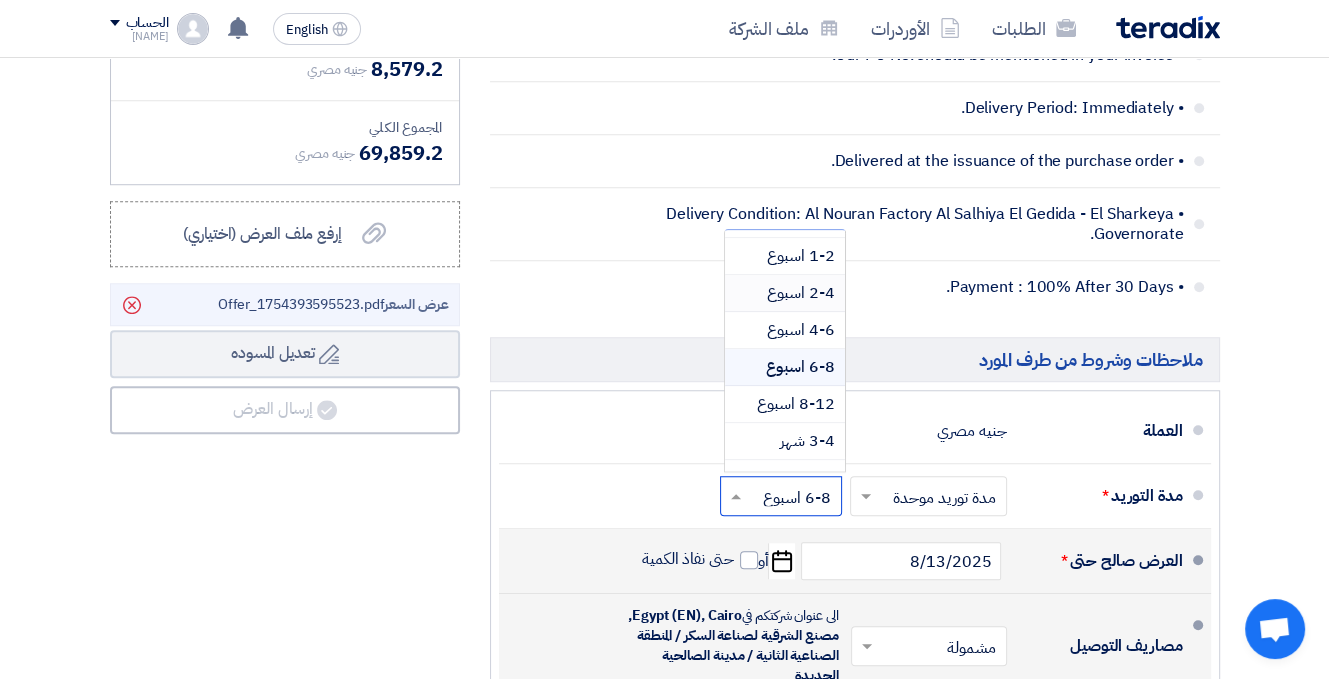 scroll, scrollTop: 100, scrollLeft: 0, axis: vertical 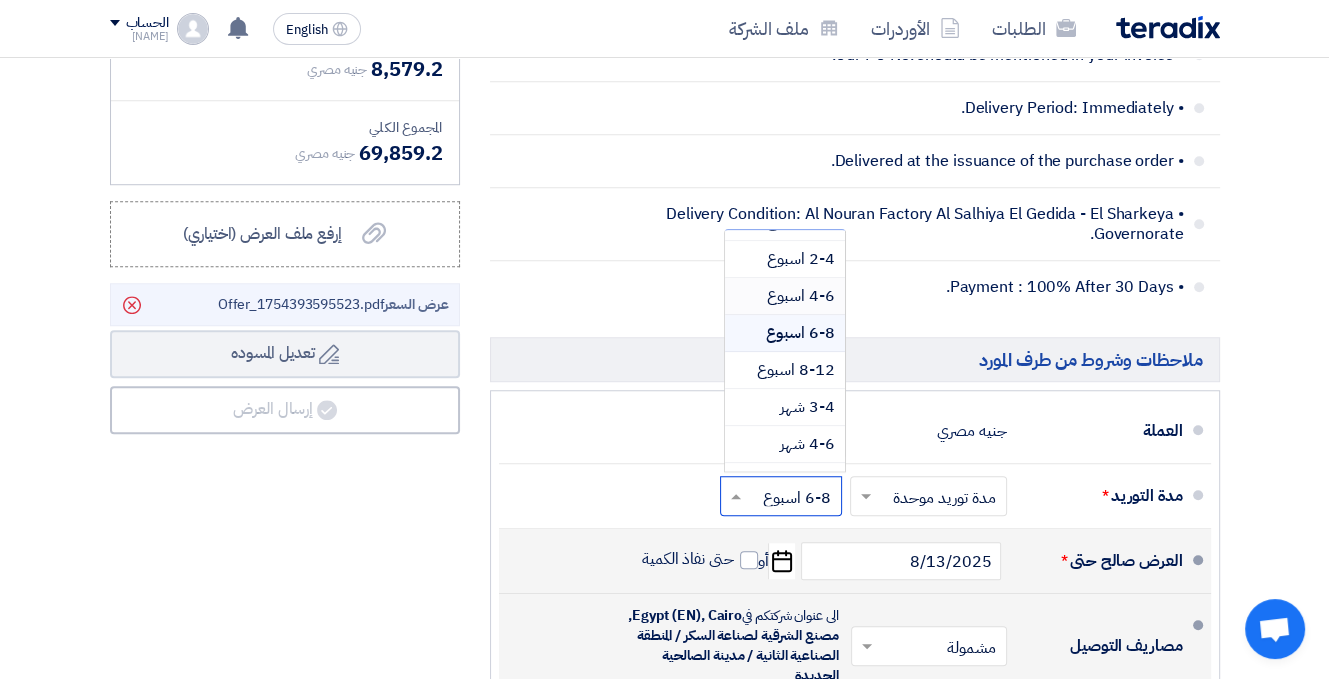 click on "4-6 اسبوع" at bounding box center (801, 296) 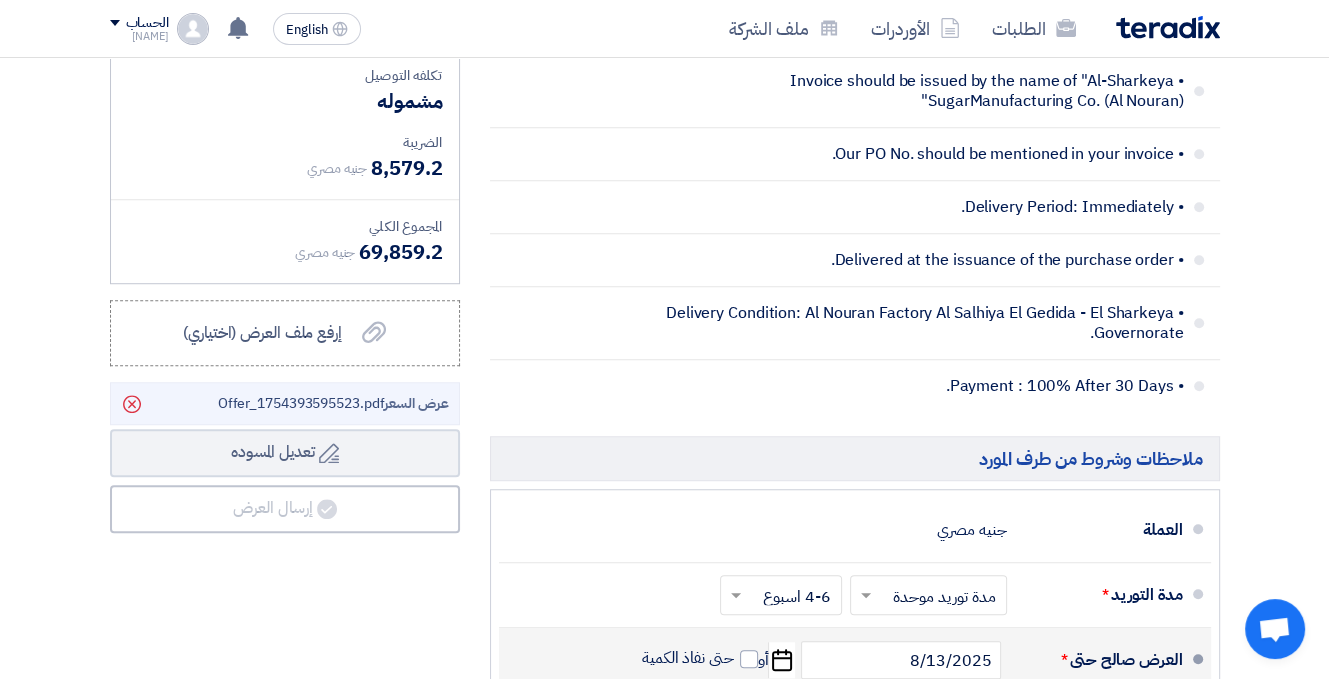 scroll, scrollTop: 1200, scrollLeft: 0, axis: vertical 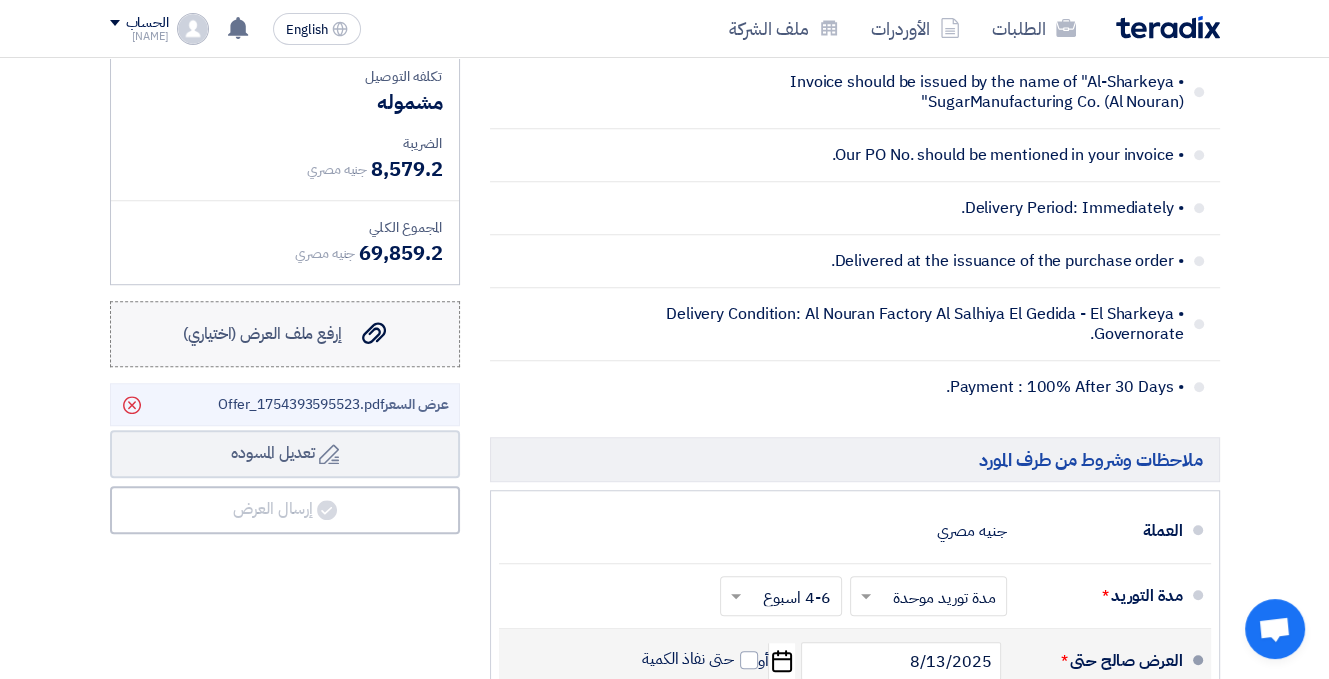 click on "إرفع ملف العرض (اختياري)" 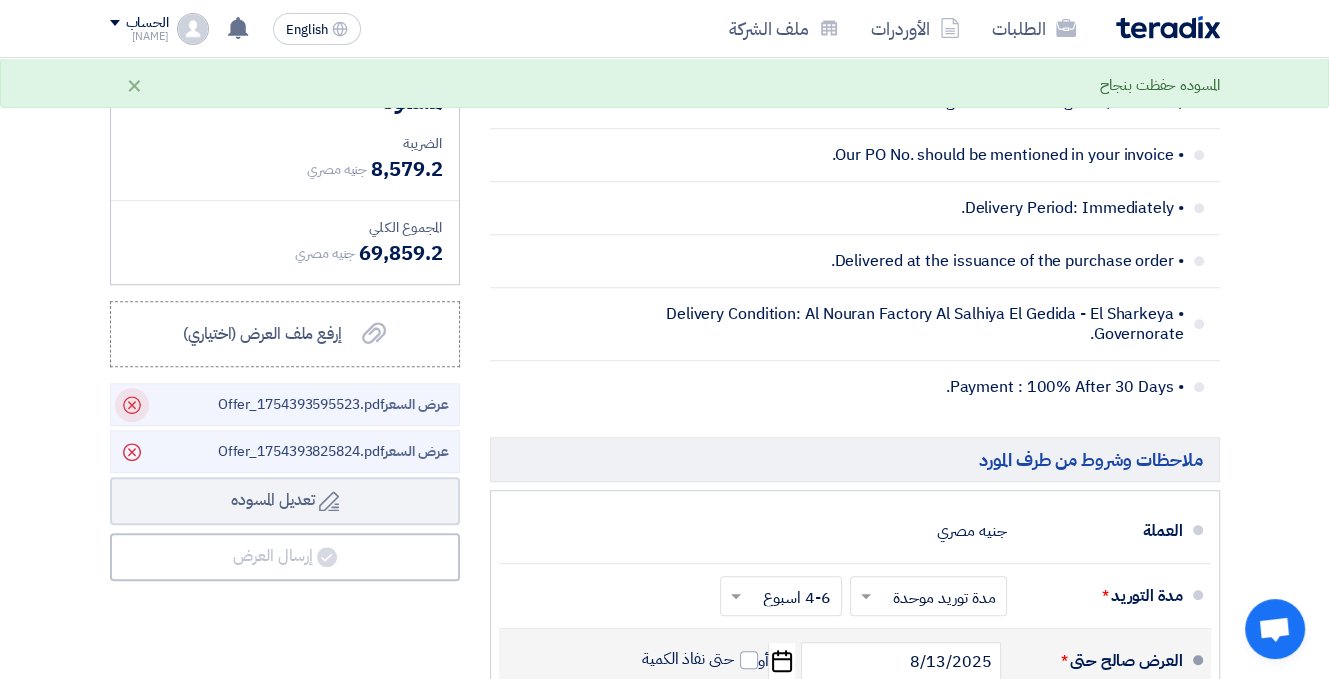 click 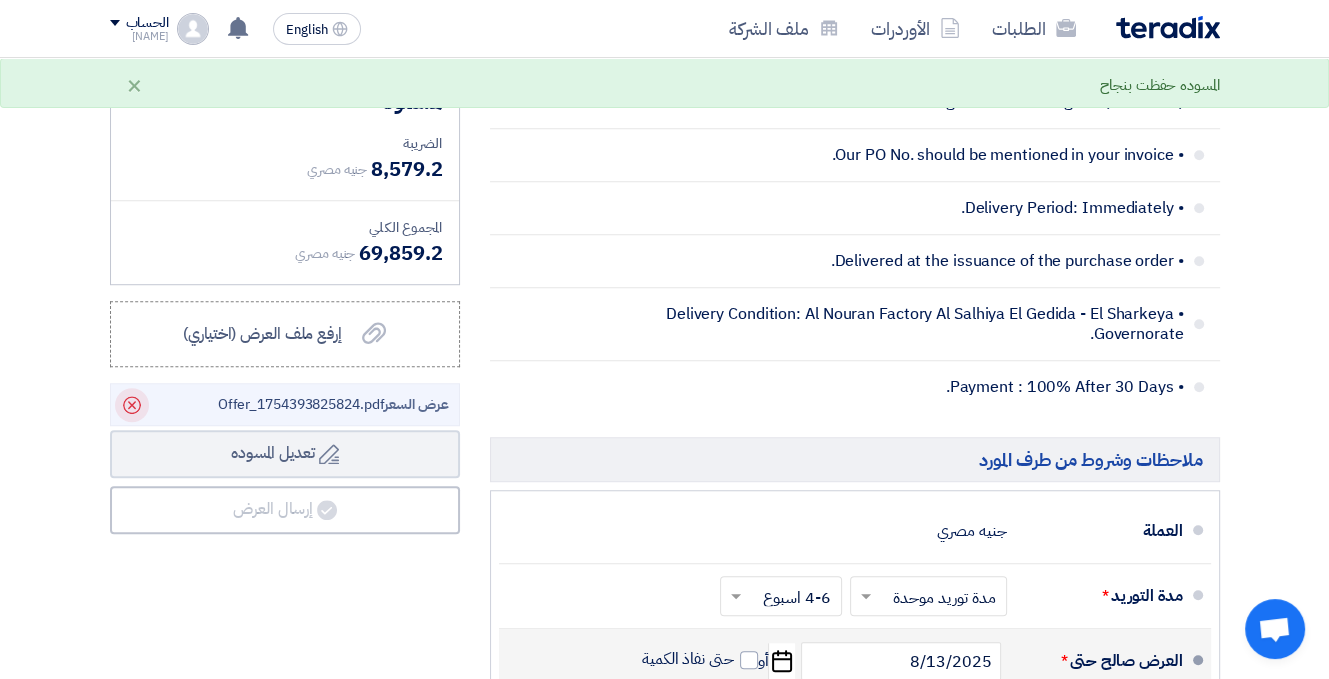 click 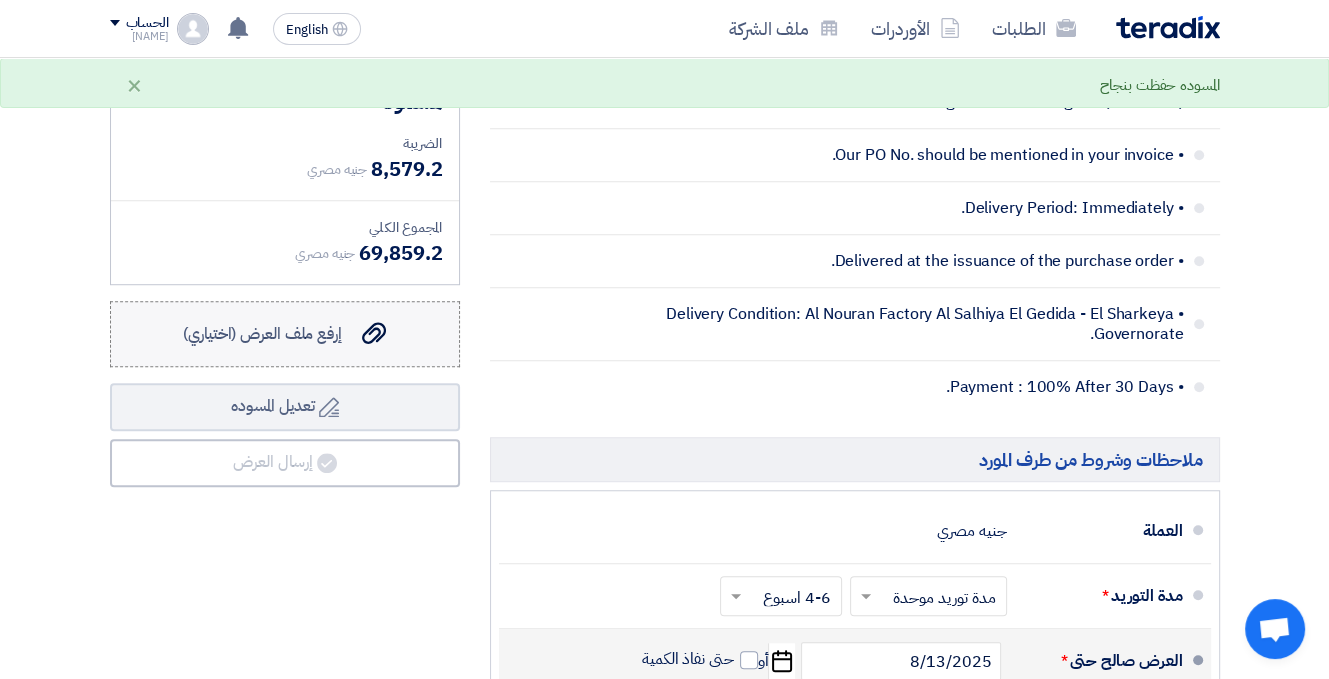 click on "إرفع ملف العرض (اختياري)" 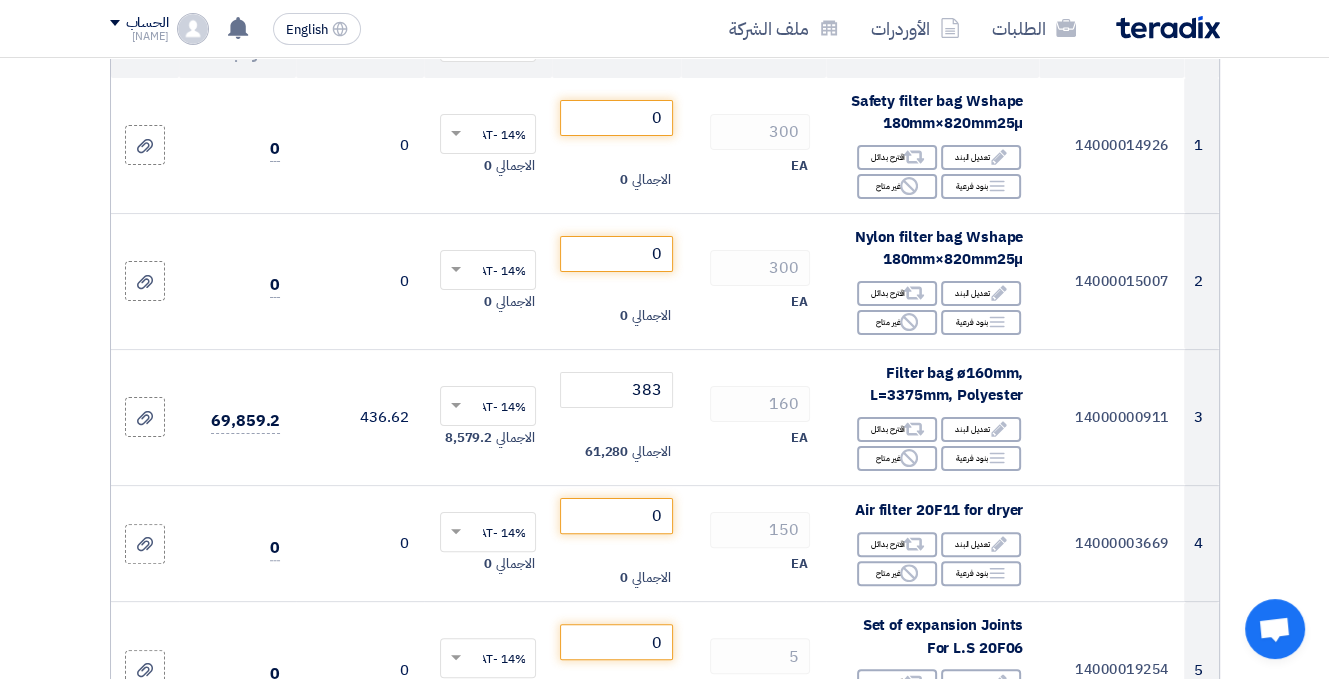 scroll, scrollTop: 300, scrollLeft: 0, axis: vertical 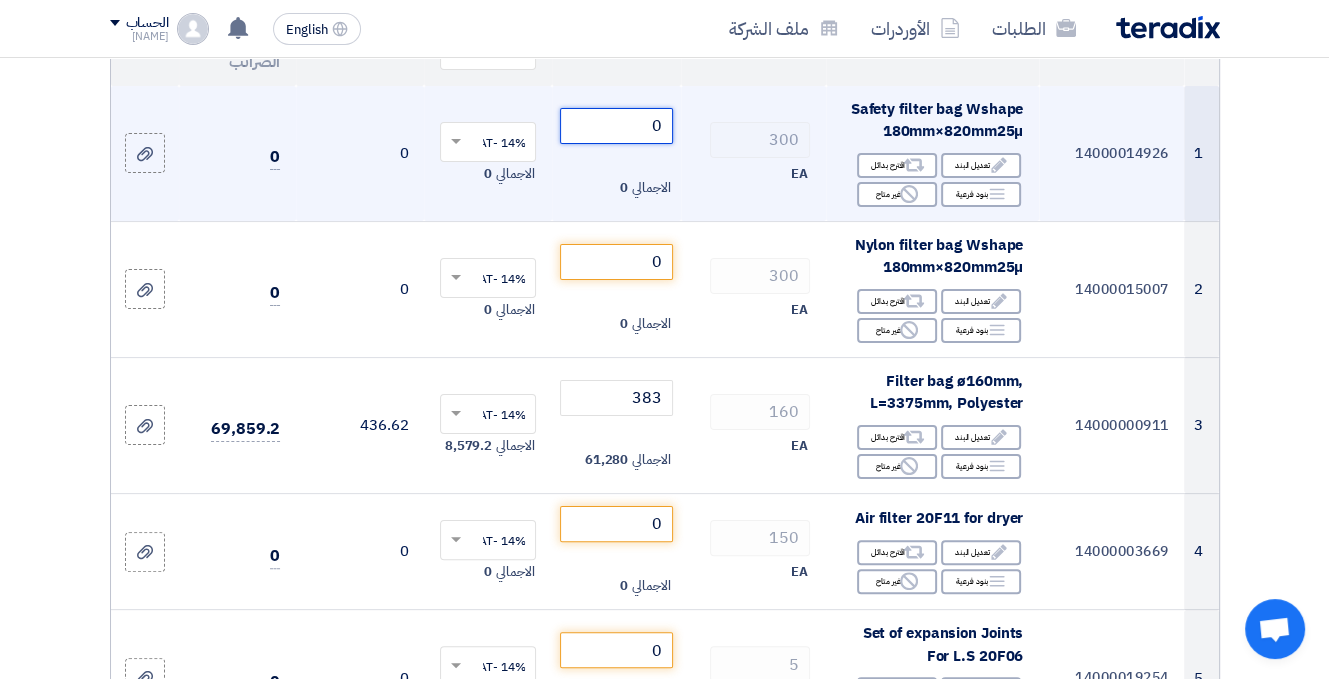 drag, startPoint x: 650, startPoint y: 139, endPoint x: 662, endPoint y: 139, distance: 12 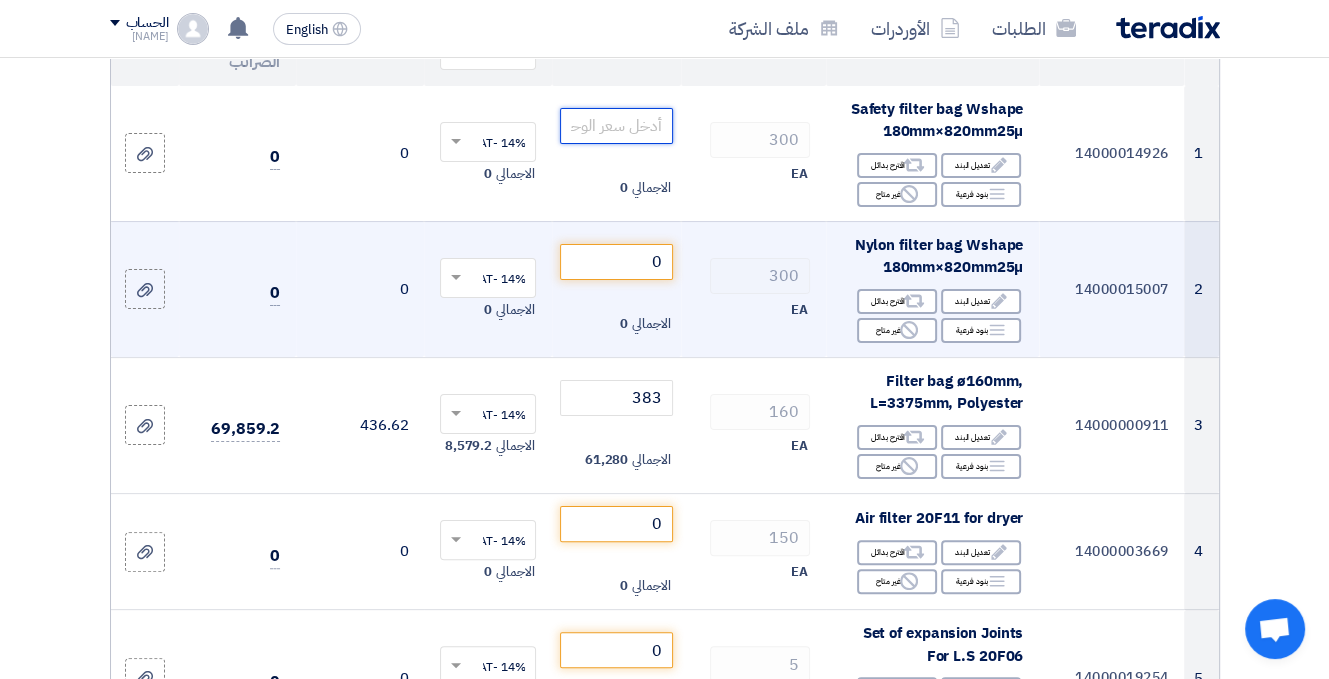type 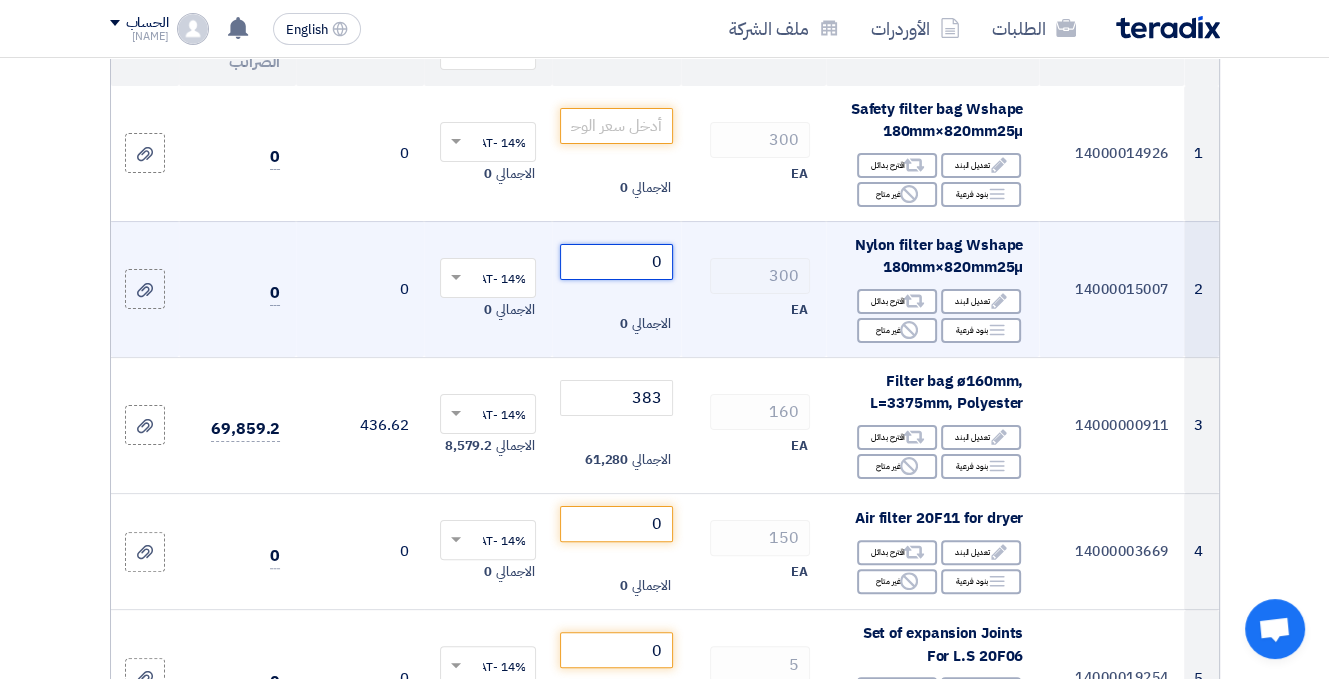 click on "0
الاجمالي
0" 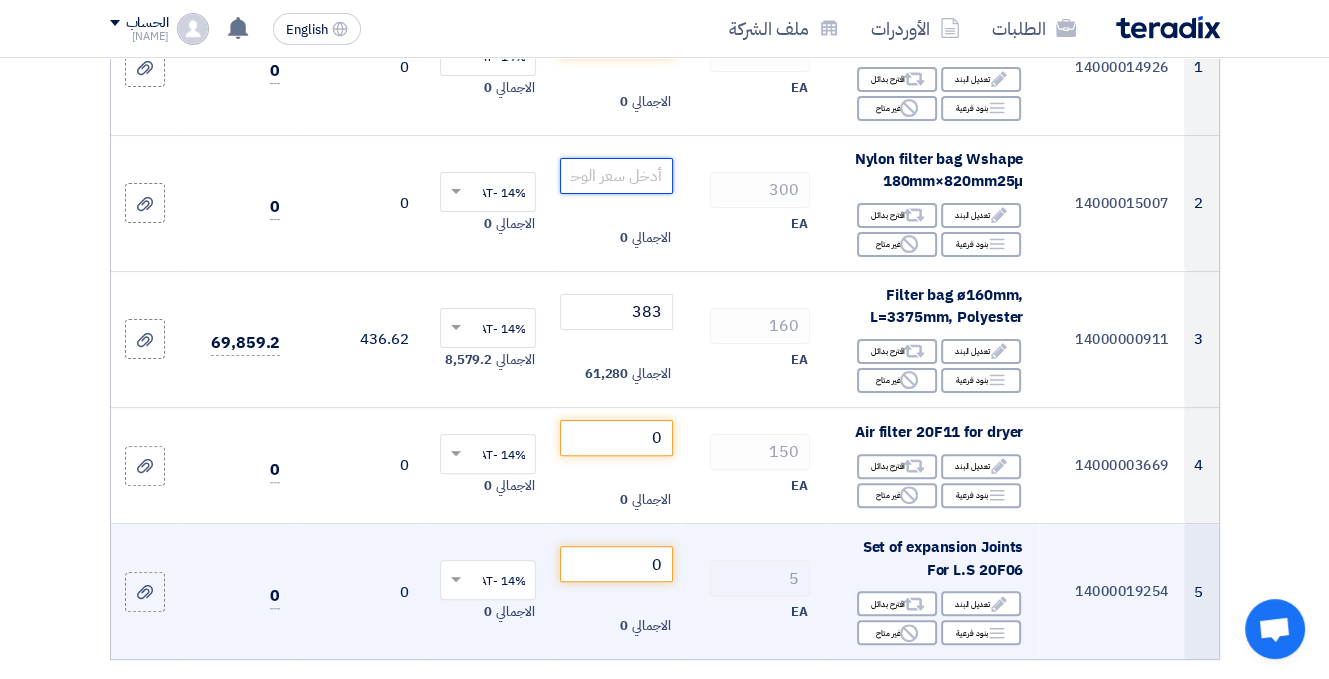 scroll, scrollTop: 600, scrollLeft: 0, axis: vertical 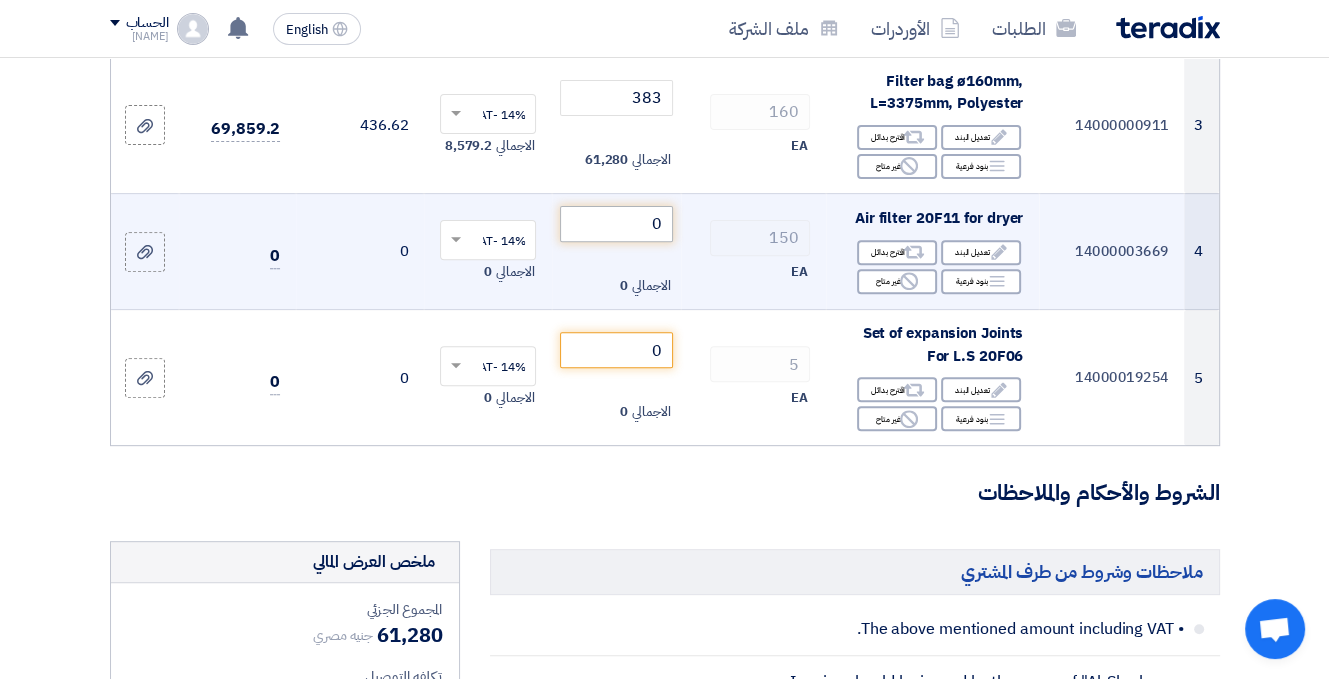 type 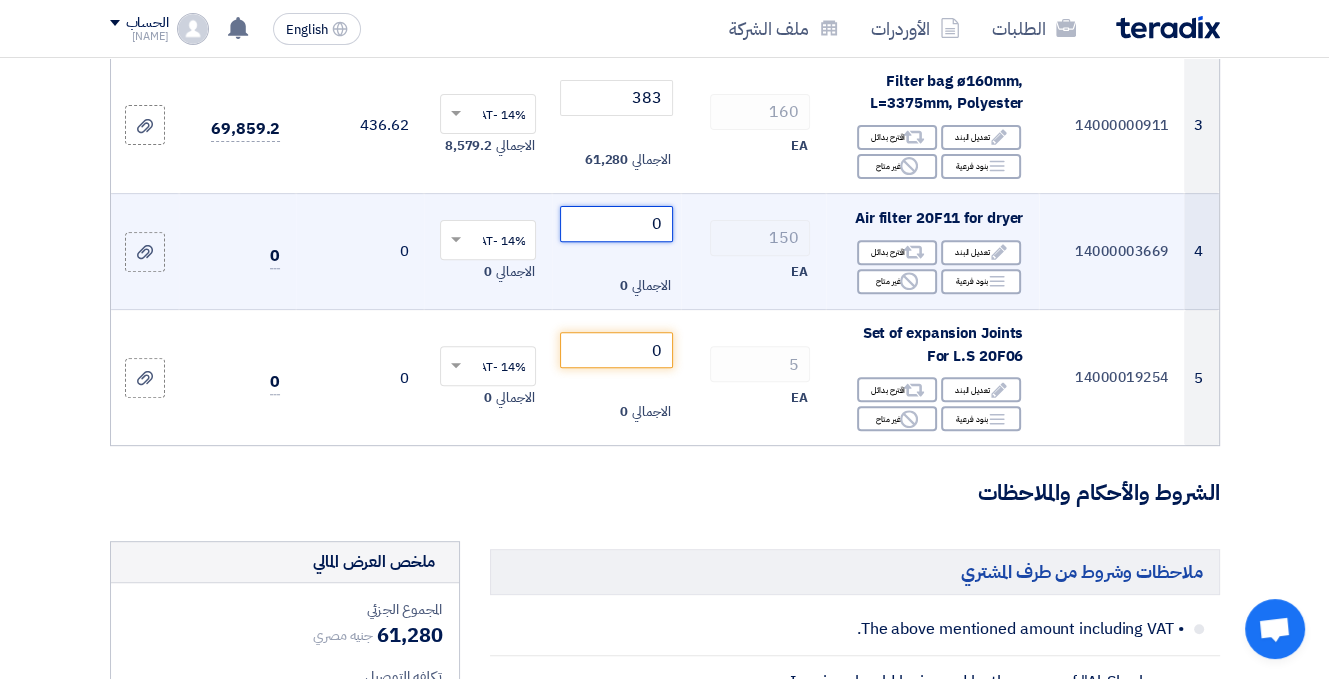 drag, startPoint x: 670, startPoint y: 240, endPoint x: 681, endPoint y: 238, distance: 11.18034 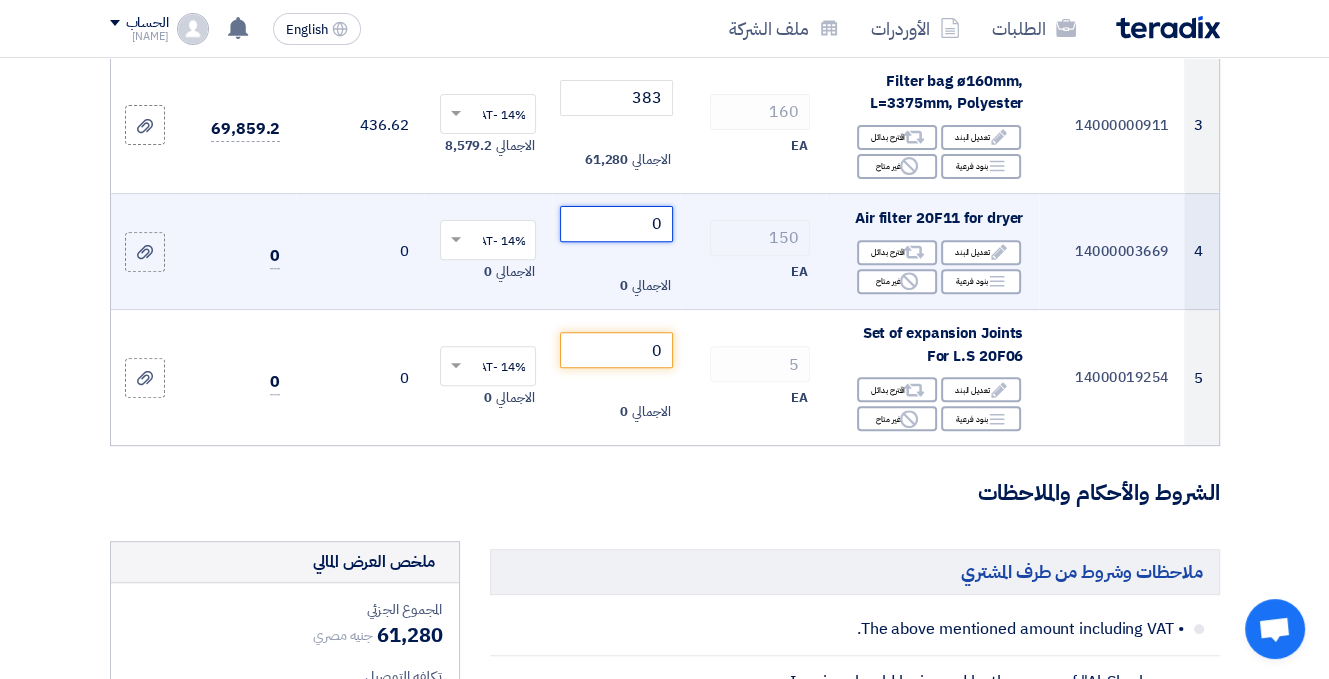 click on "4
14000003669
Air filter 20F11 for dryer
Edit
تعديل البند
Alternative
اقترح بدائل
Breakdown
Reject 150 0" 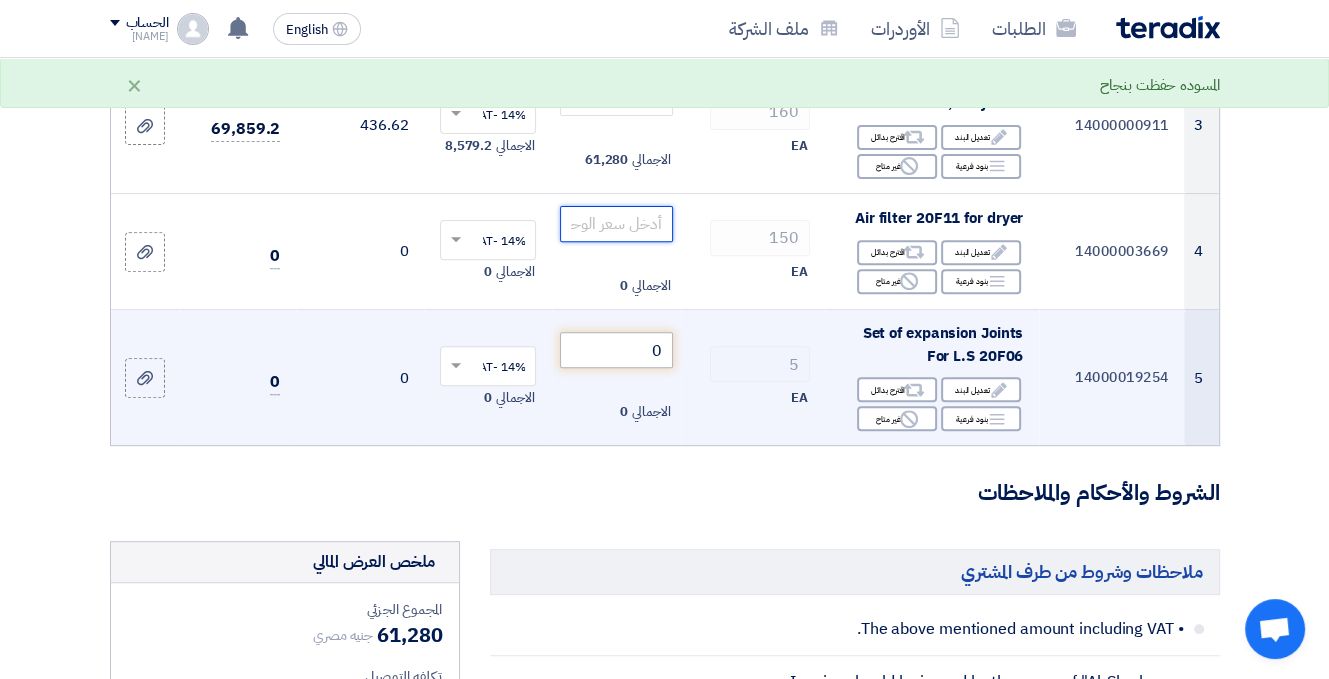 type 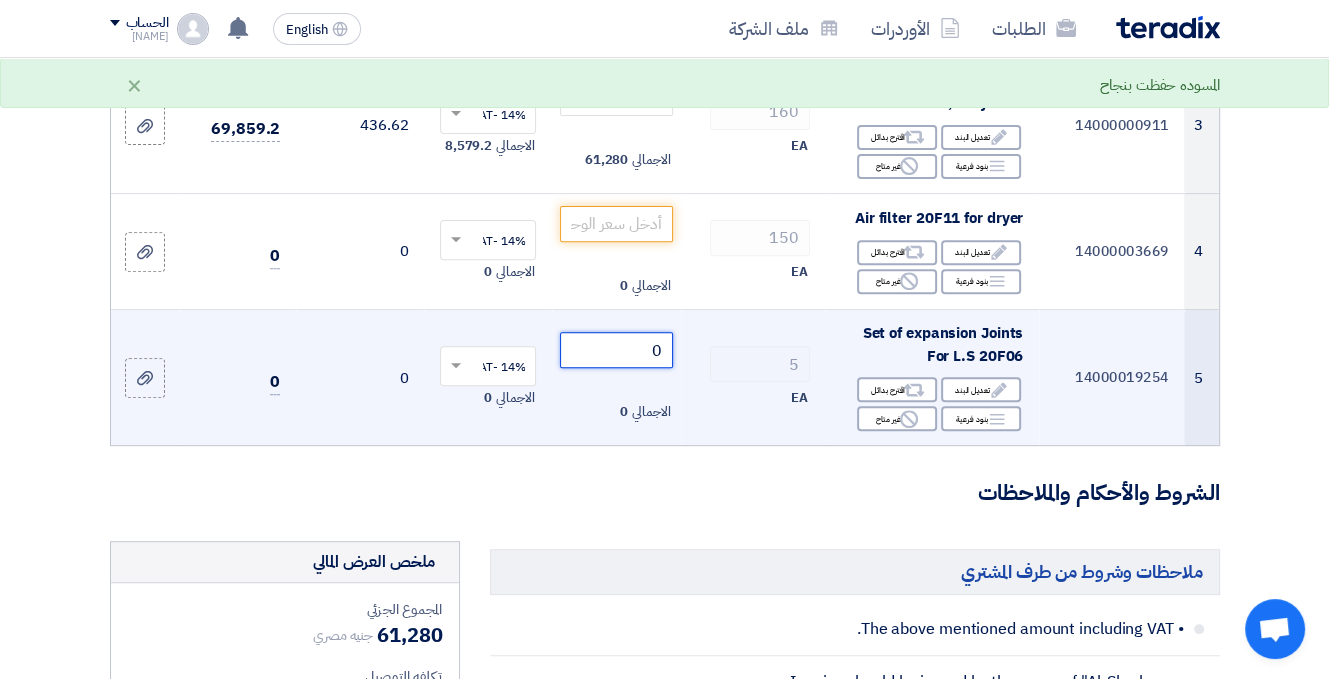 drag, startPoint x: 639, startPoint y: 357, endPoint x: 660, endPoint y: 360, distance: 21.213203 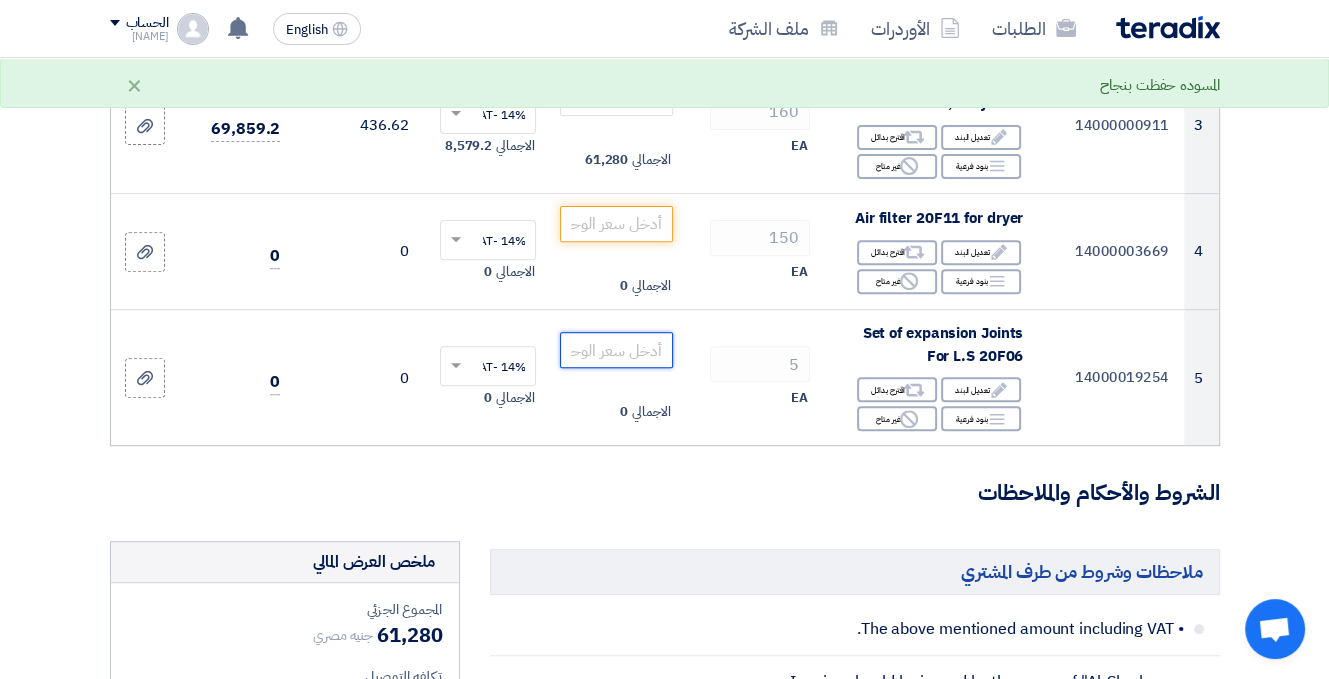 type 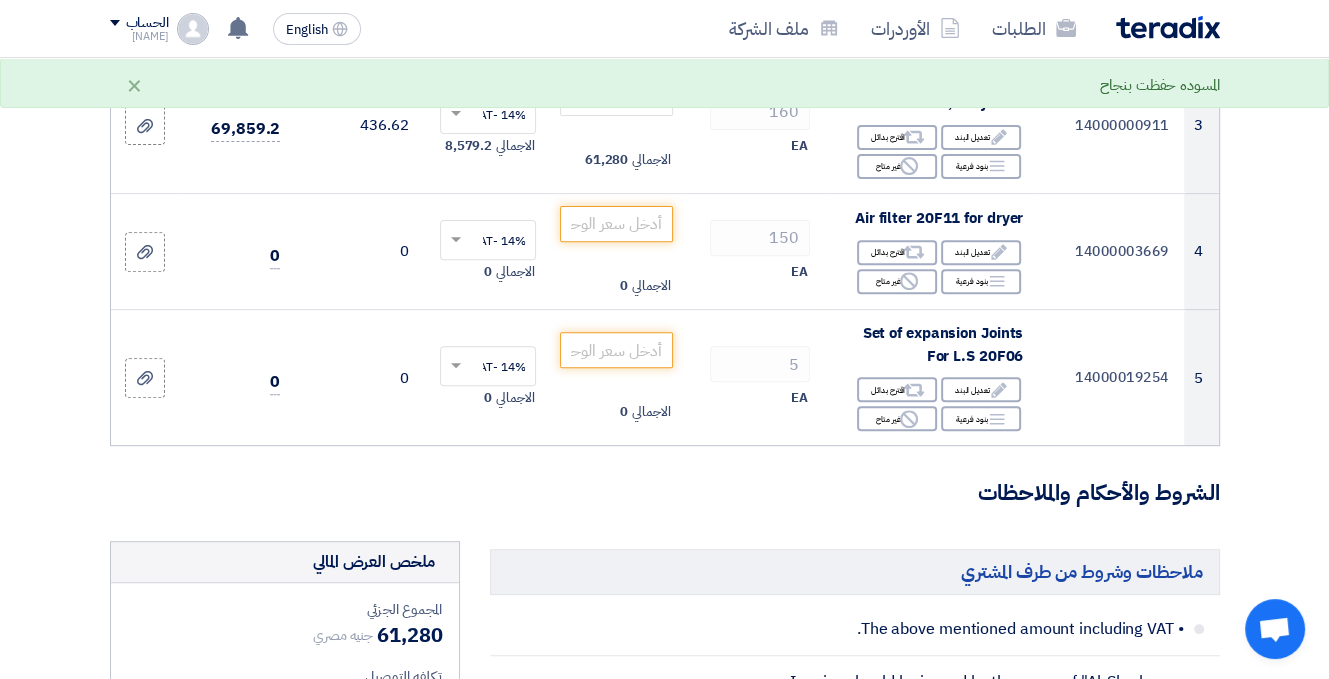 click on "الشروط والأحكام والملاحظات" 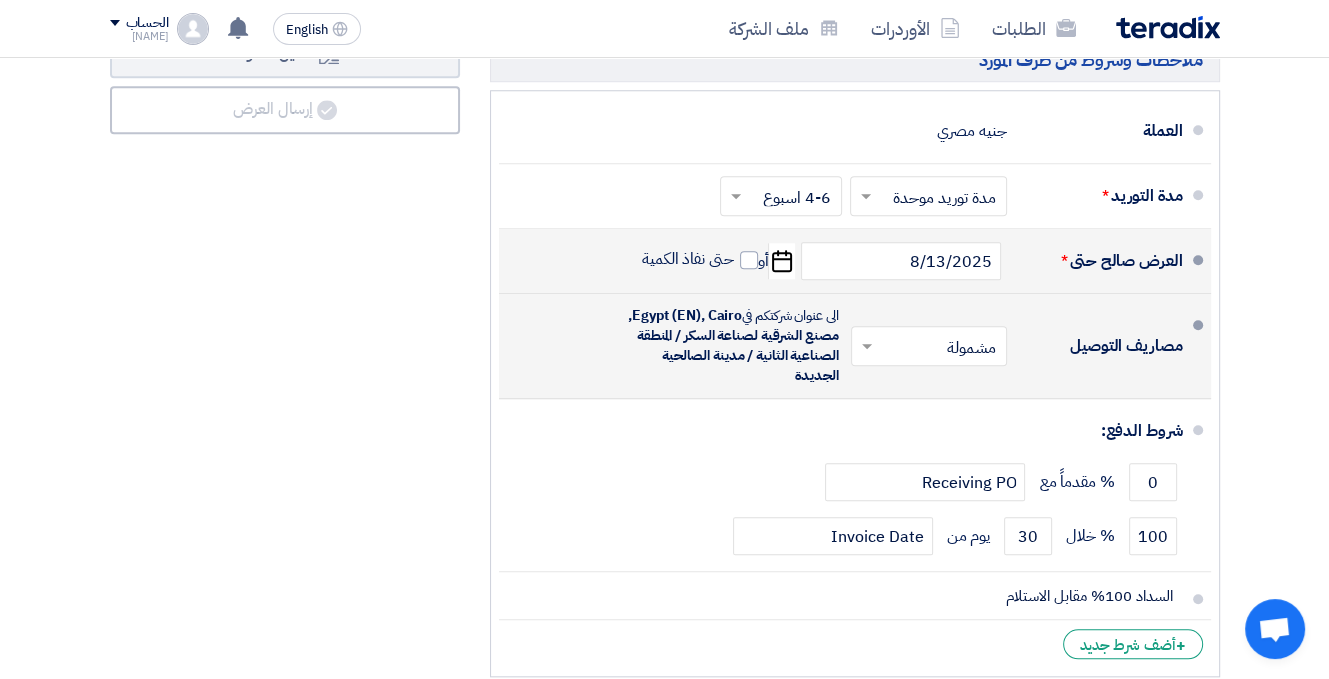 scroll, scrollTop: 1300, scrollLeft: 0, axis: vertical 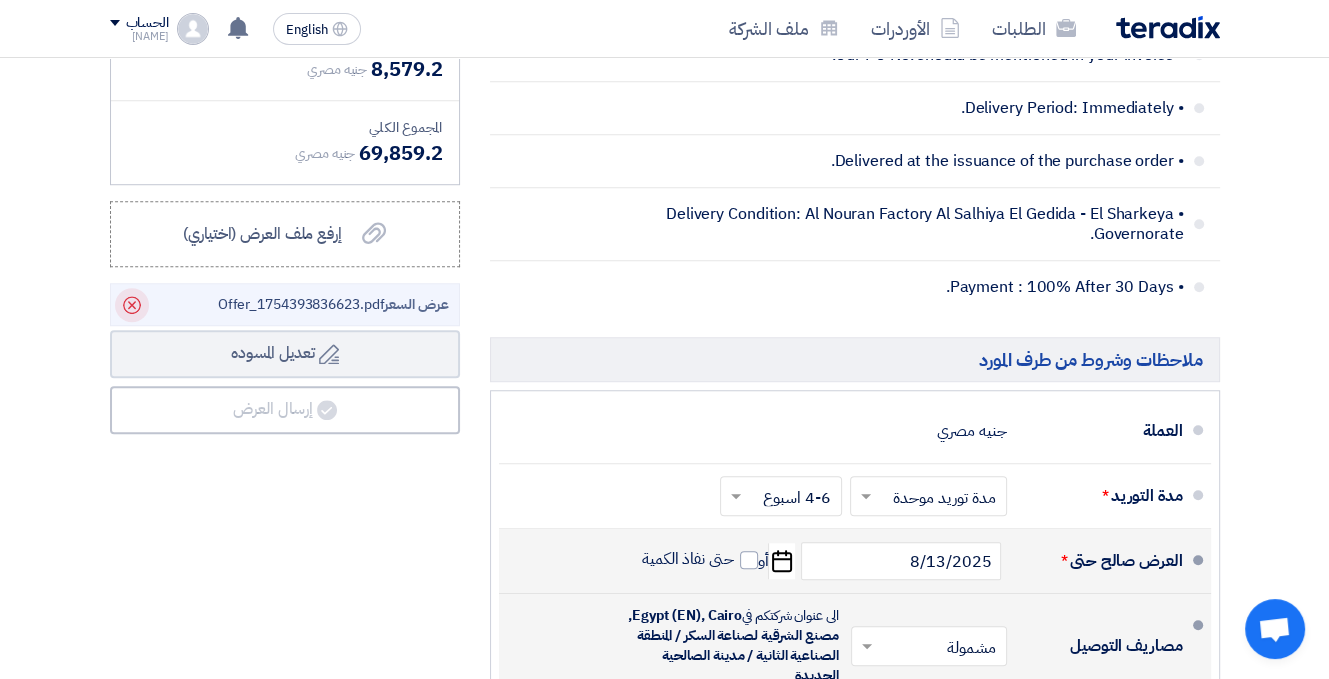click on "Delete" 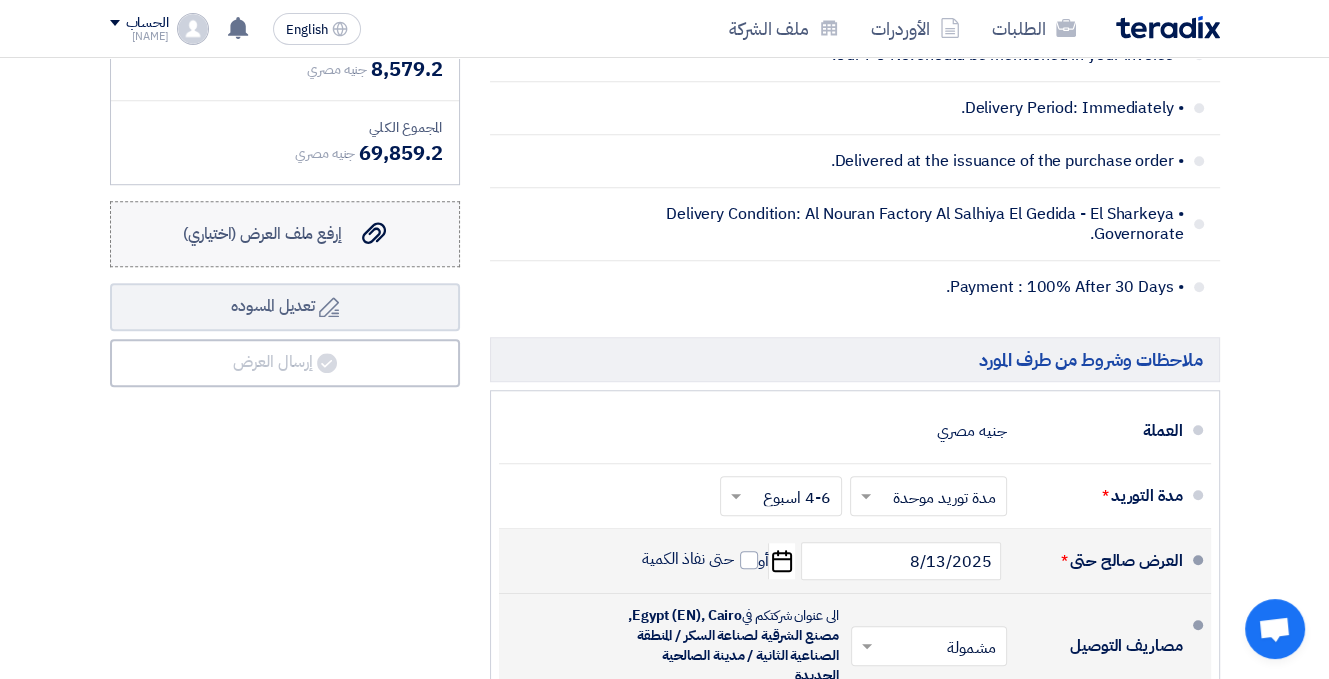 click on "إرفع ملف العرض (اختياري)" 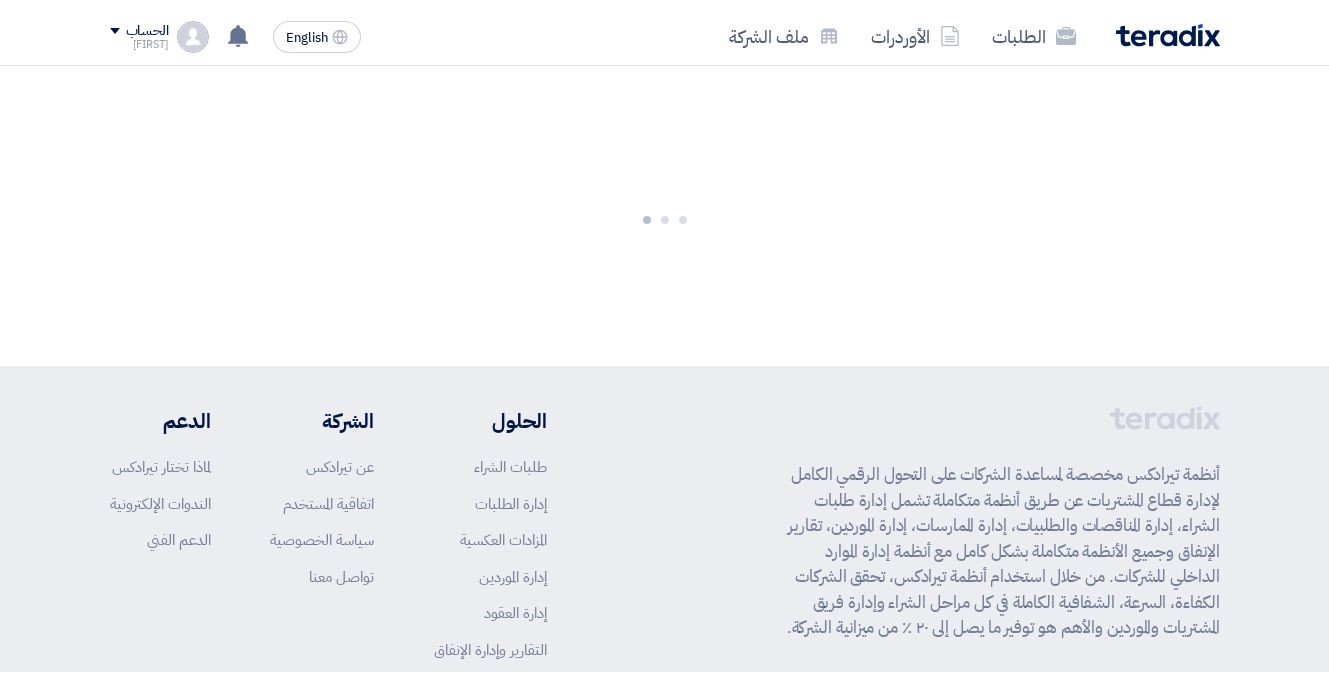 scroll, scrollTop: 0, scrollLeft: 0, axis: both 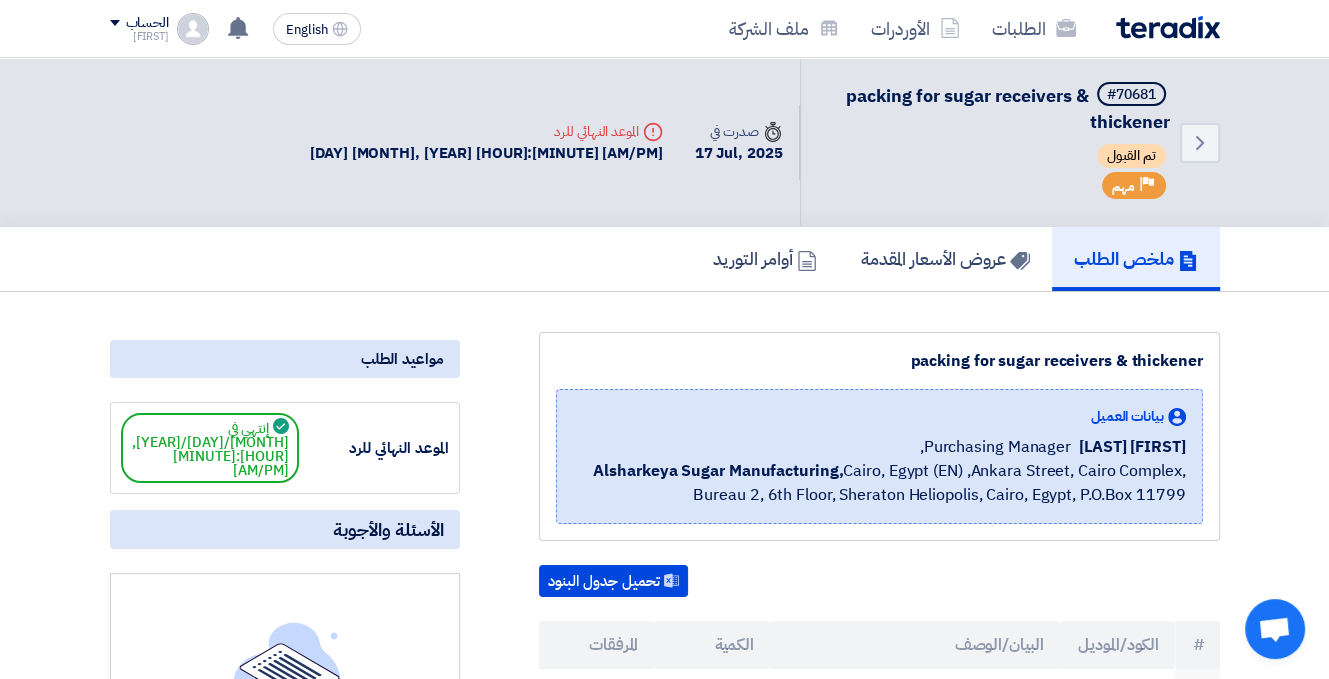 click on "1 days ago" 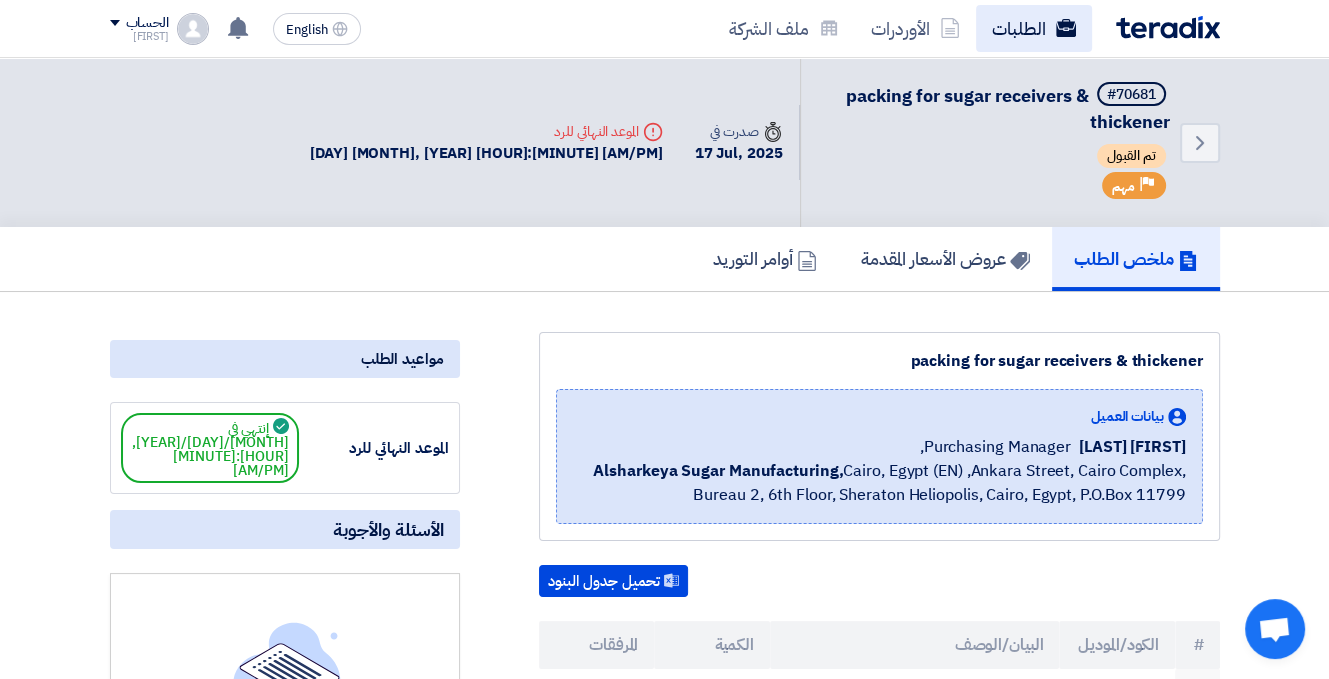click on "الطلبات" 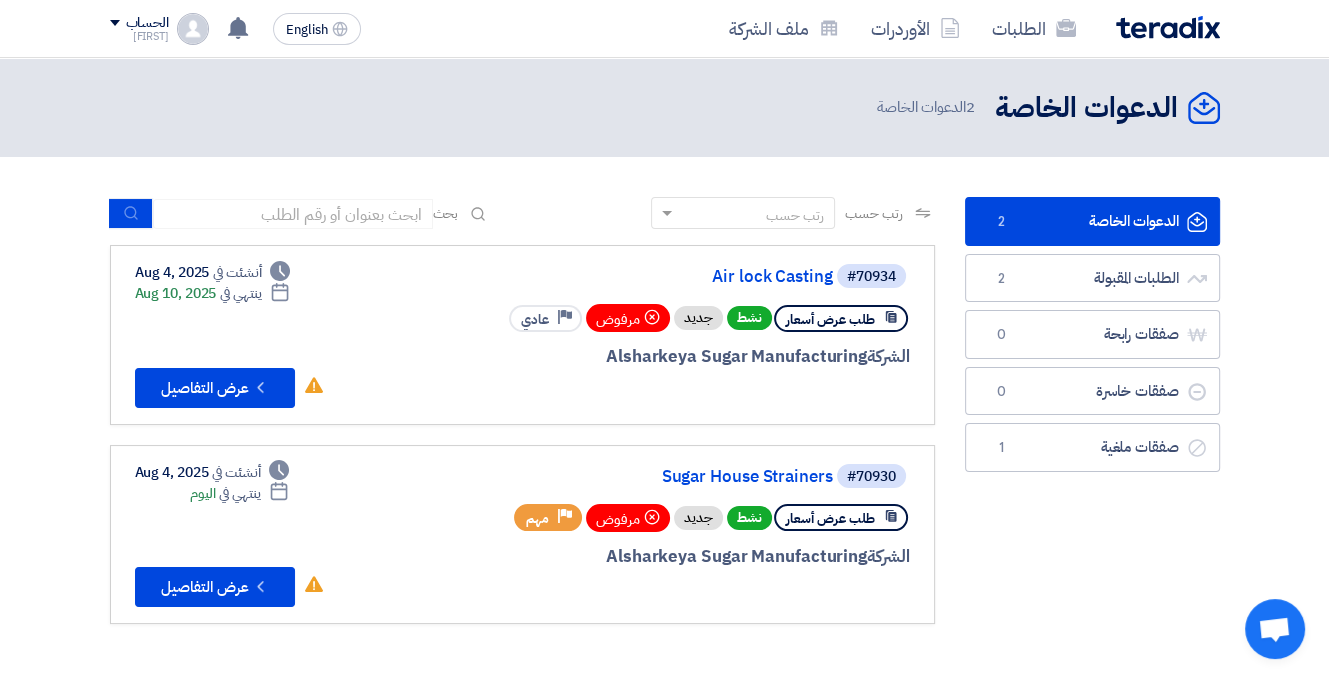 scroll, scrollTop: 0, scrollLeft: 0, axis: both 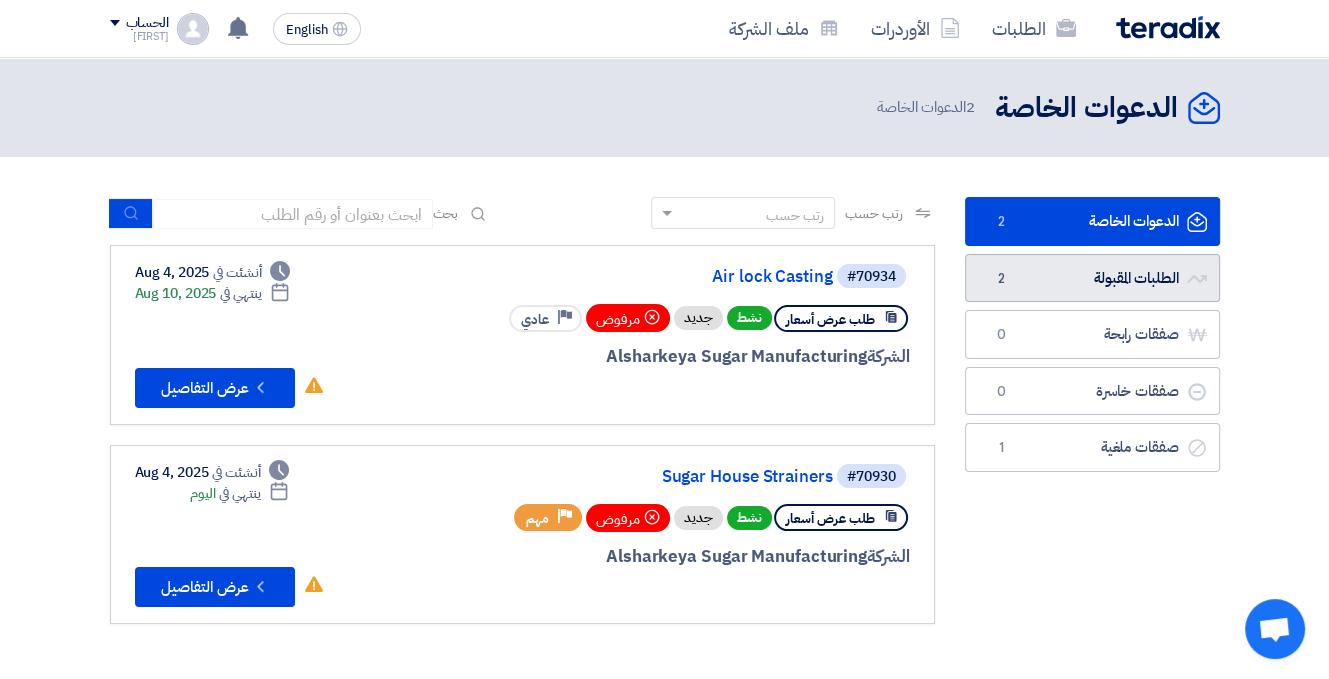 click on "الطلبات المقبولة
الطلبات المقبولة
2" 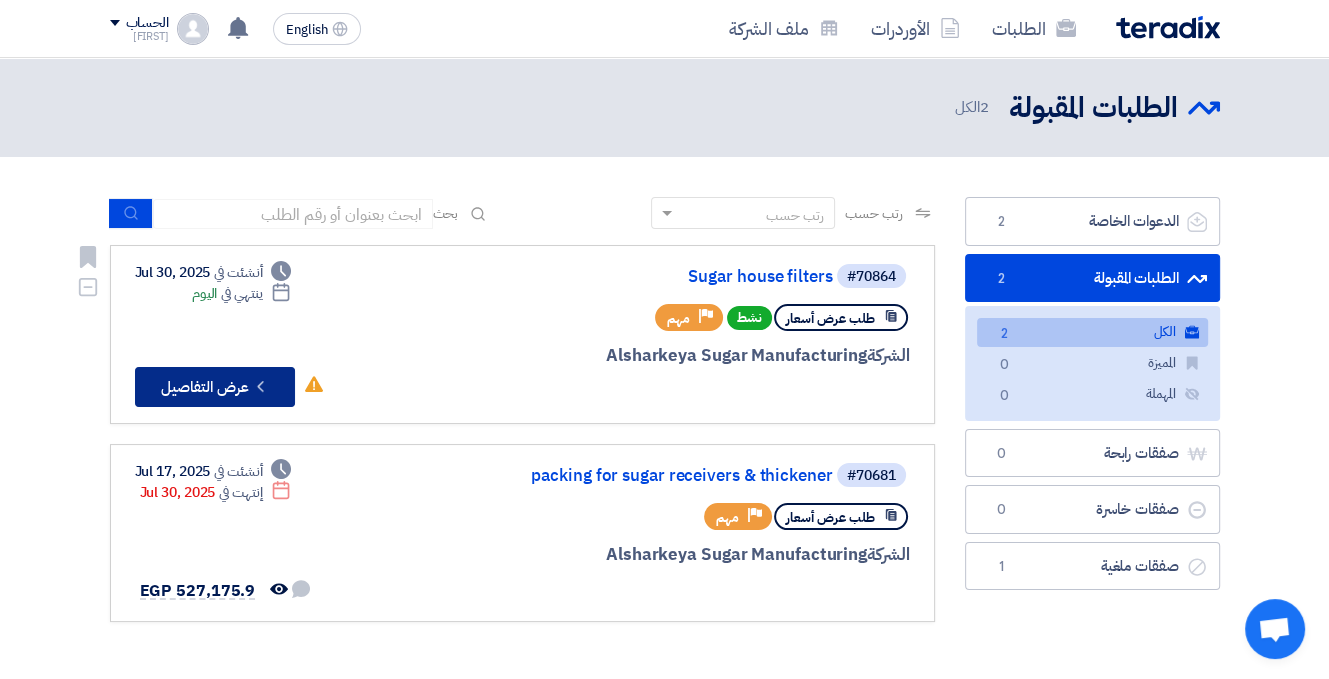 click on "Check details
عرض التفاصيل" 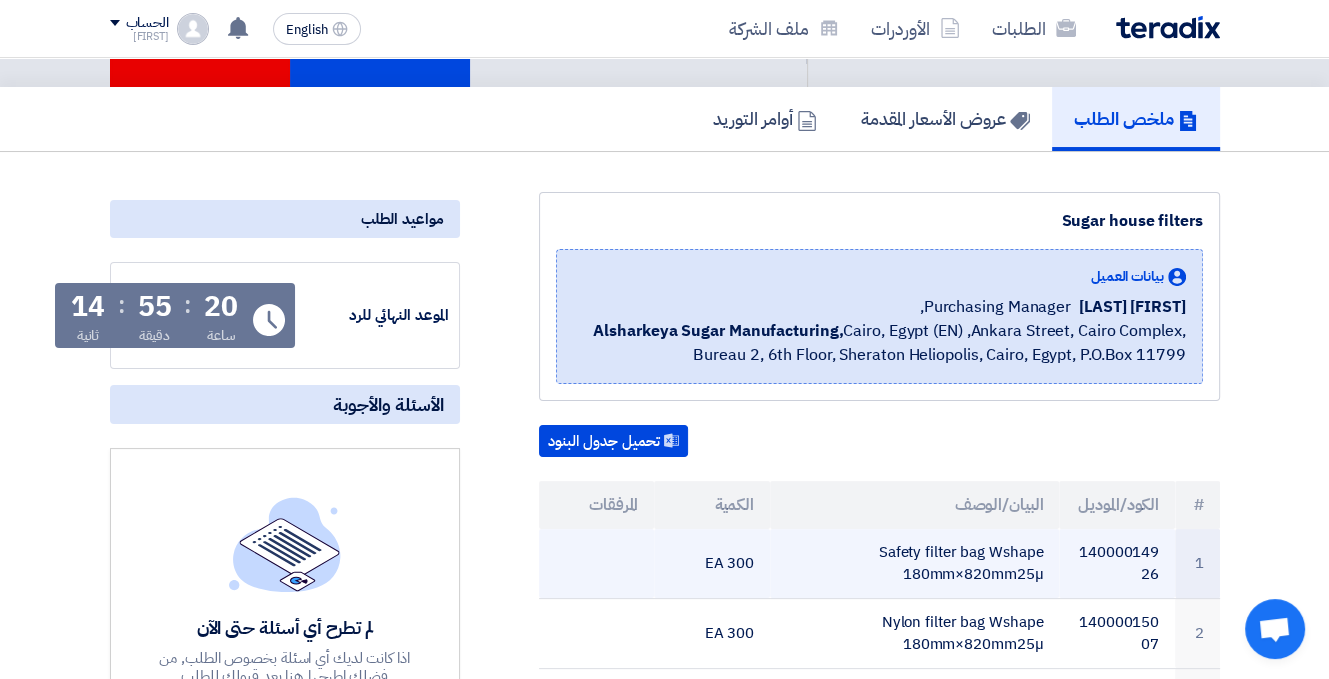 scroll, scrollTop: 0, scrollLeft: 0, axis: both 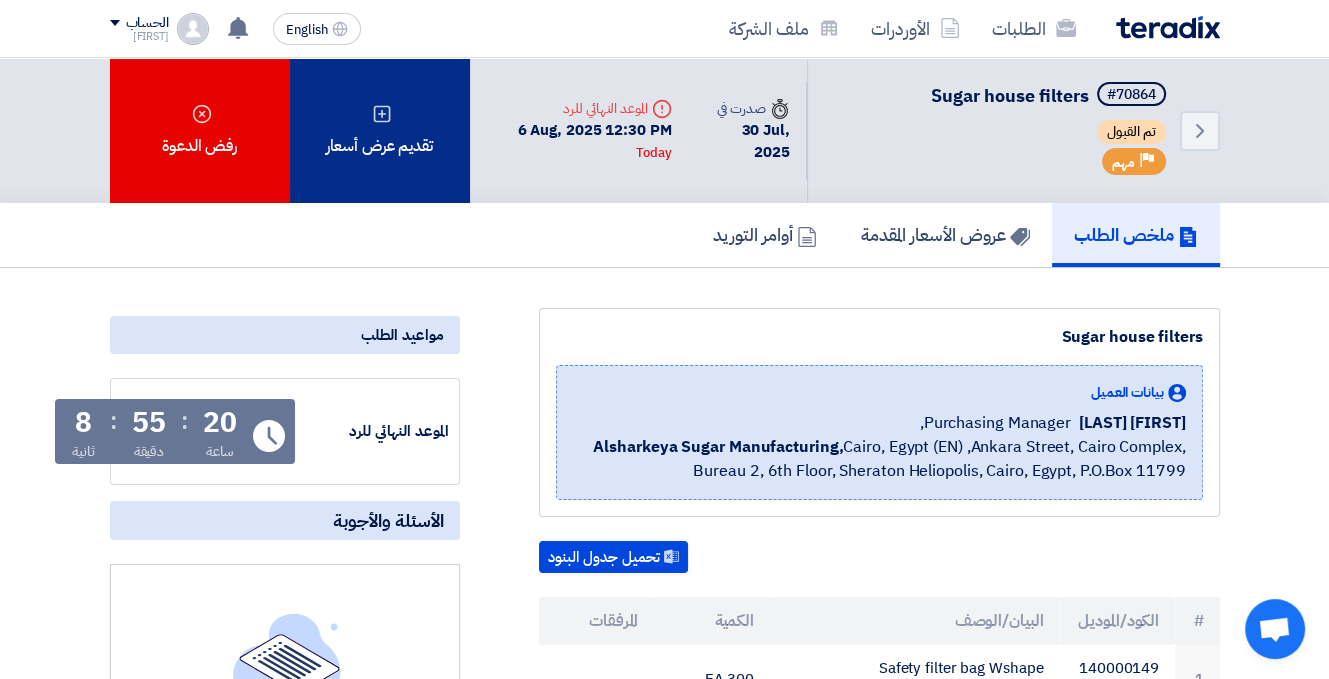 click on "تقديم عرض أسعار" 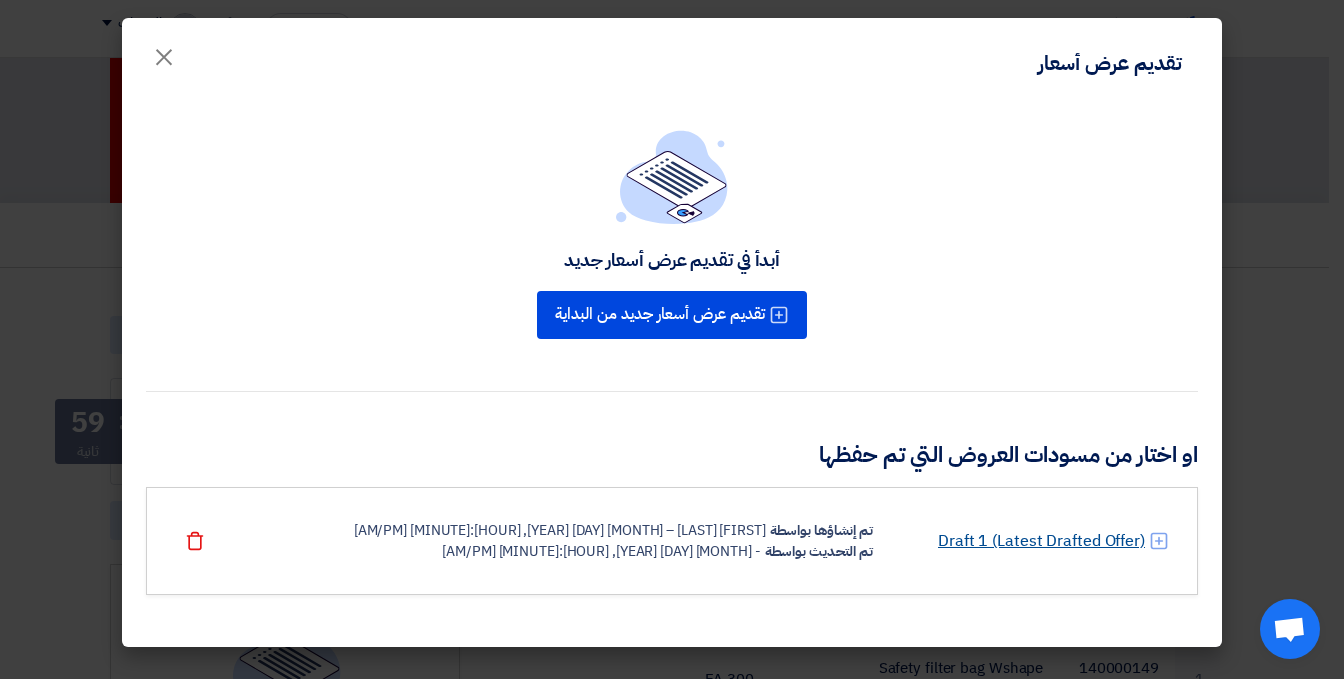 click on "Draft 1 (Latest Drafted Offer)" 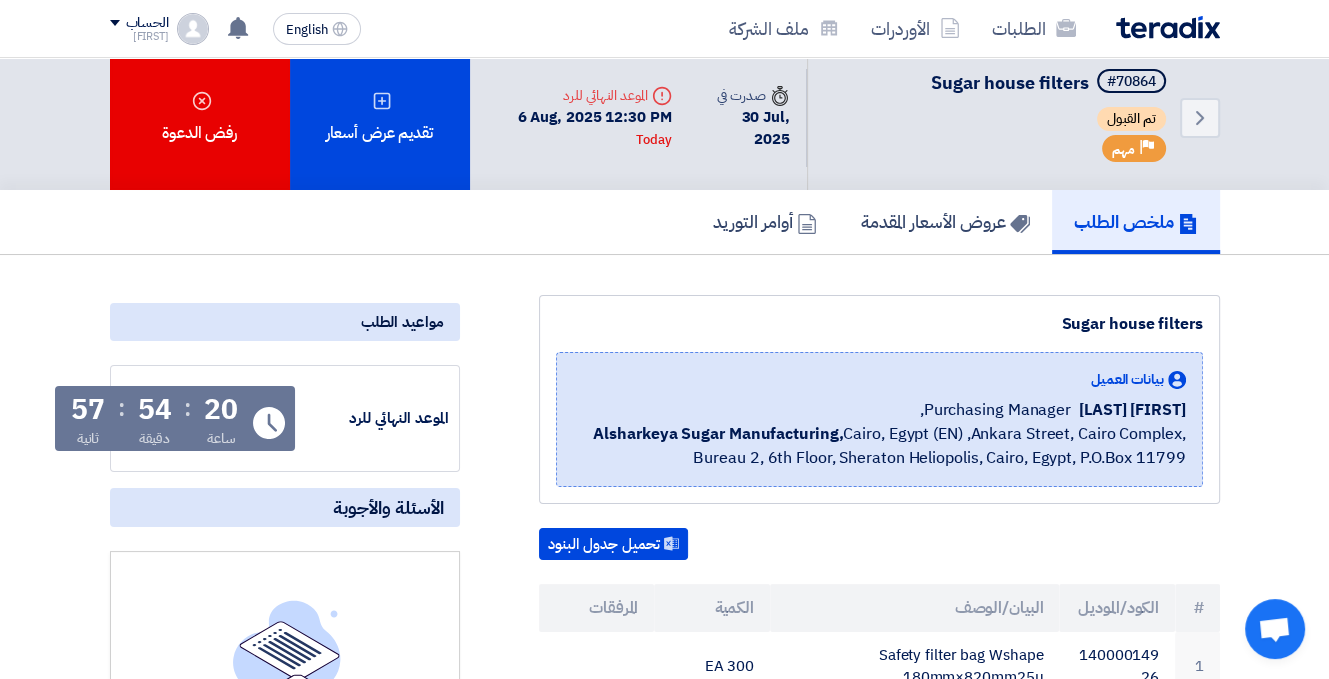 scroll, scrollTop: 71, scrollLeft: 0, axis: vertical 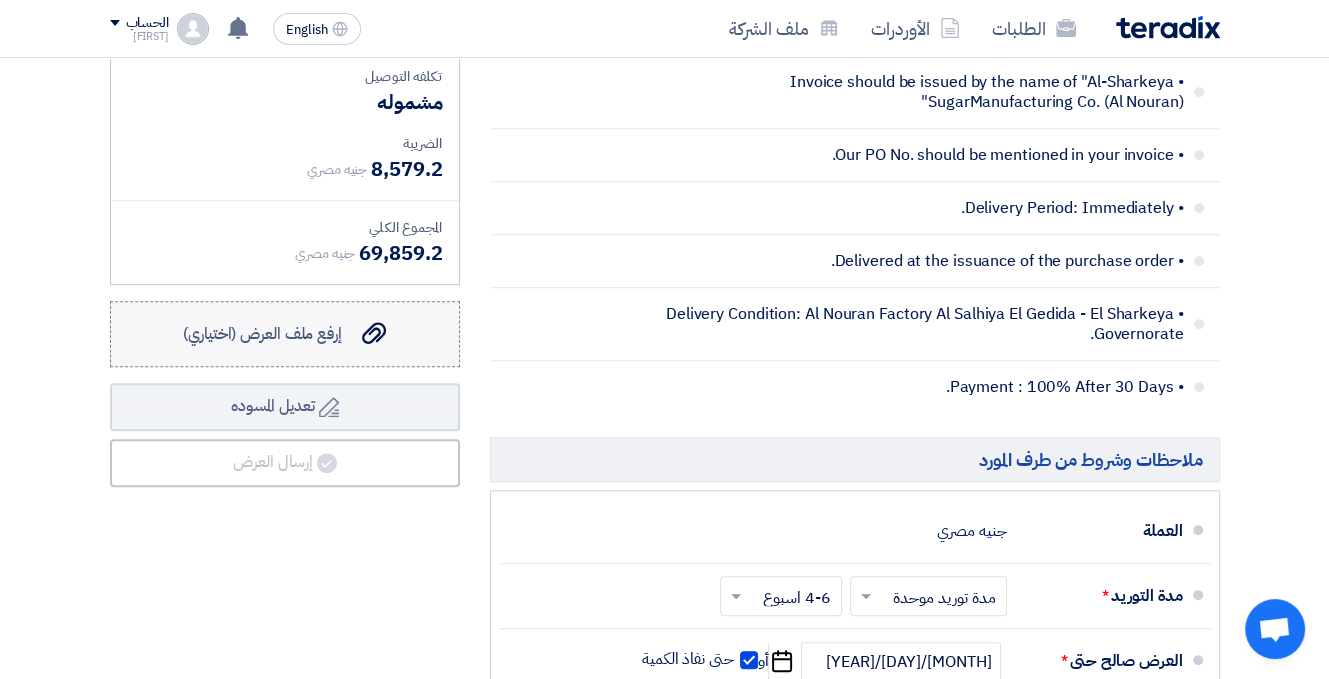 click on "إرفع ملف العرض (اختياري)" 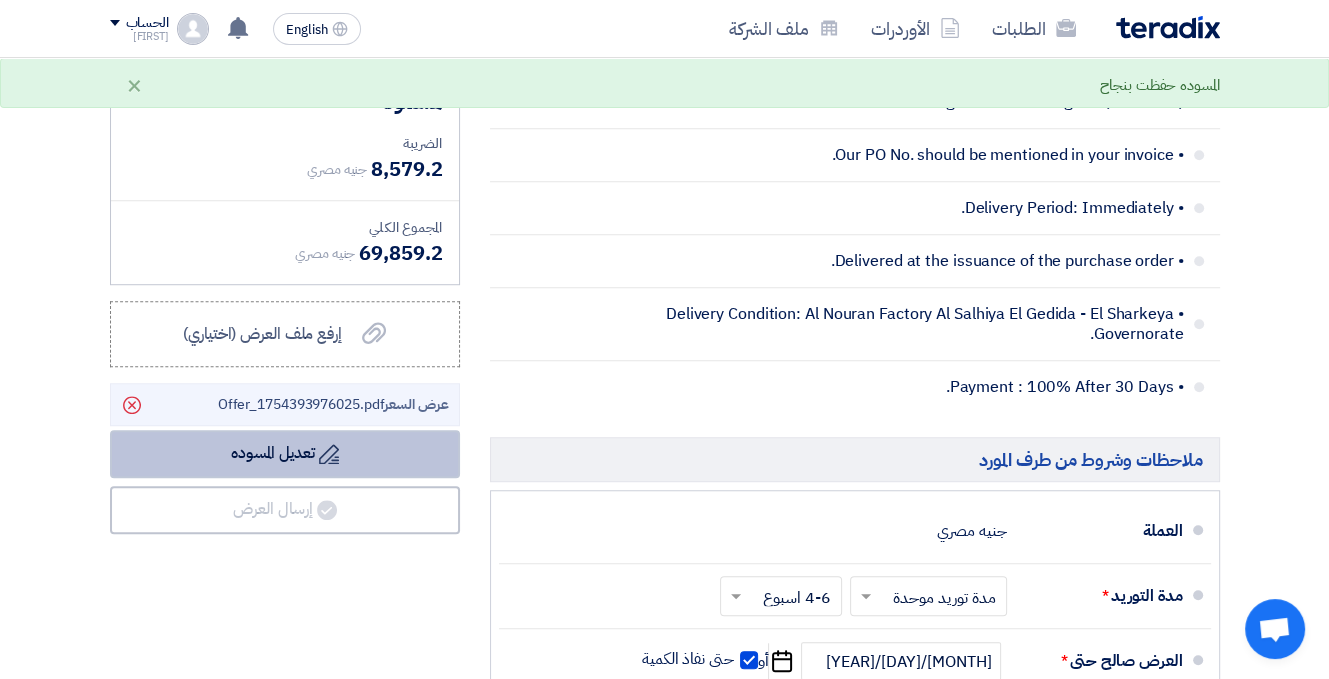 click on "Draft
تعديل المسوده" 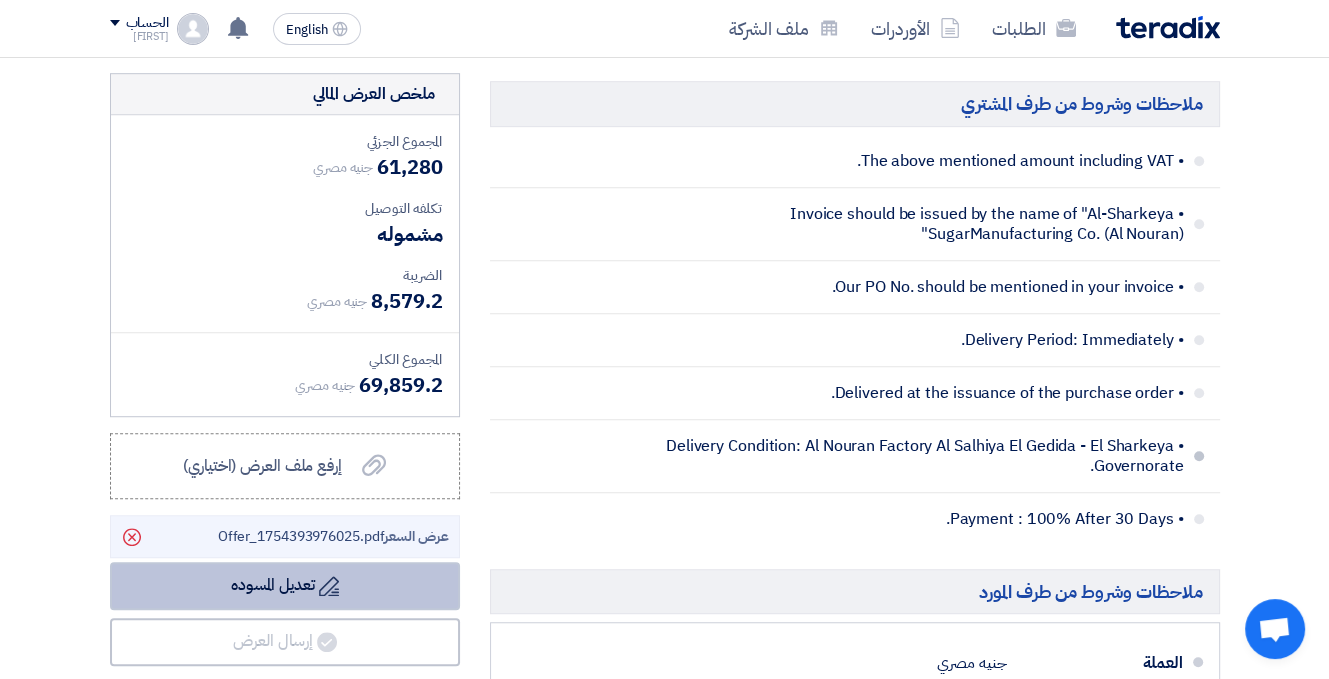 scroll, scrollTop: 1200, scrollLeft: 0, axis: vertical 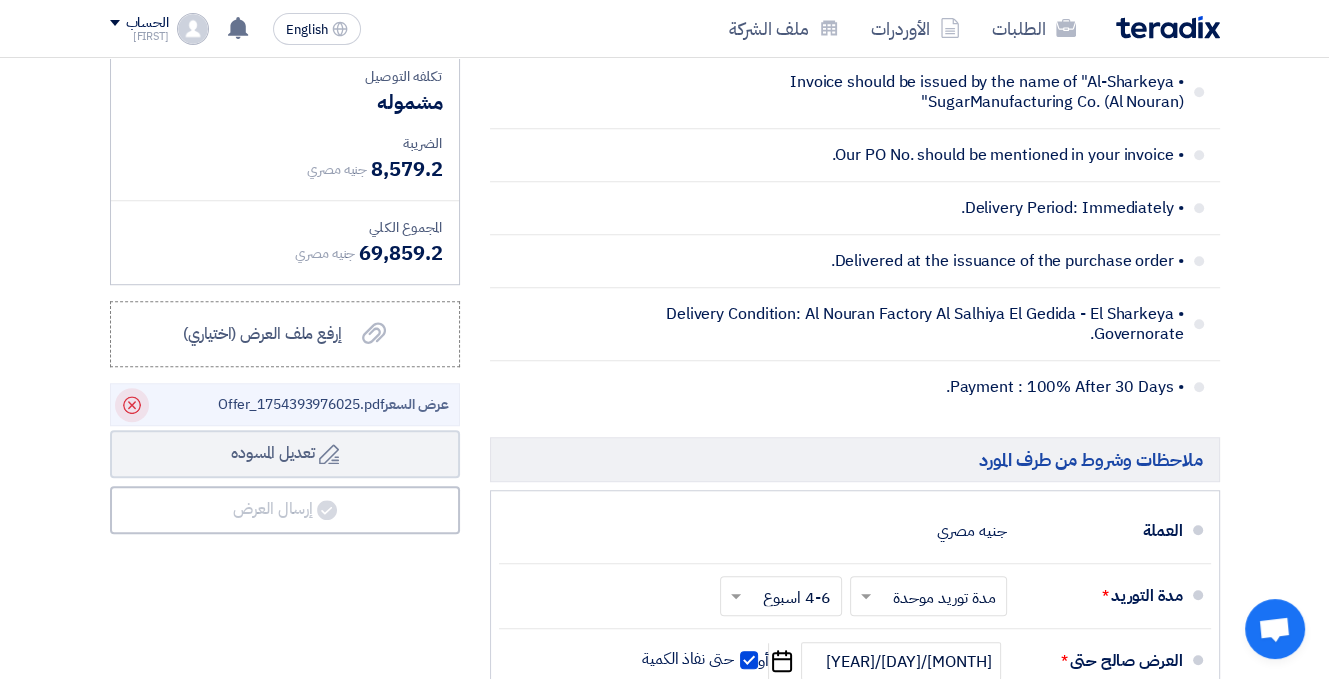 click on "Delete" 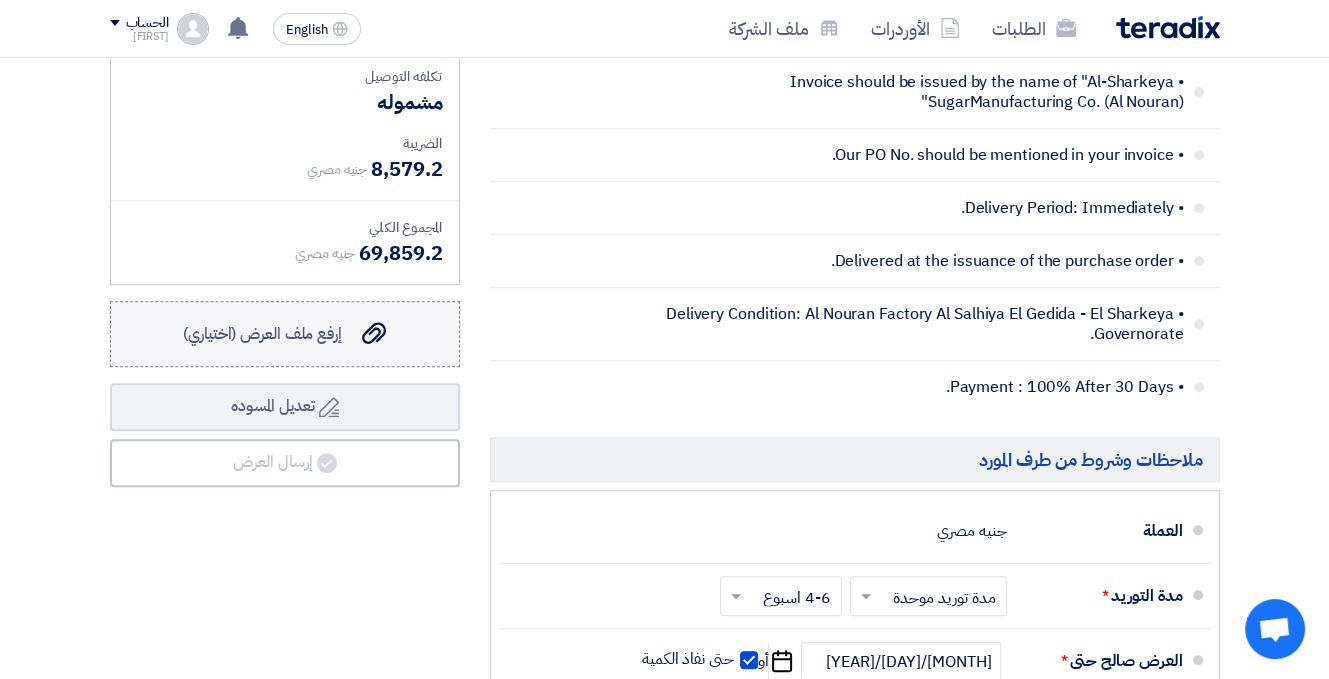 click on "إرفع ملف العرض (اختياري)" 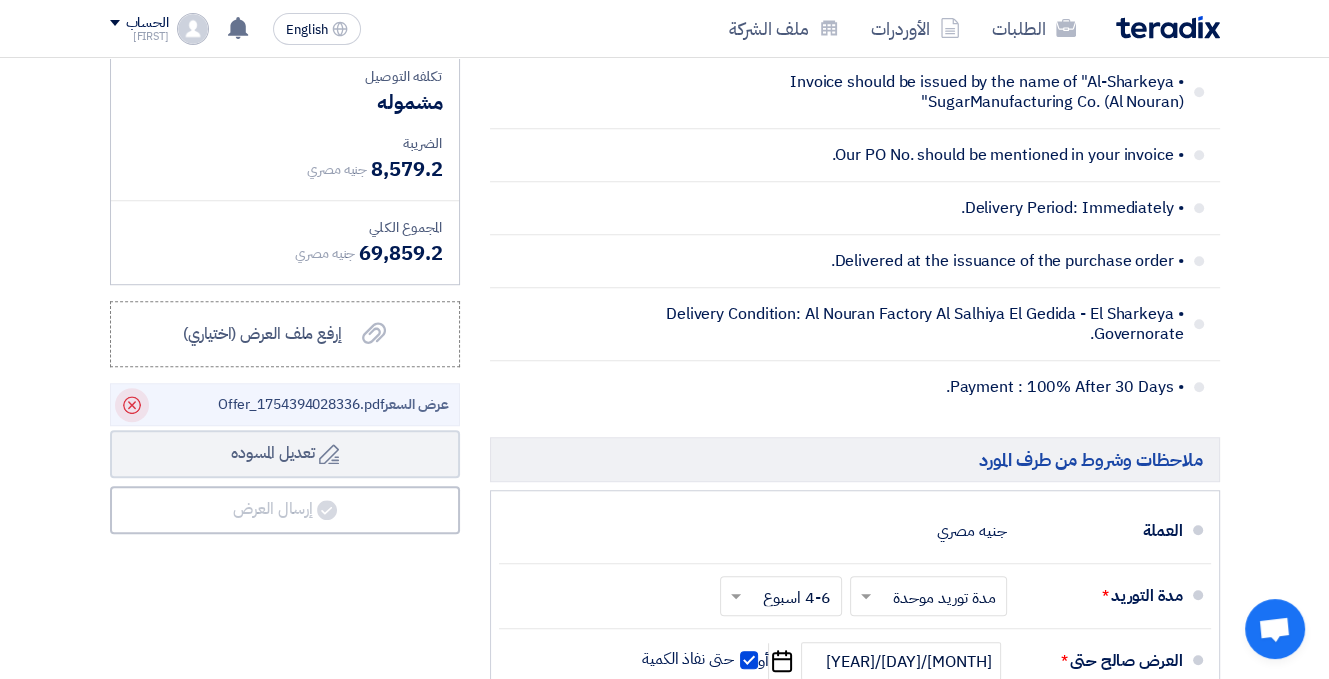 click 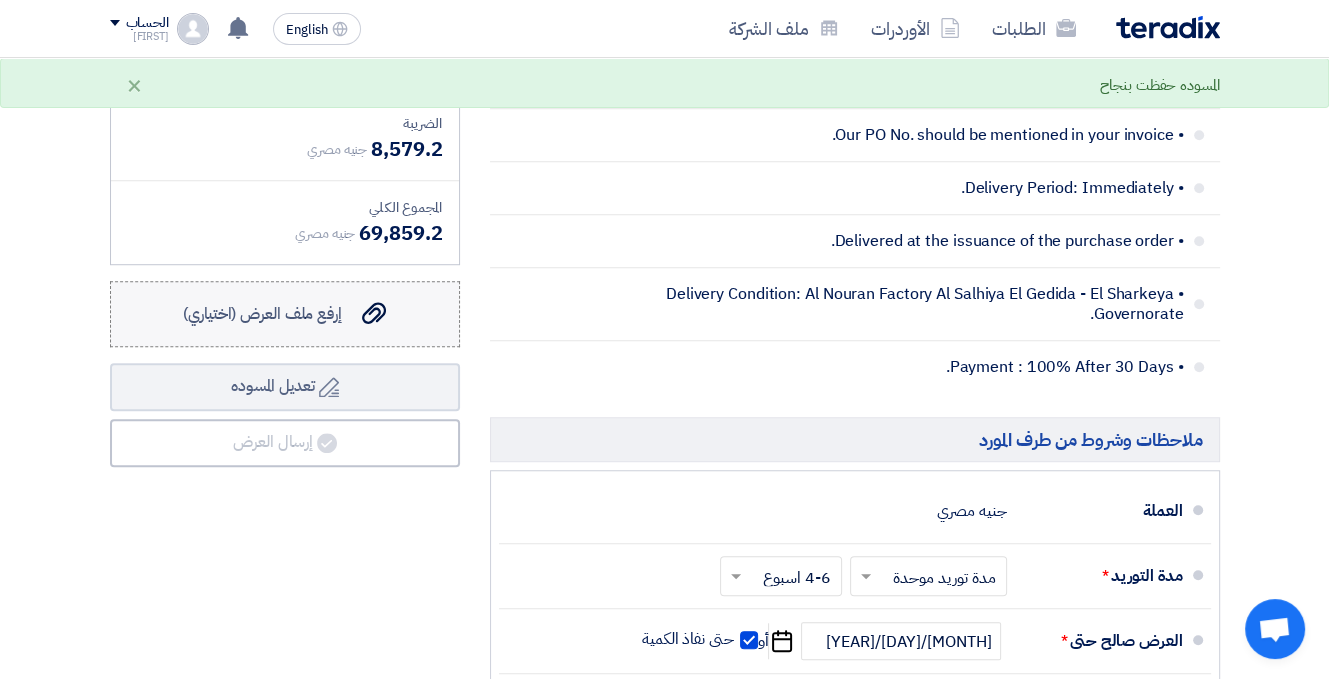 scroll, scrollTop: 1200, scrollLeft: 0, axis: vertical 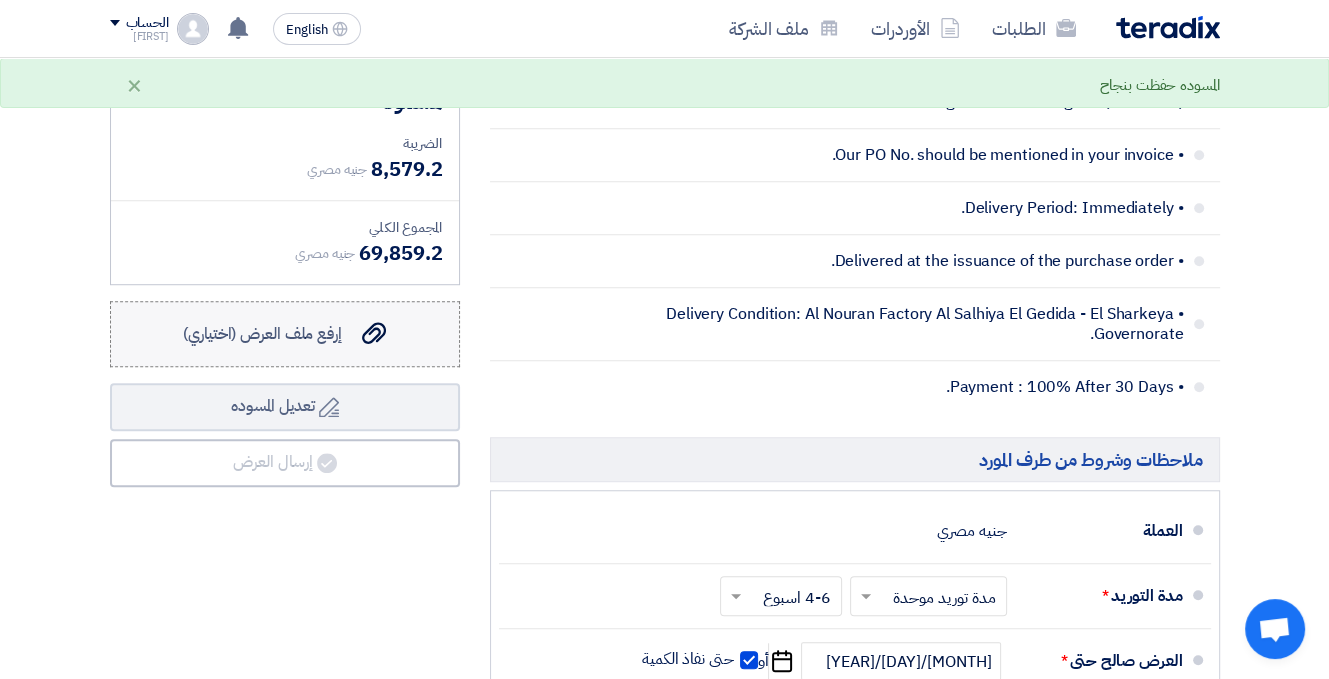 click on "إرفع ملف العرض (اختياري)" 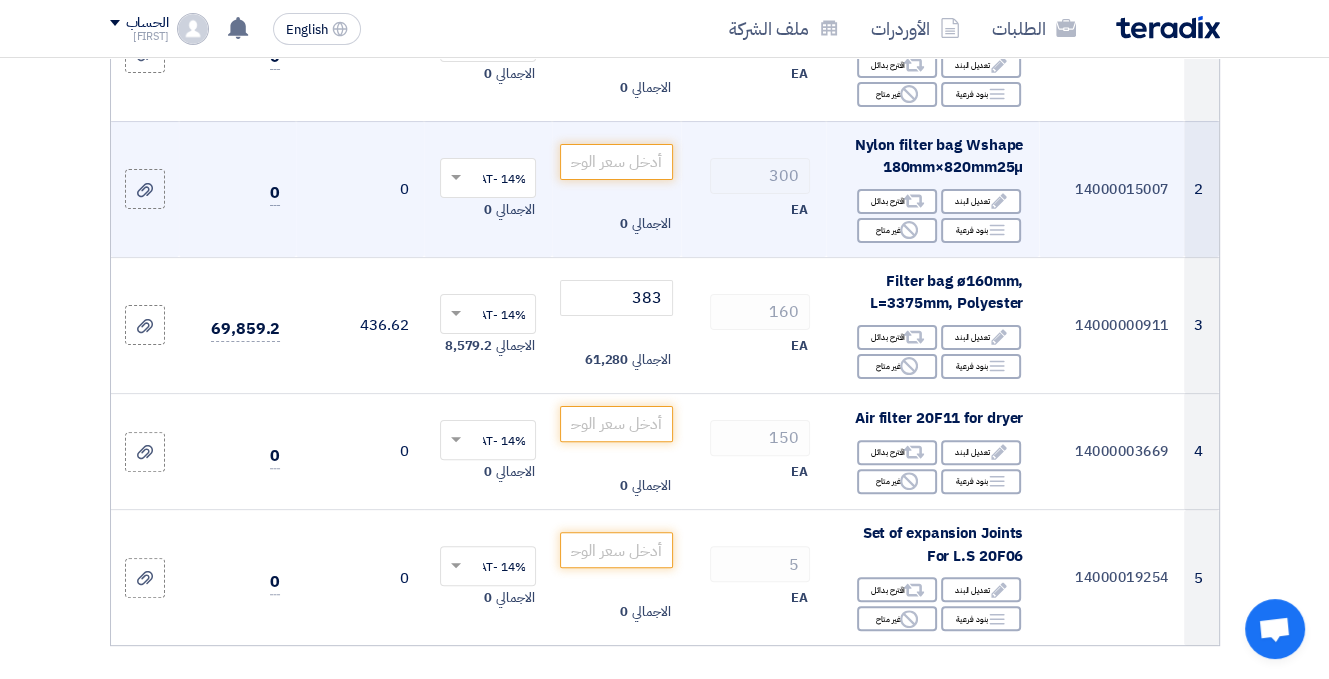 scroll, scrollTop: 200, scrollLeft: 0, axis: vertical 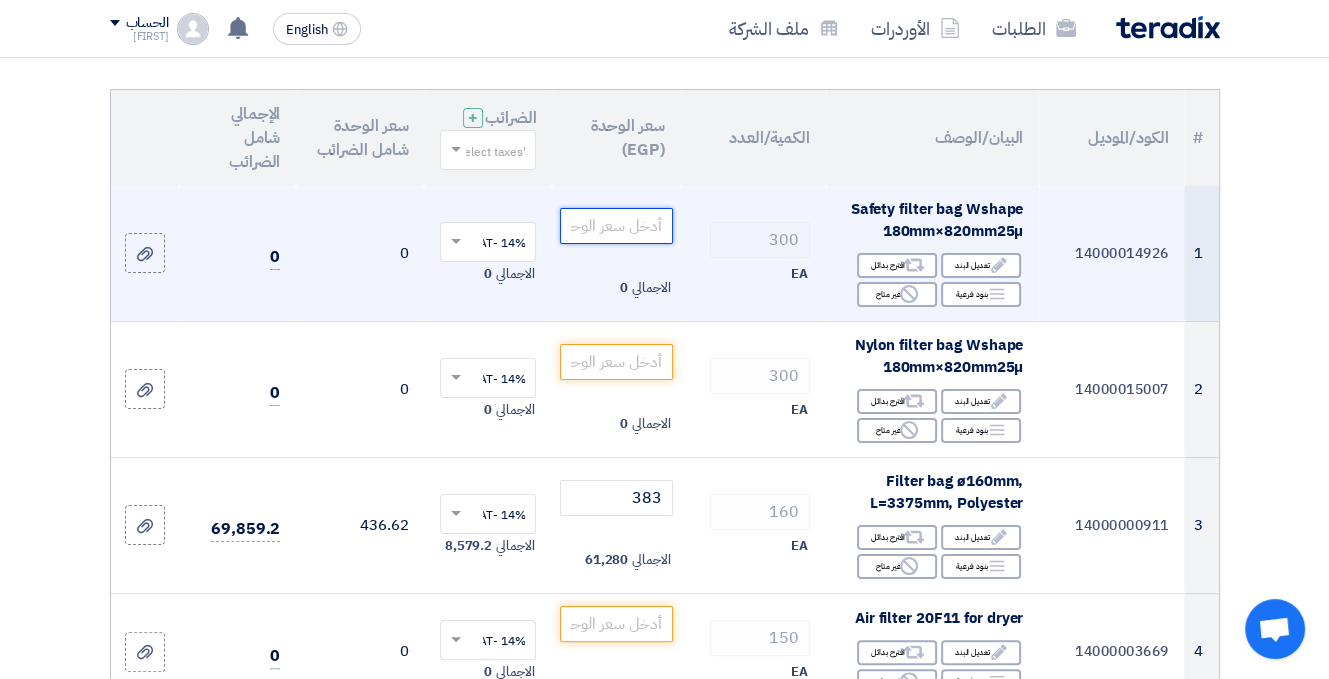 click 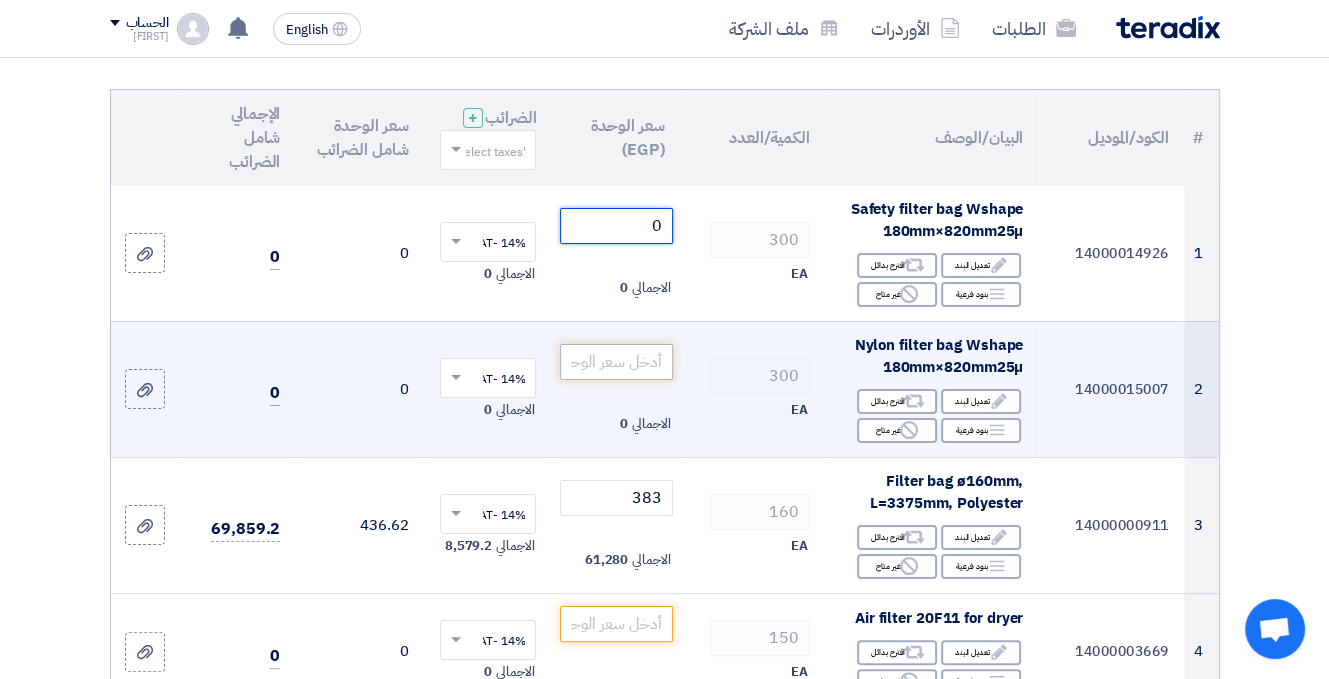 type on "0" 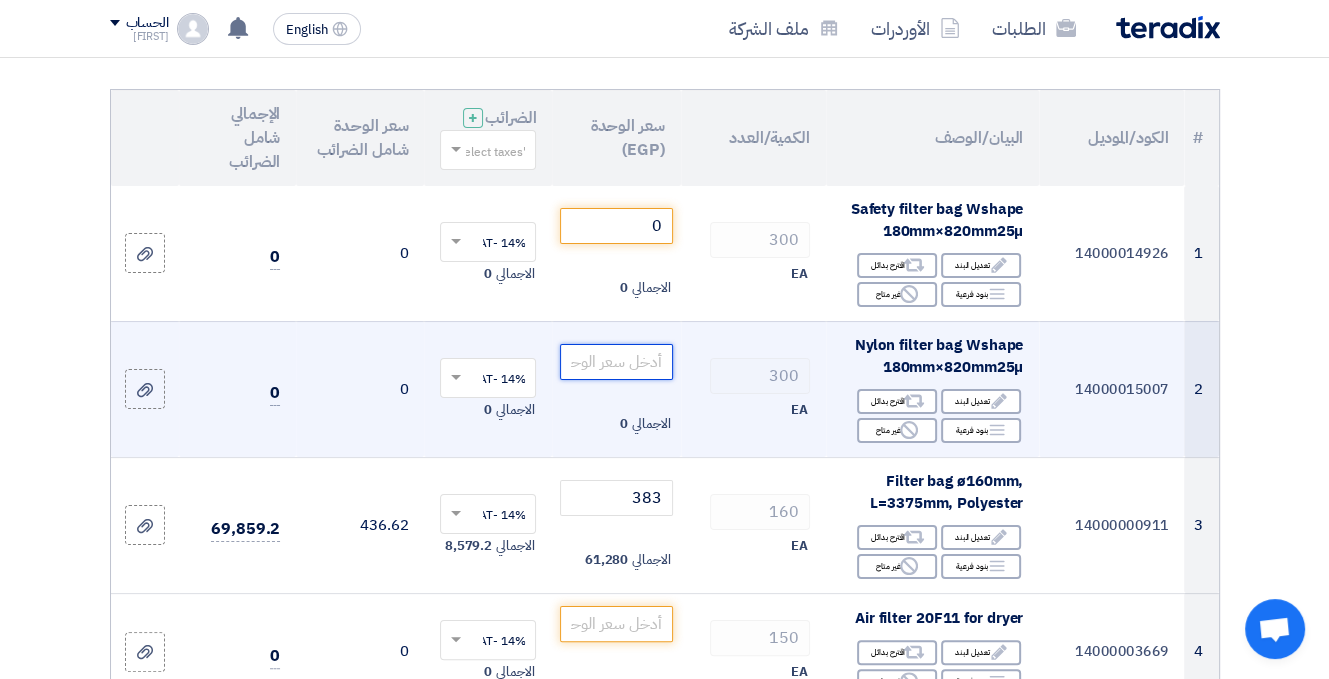 click 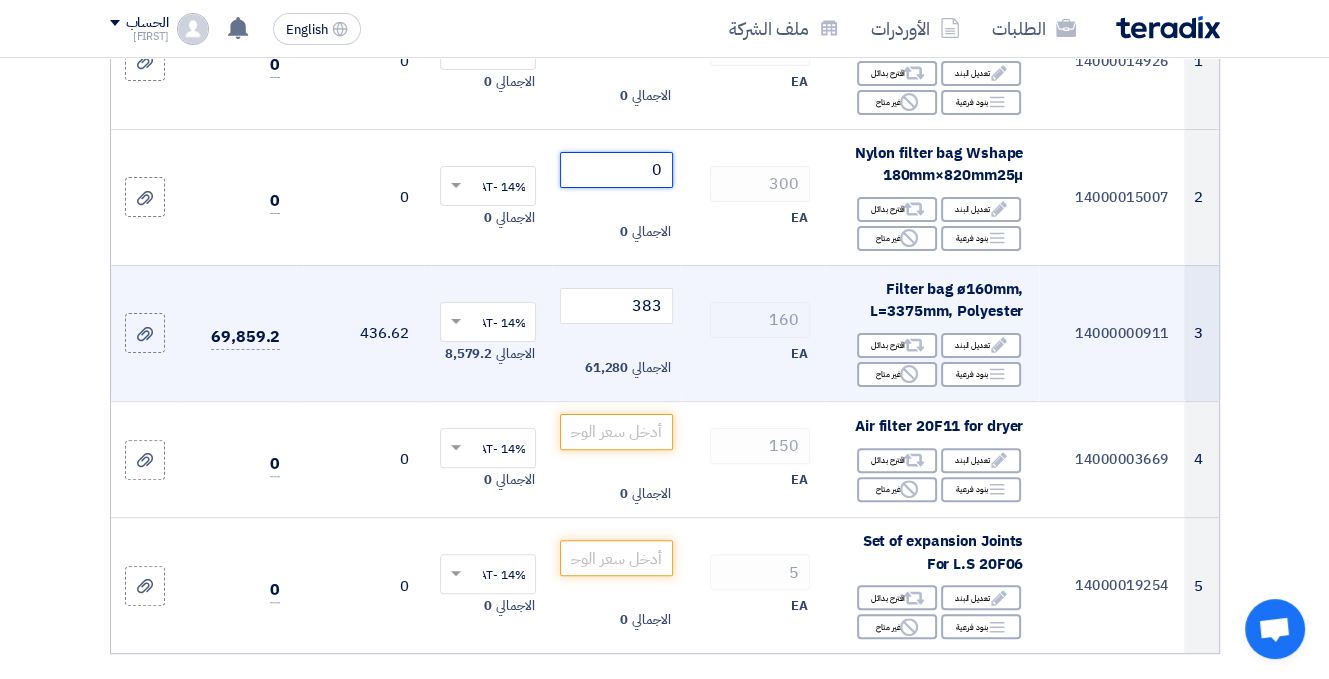 scroll, scrollTop: 400, scrollLeft: 0, axis: vertical 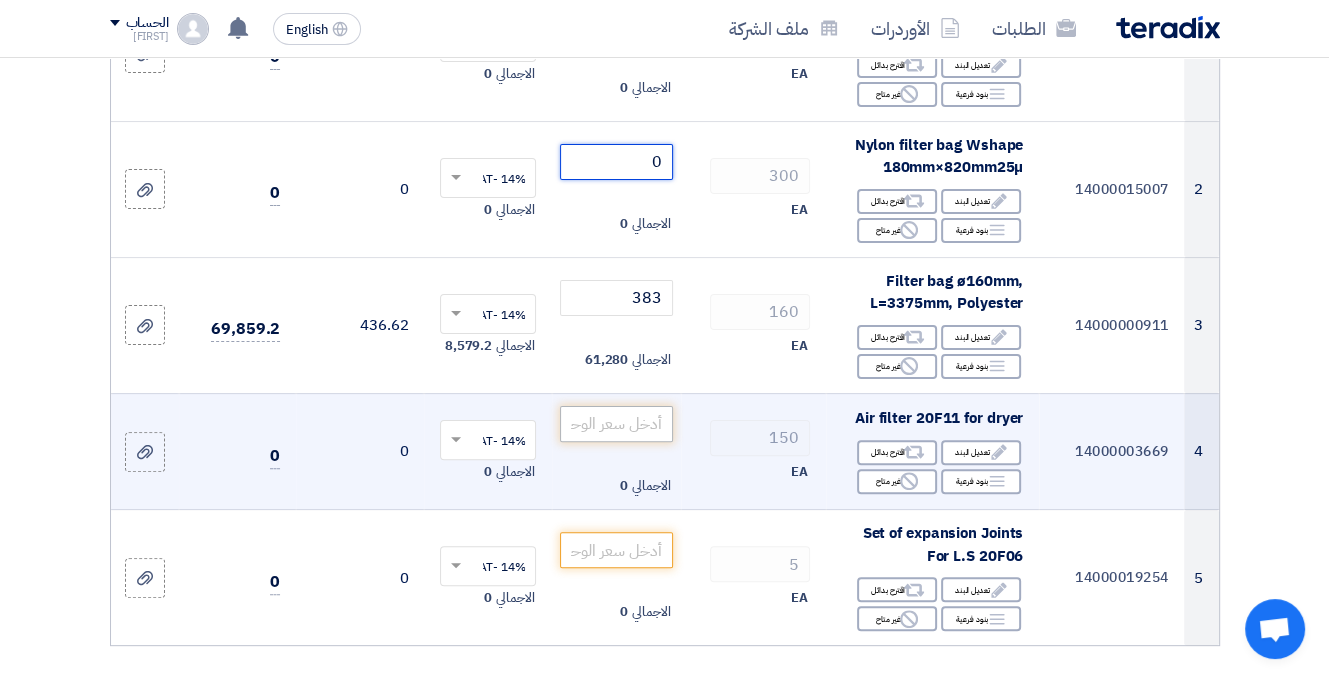 type on "0" 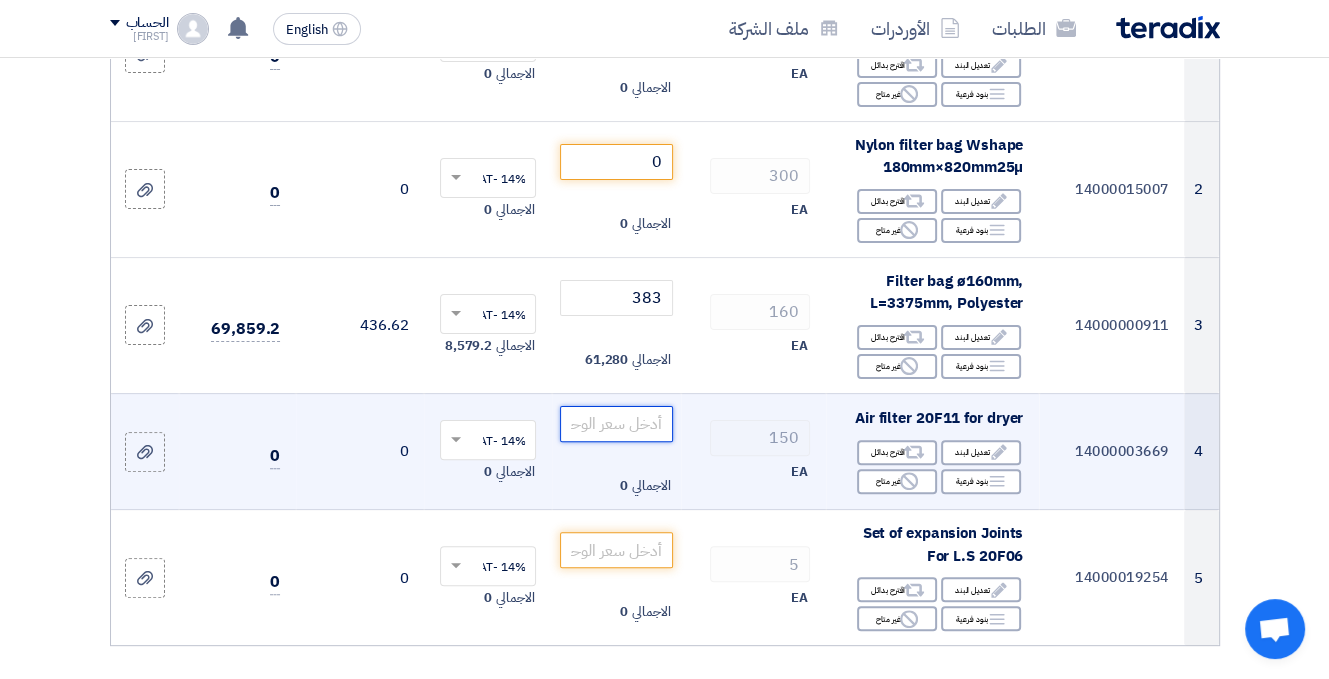 click 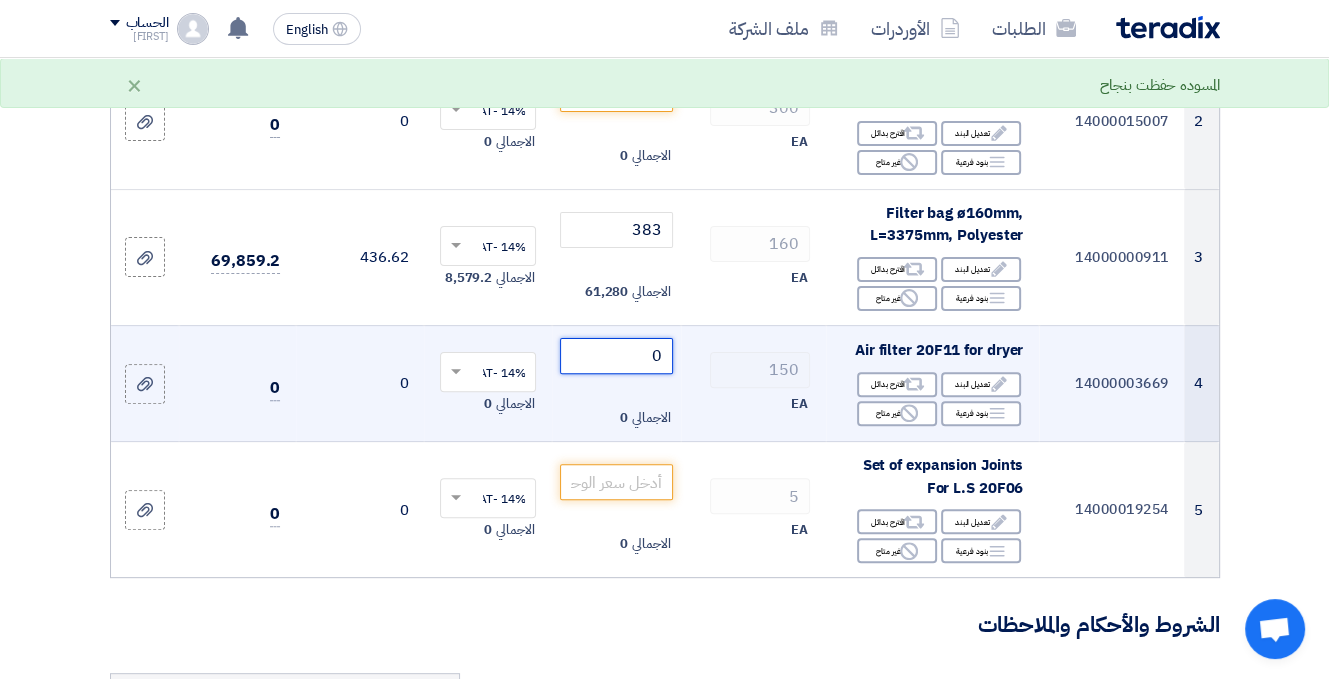 scroll, scrollTop: 600, scrollLeft: 0, axis: vertical 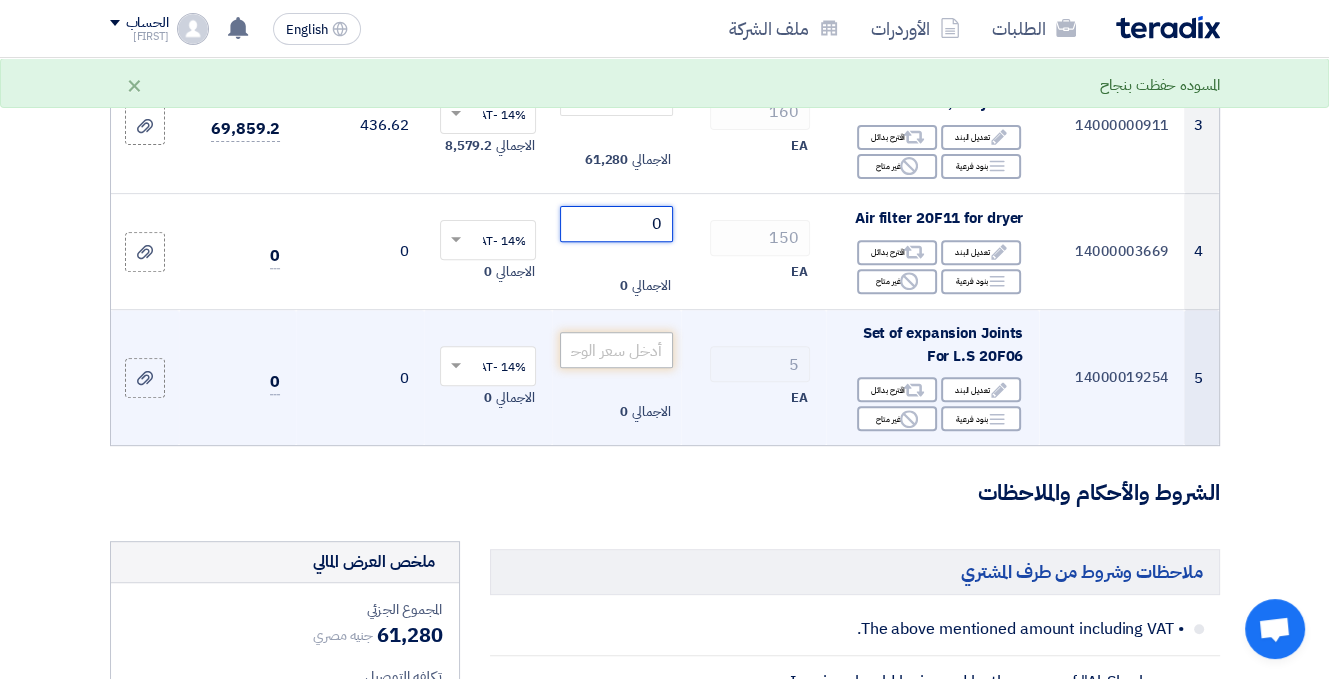 type on "0" 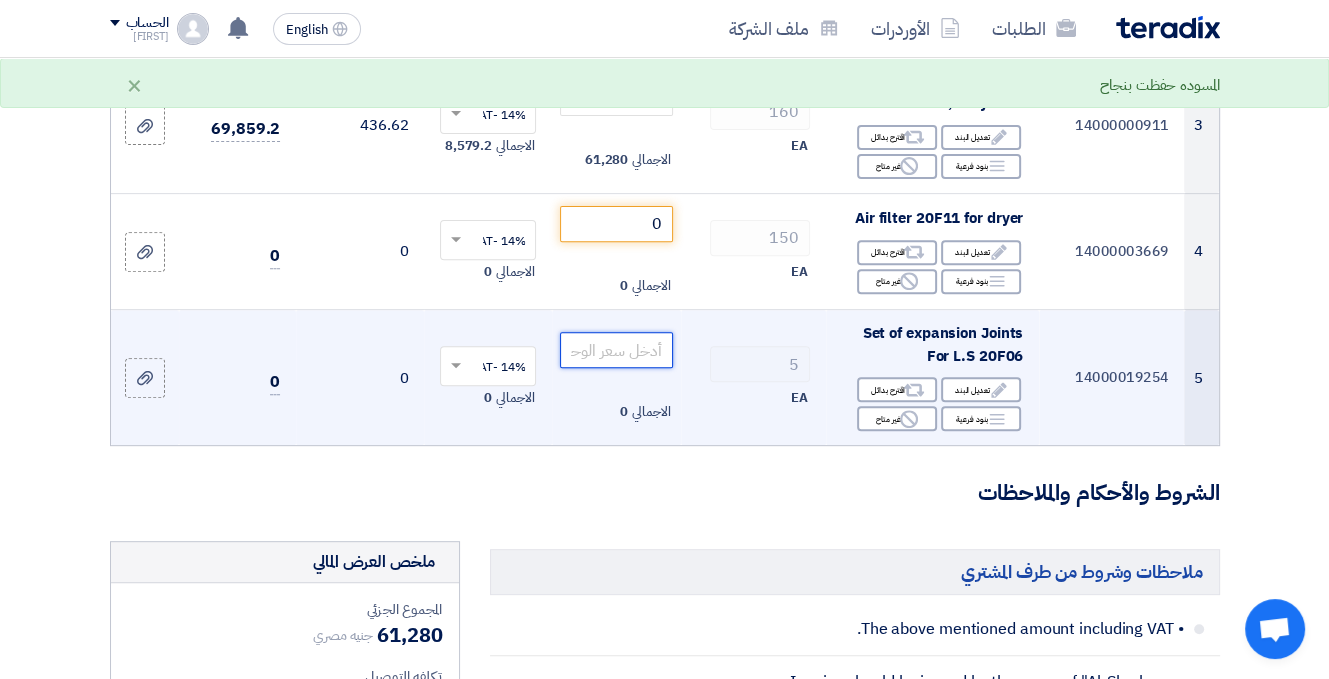 click 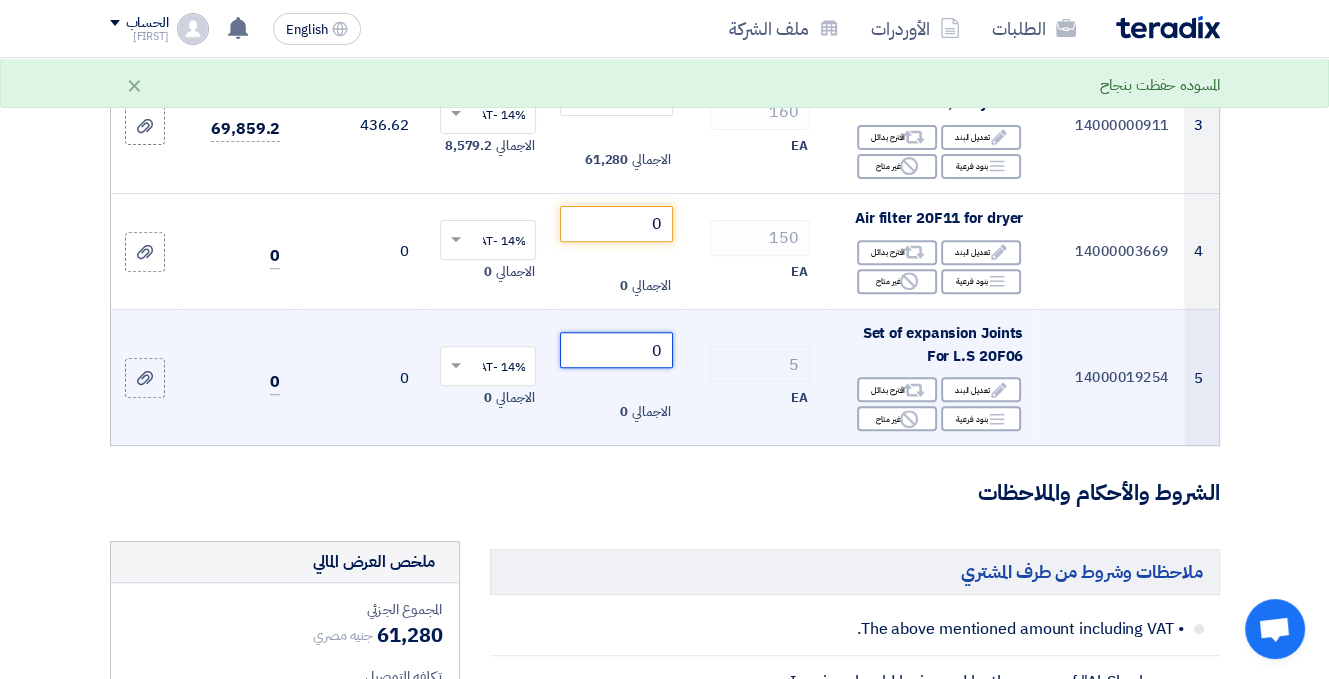 type on "0" 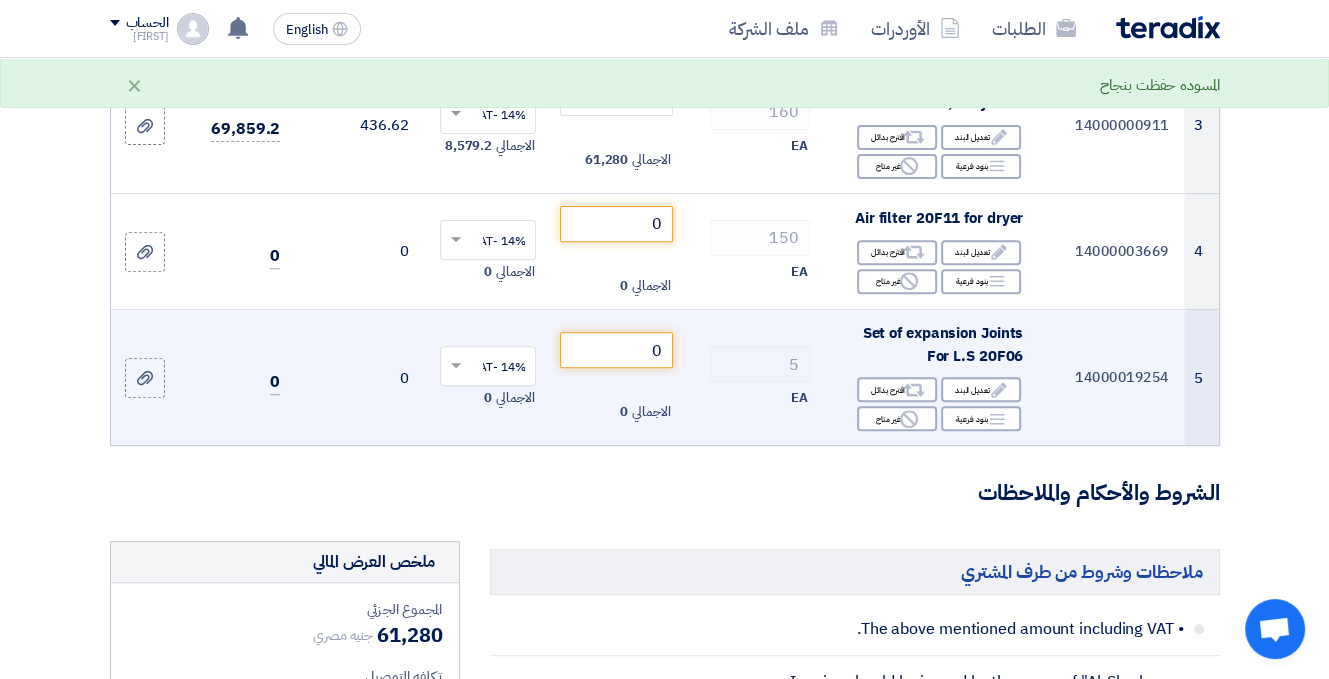 click on "5" 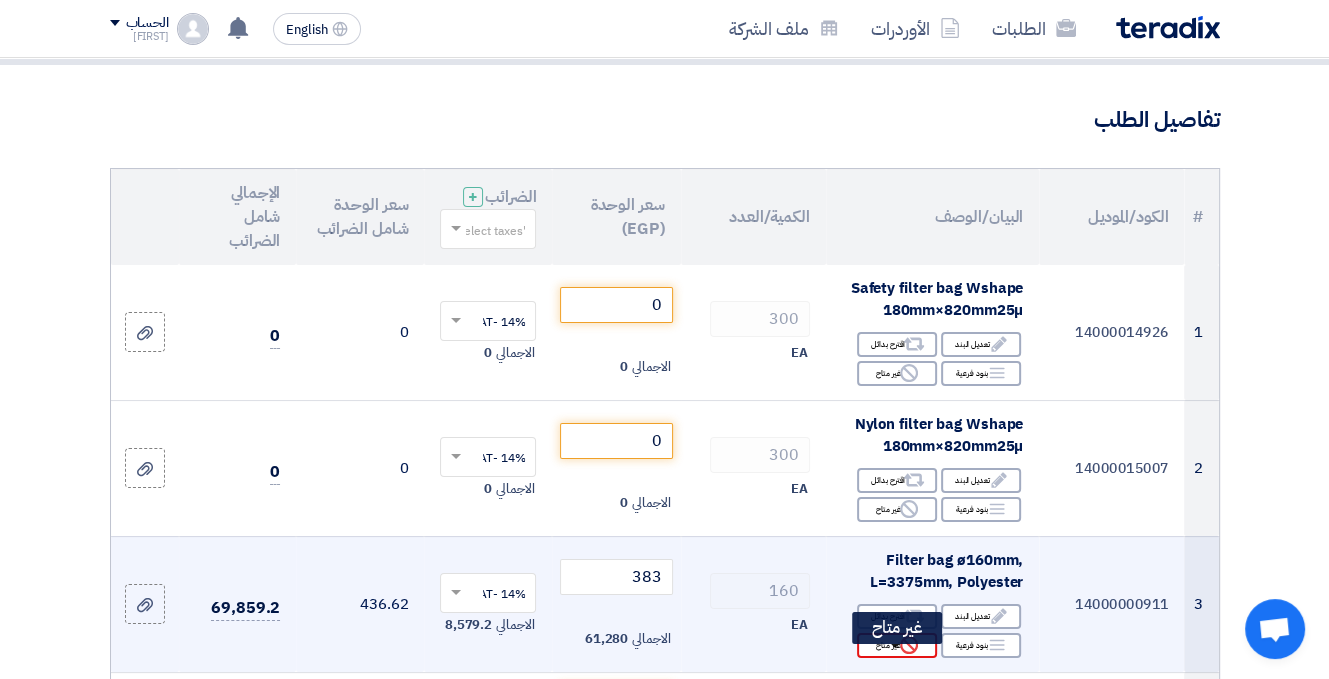 scroll, scrollTop: 100, scrollLeft: 0, axis: vertical 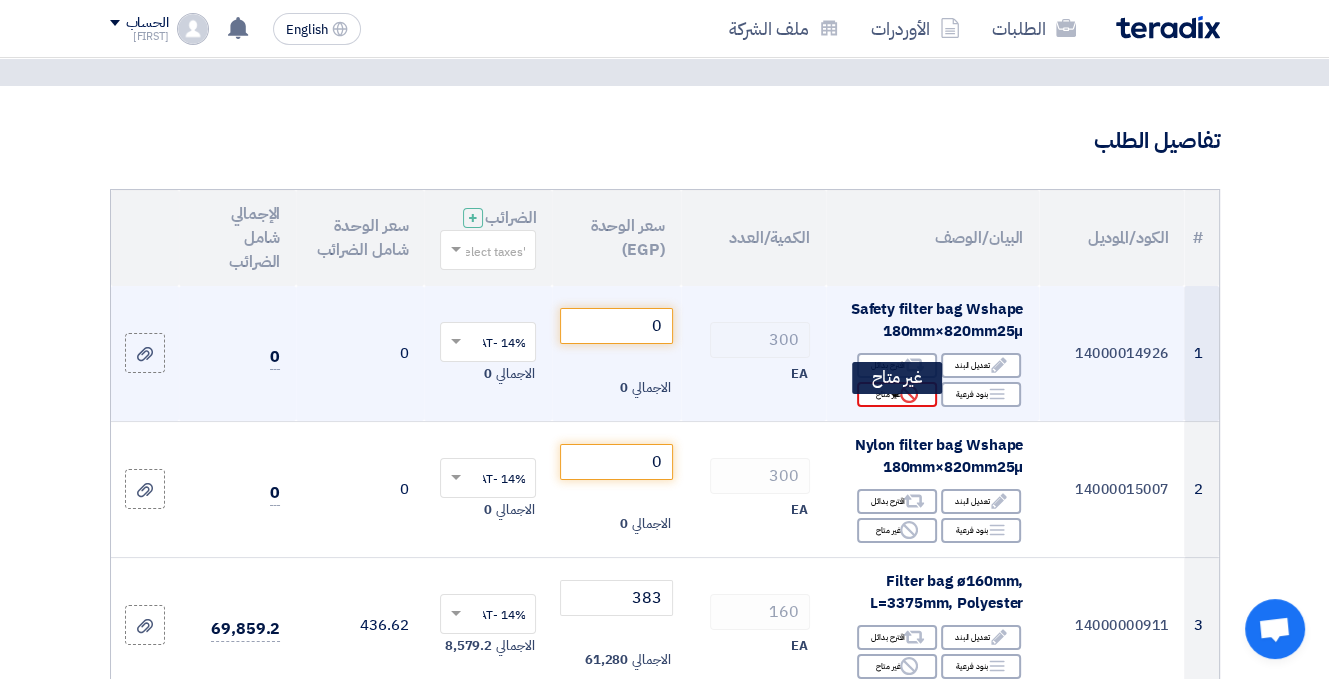click on "Reject
غير متاح" 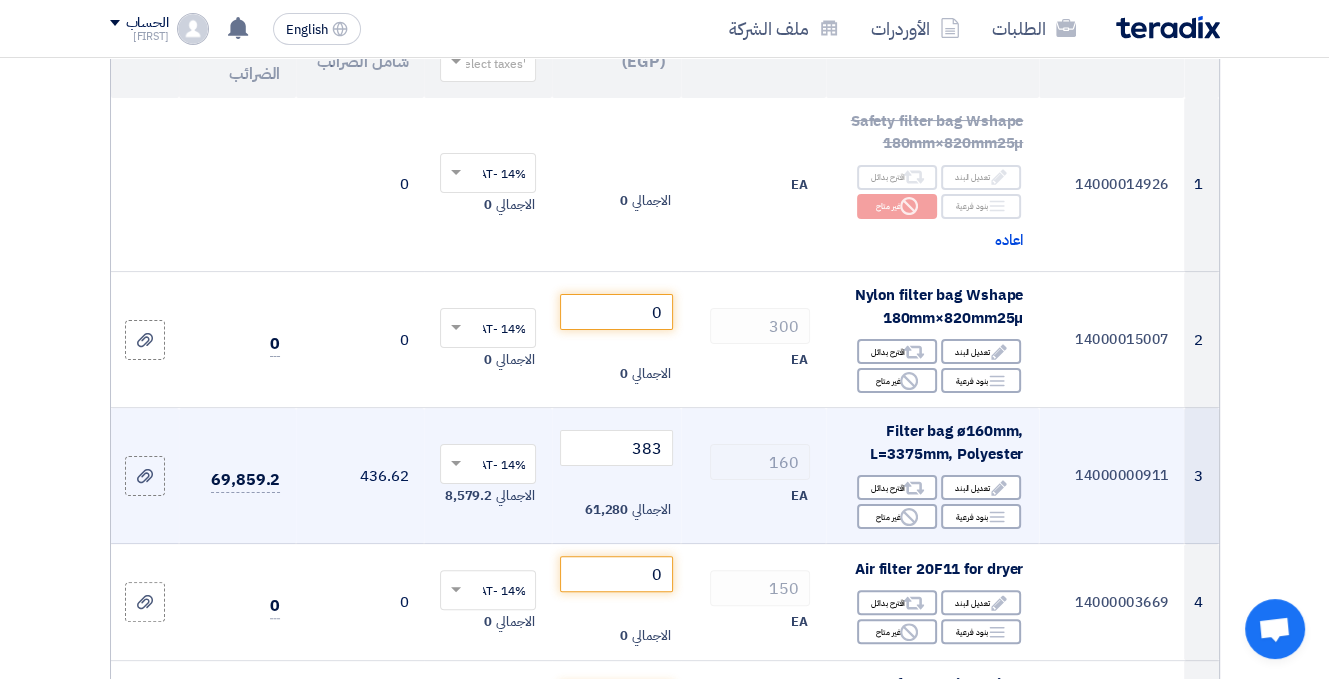 scroll, scrollTop: 300, scrollLeft: 0, axis: vertical 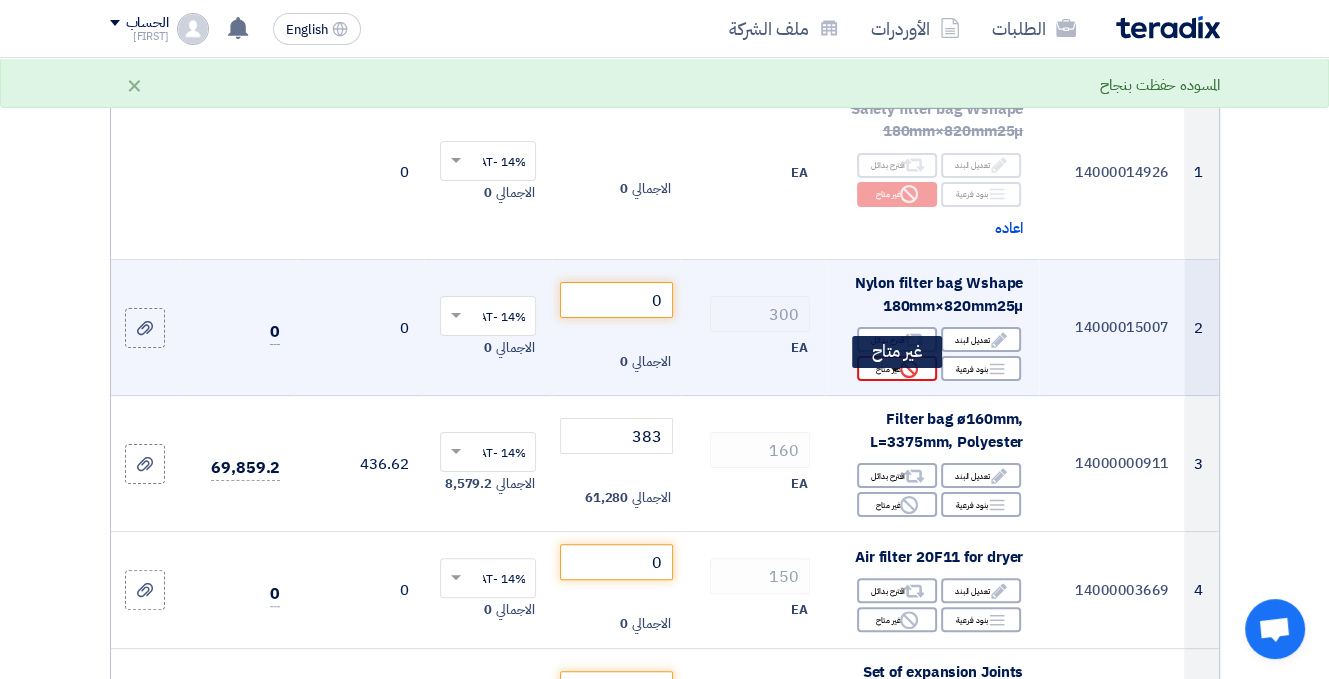 click on "Reject
غير متاح" 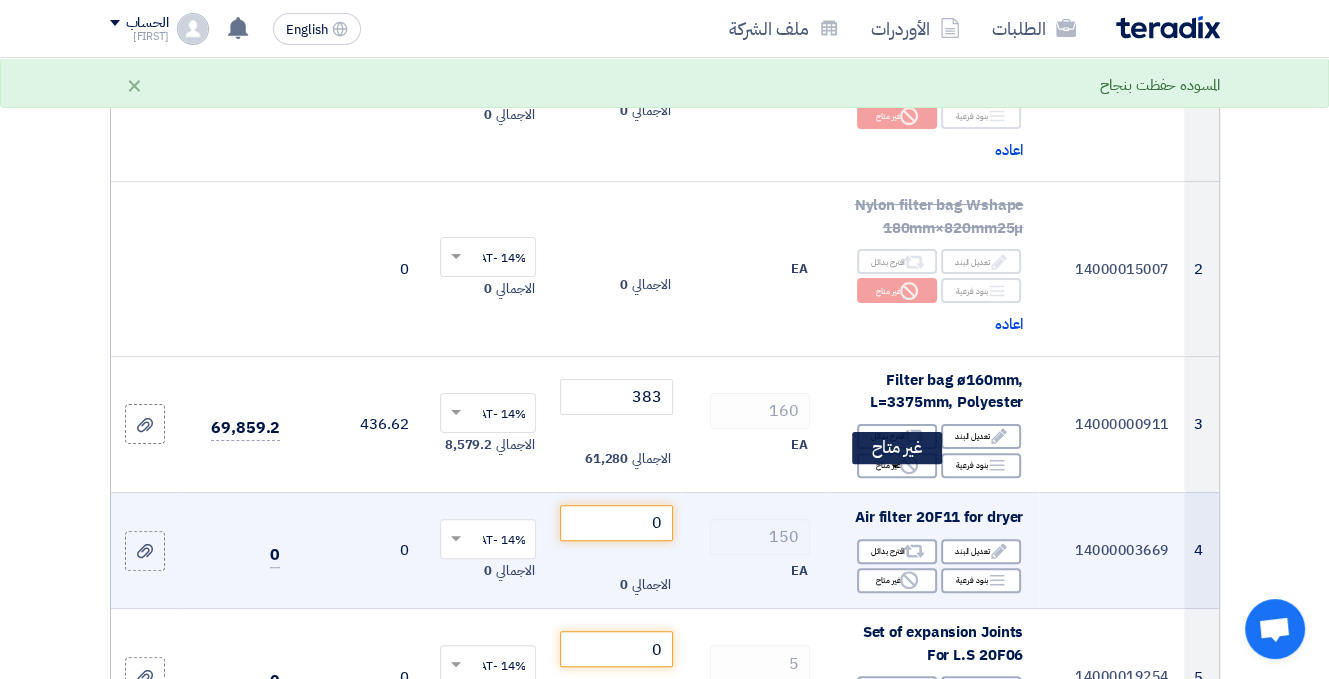 scroll, scrollTop: 500, scrollLeft: 0, axis: vertical 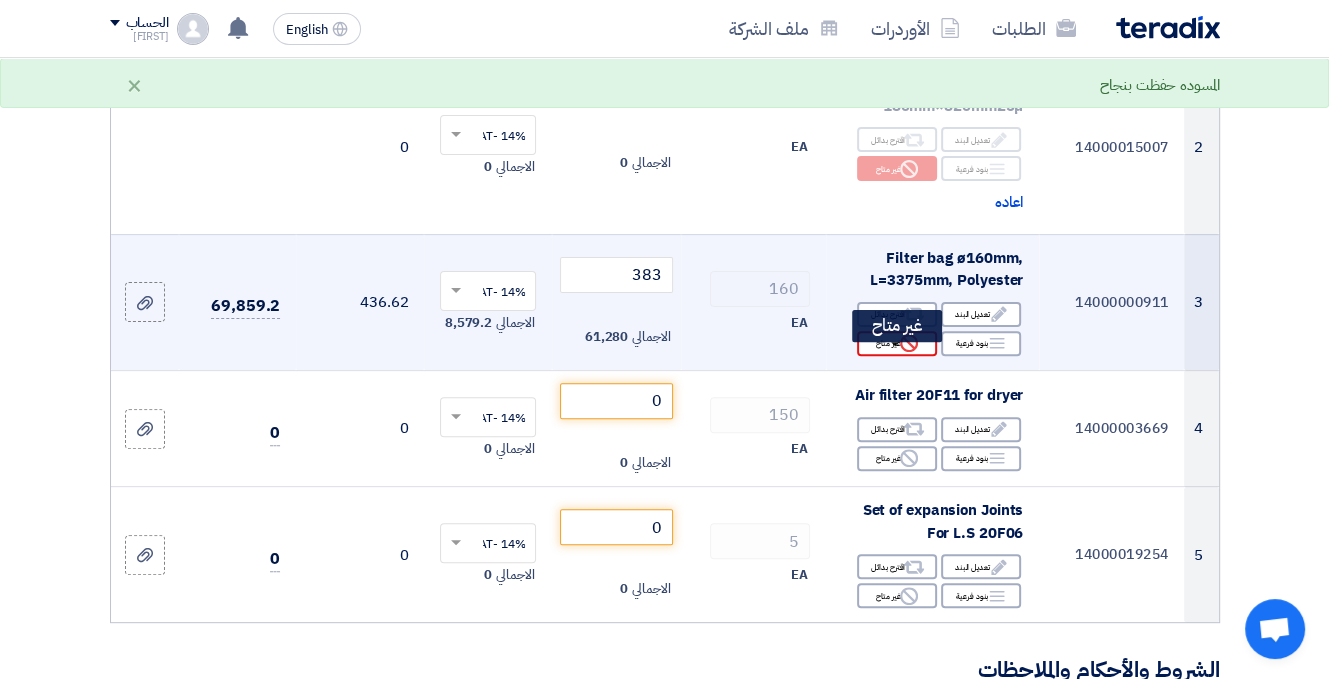 click on "Reject
غير متاح" 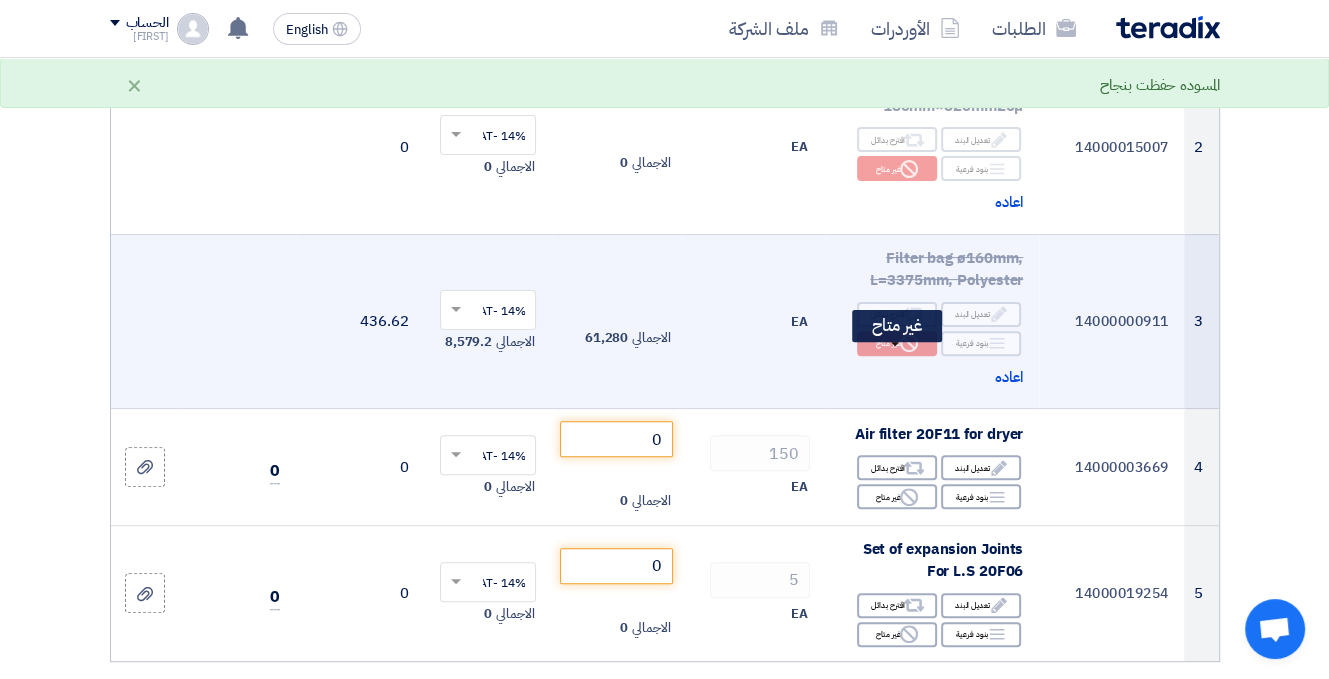 click 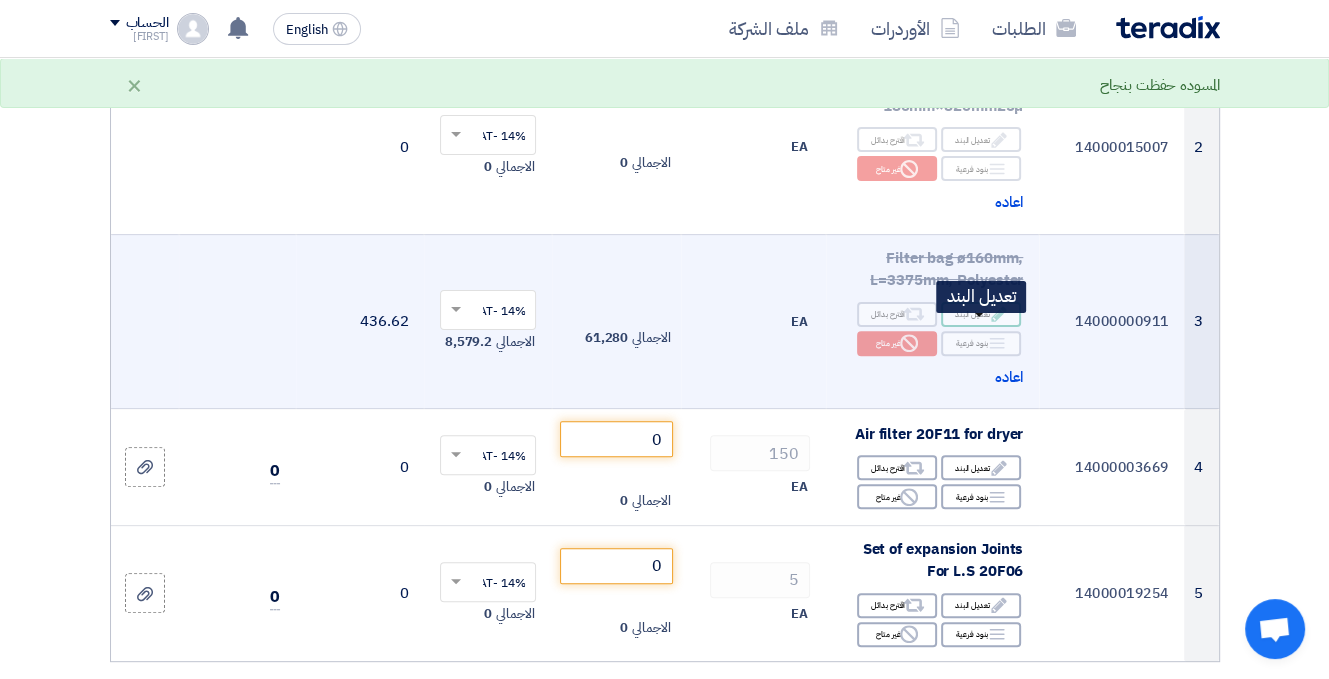 click on "Edit
تعديل البند" 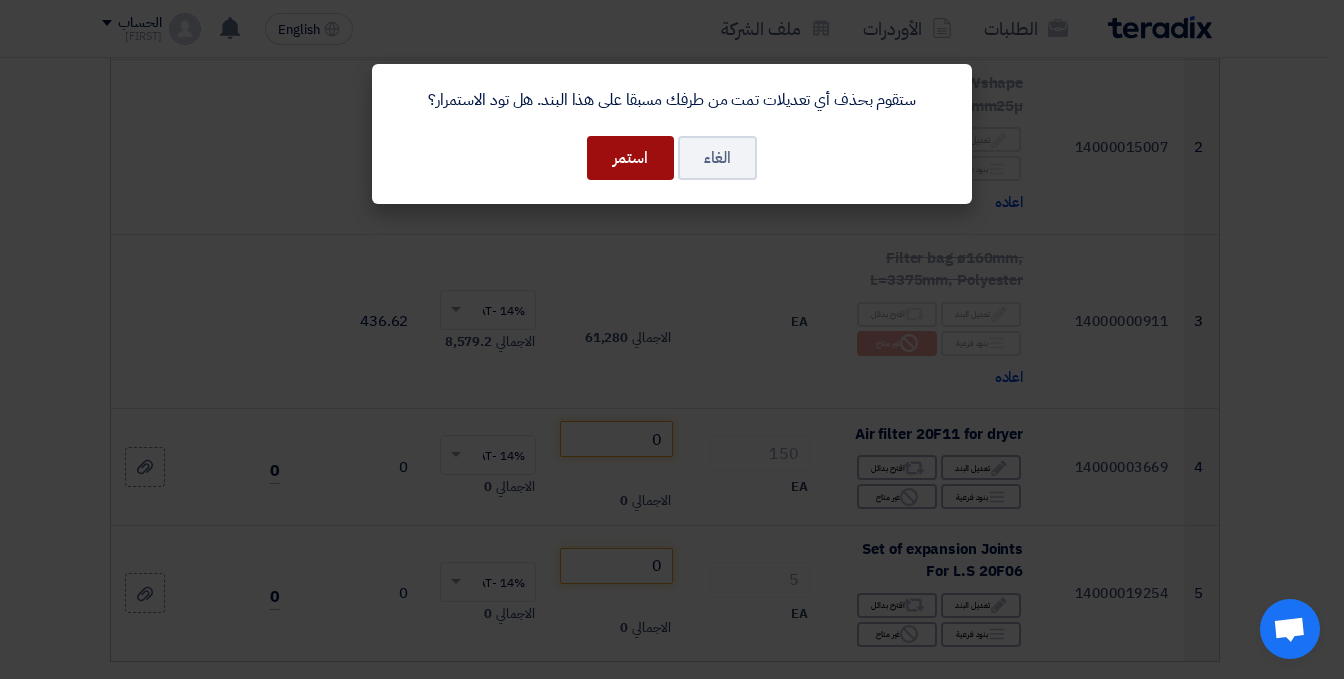 click on "استمر" 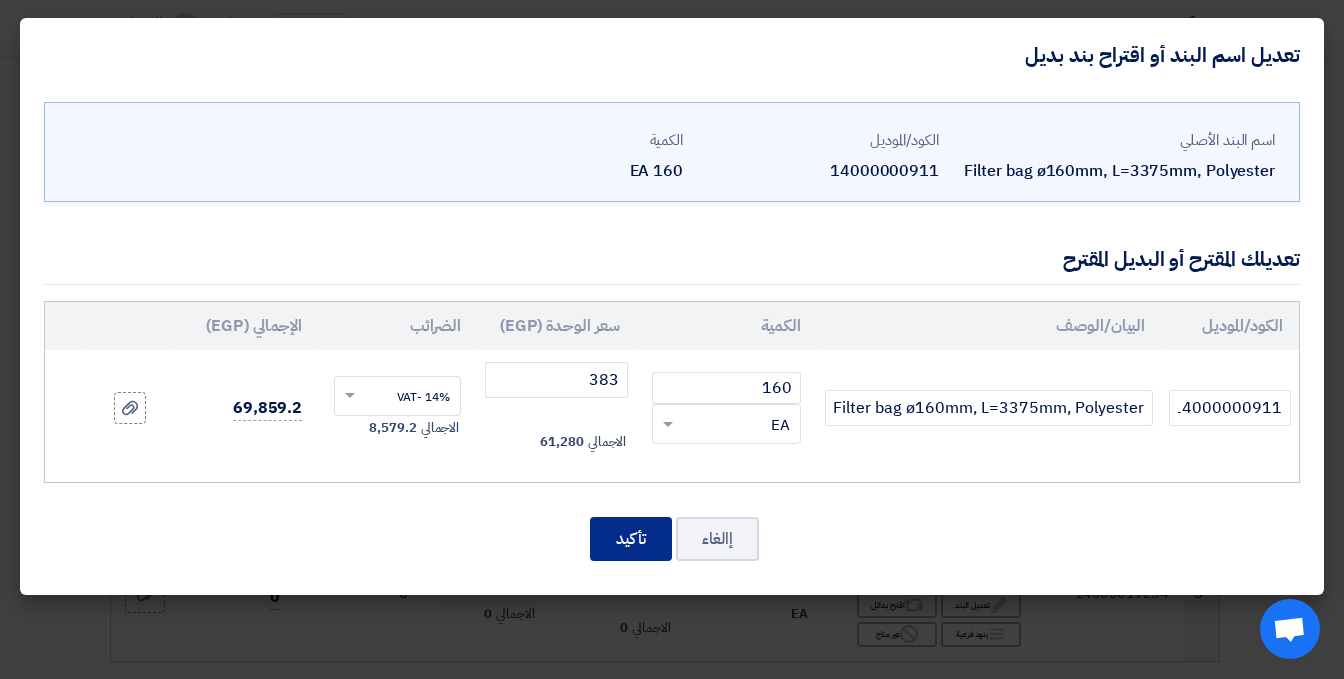 click on "تأكيد" 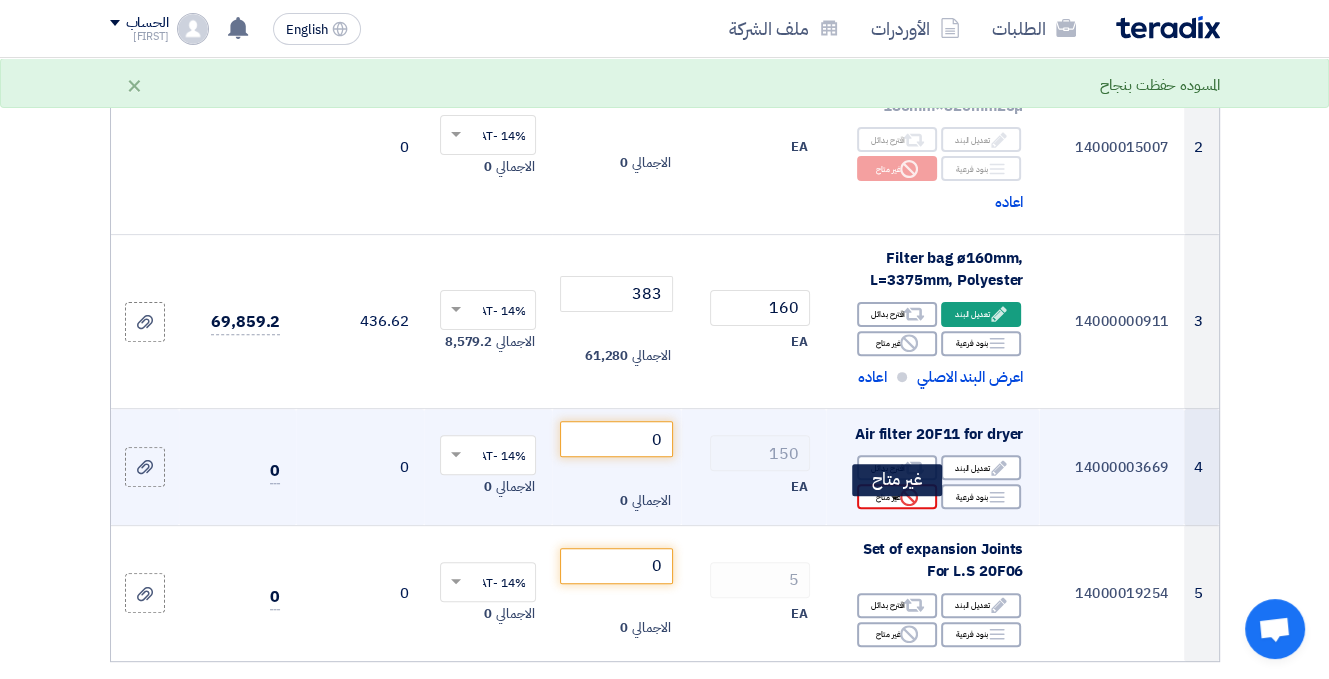 click on "Reject
غير متاح" 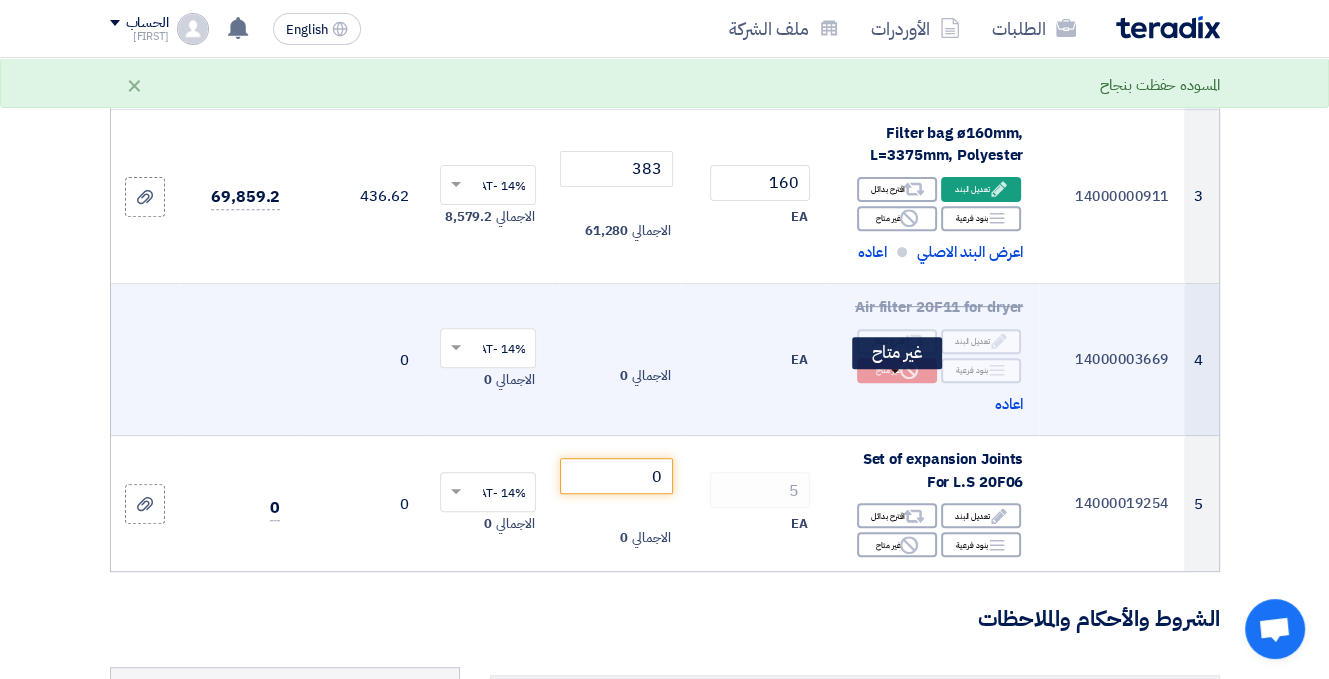 scroll, scrollTop: 700, scrollLeft: 0, axis: vertical 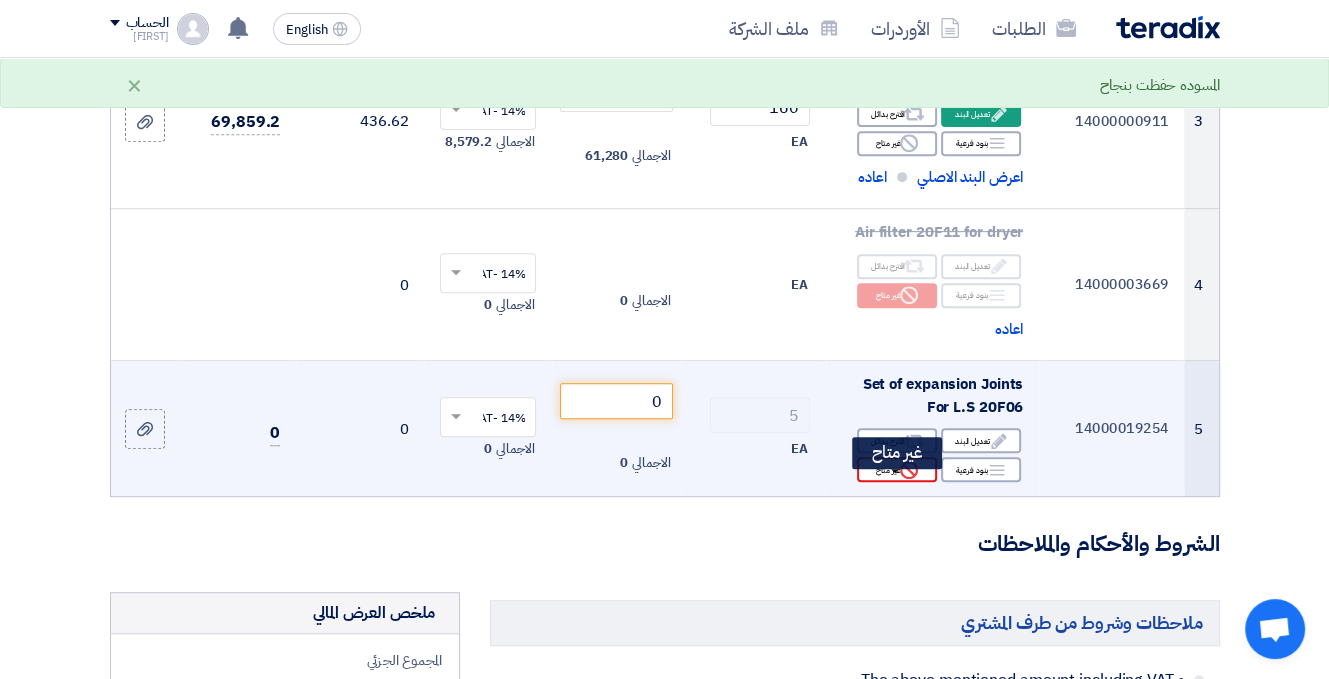 click on "Reject
غير متاح" 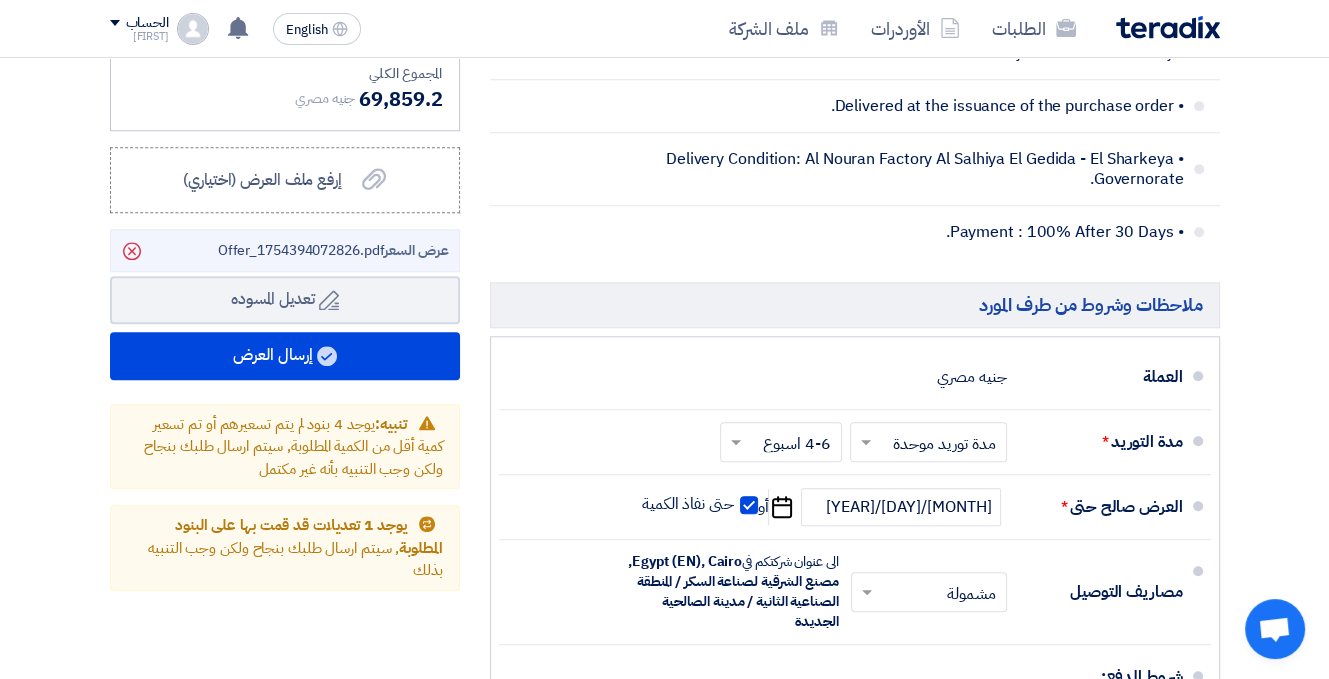 scroll, scrollTop: 1500, scrollLeft: 0, axis: vertical 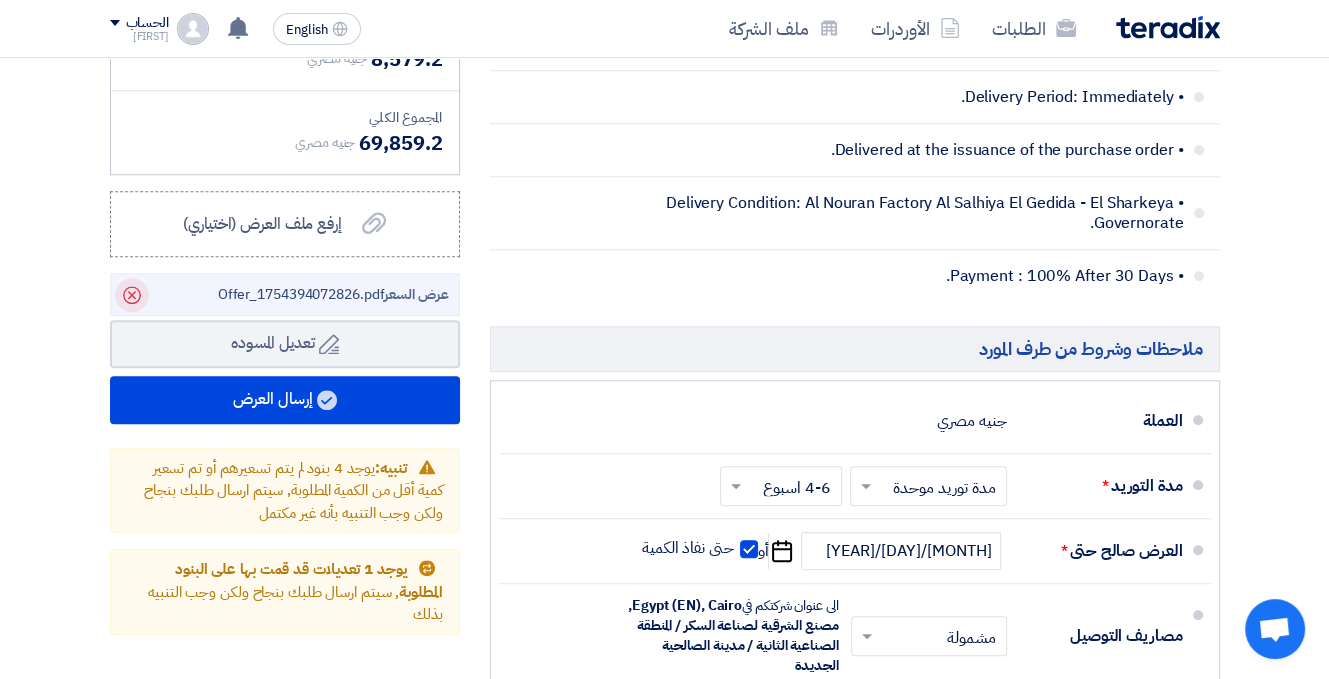 click on "Delete" 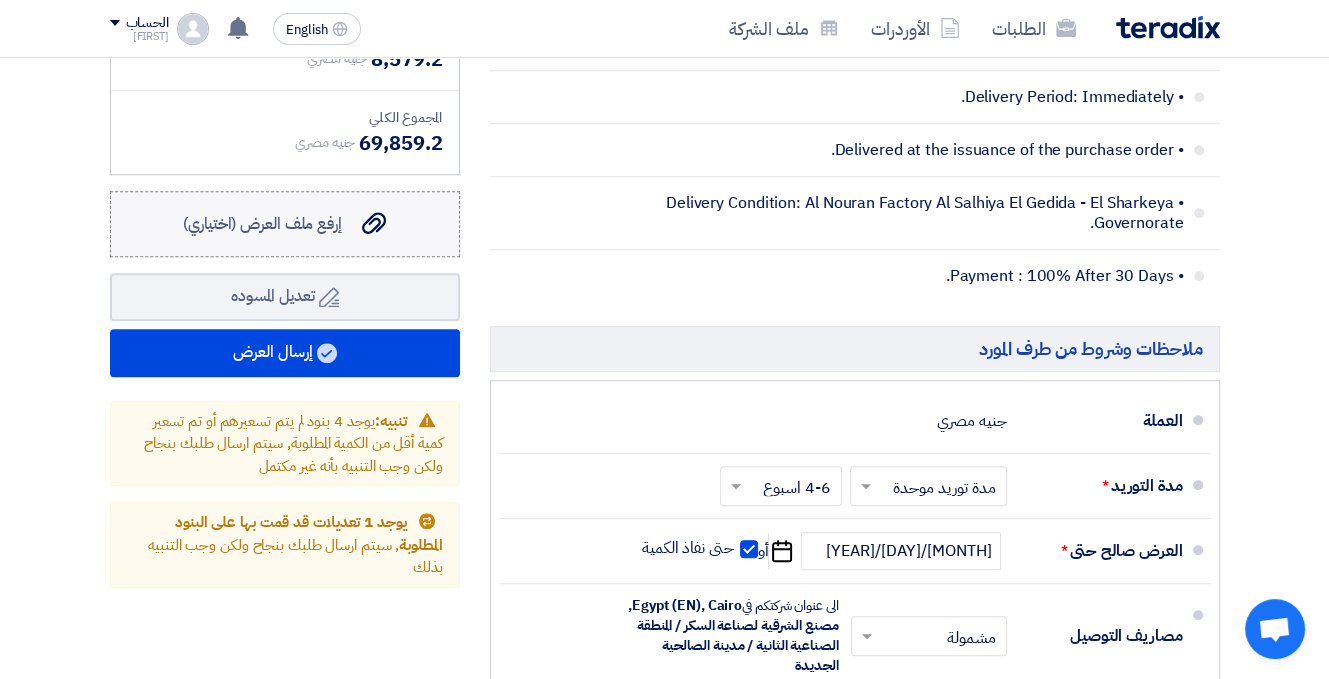 click on "إرفع ملف العرض (اختياري)" 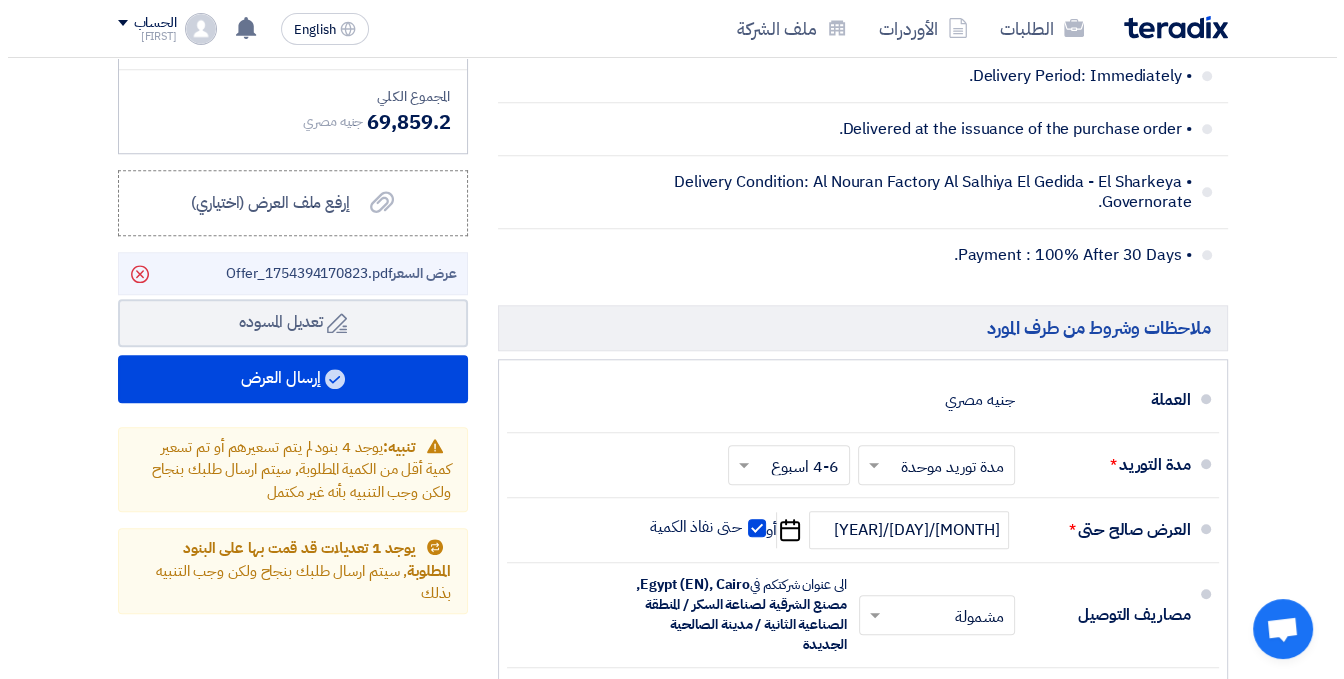 scroll, scrollTop: 1600, scrollLeft: 0, axis: vertical 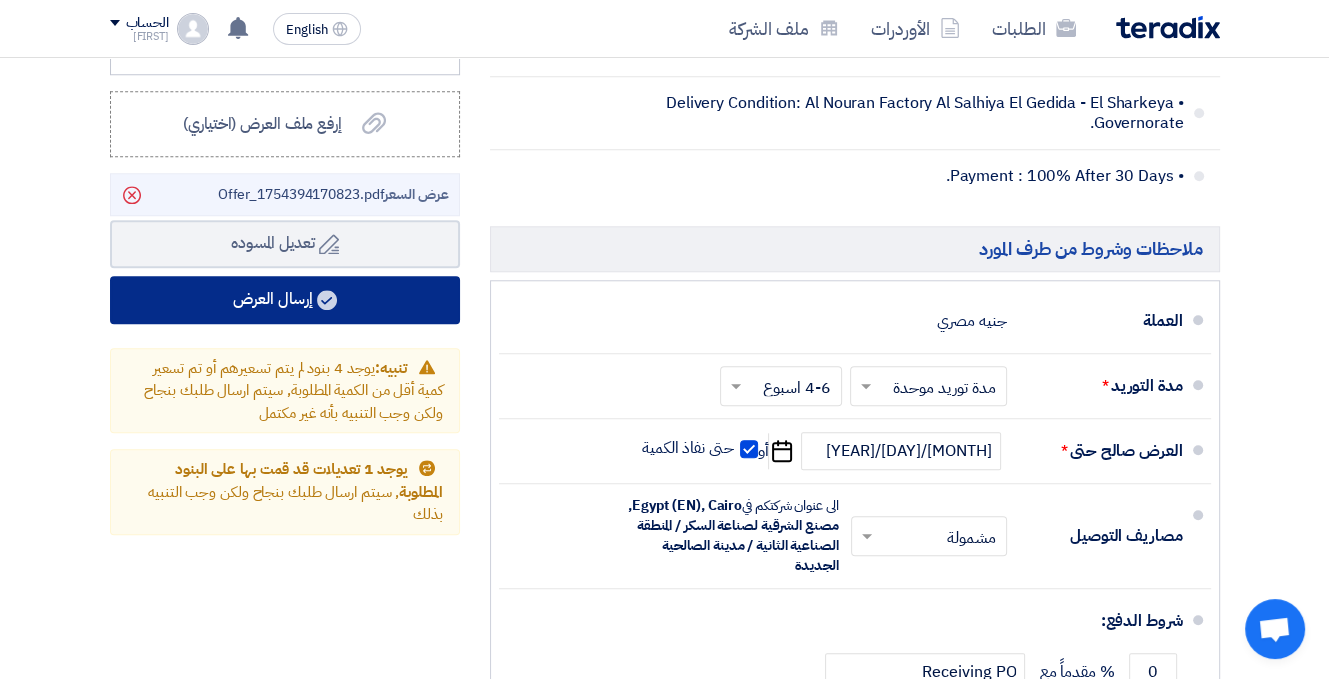 click on "إرسال العرض" 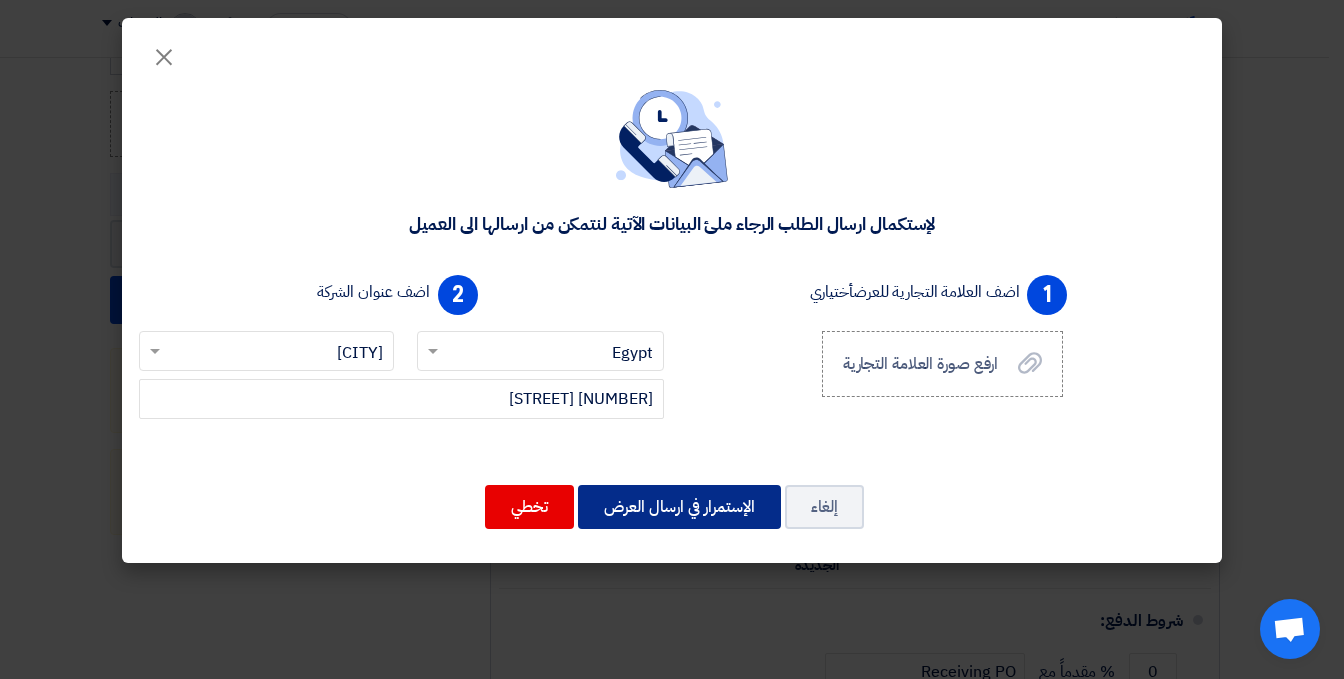 click on "الإستمرار في ارسال العرض" 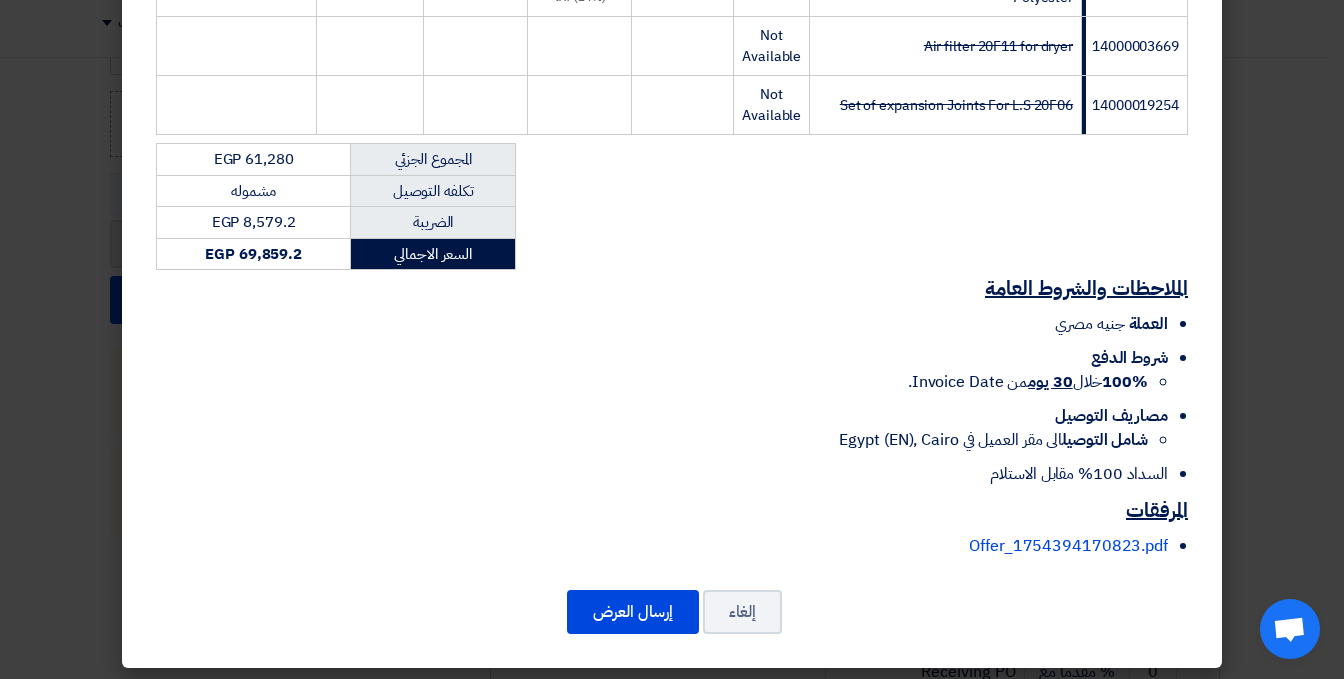 scroll, scrollTop: 560, scrollLeft: 0, axis: vertical 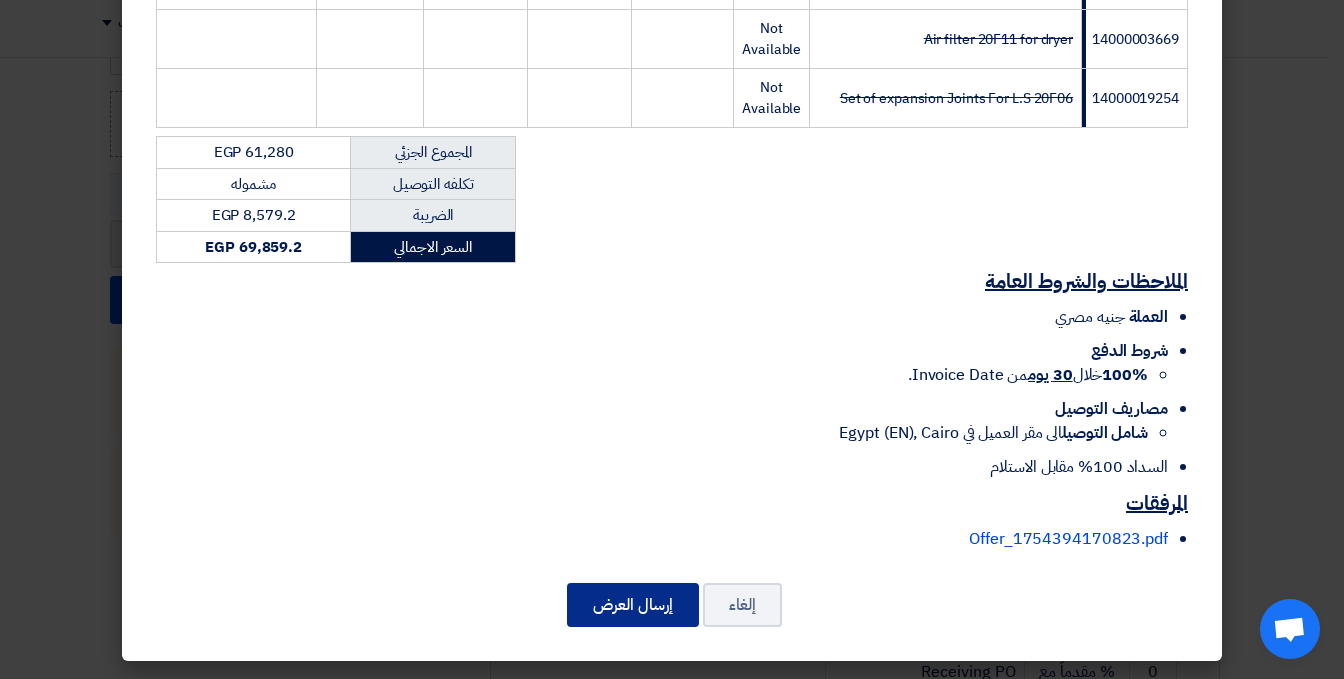 click on "إرسال العرض" 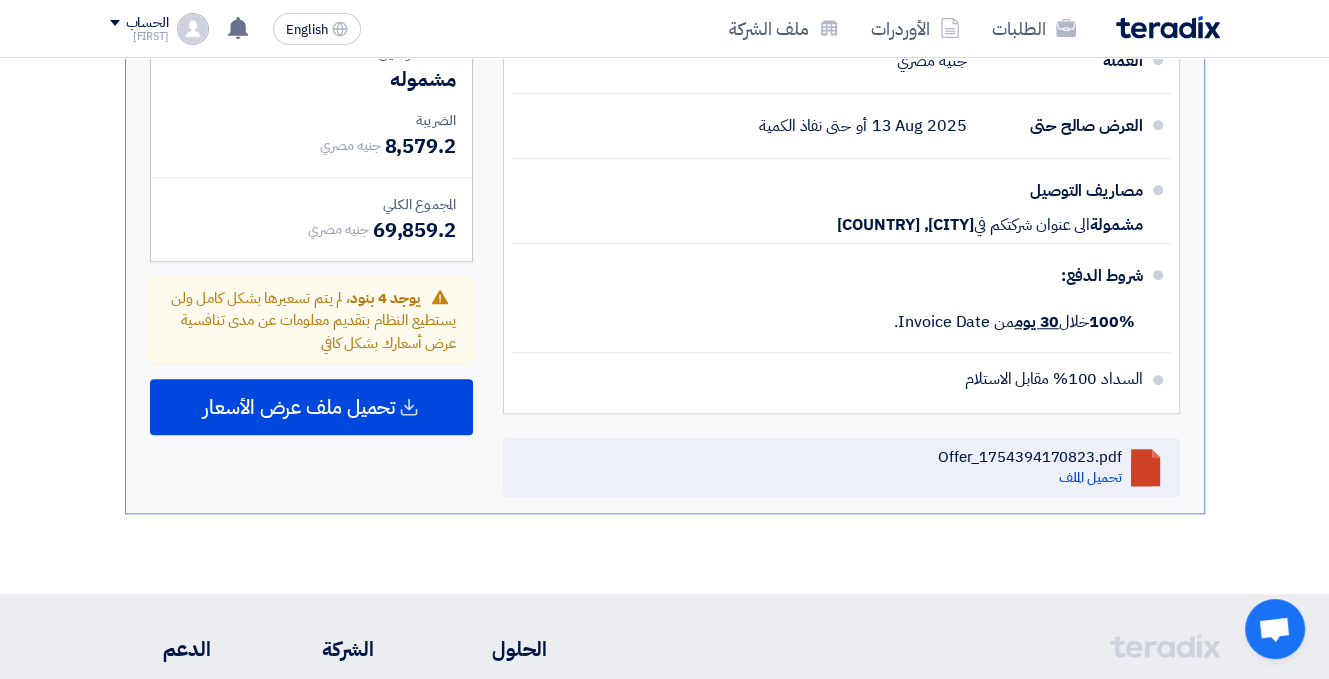 scroll, scrollTop: 1360, scrollLeft: 0, axis: vertical 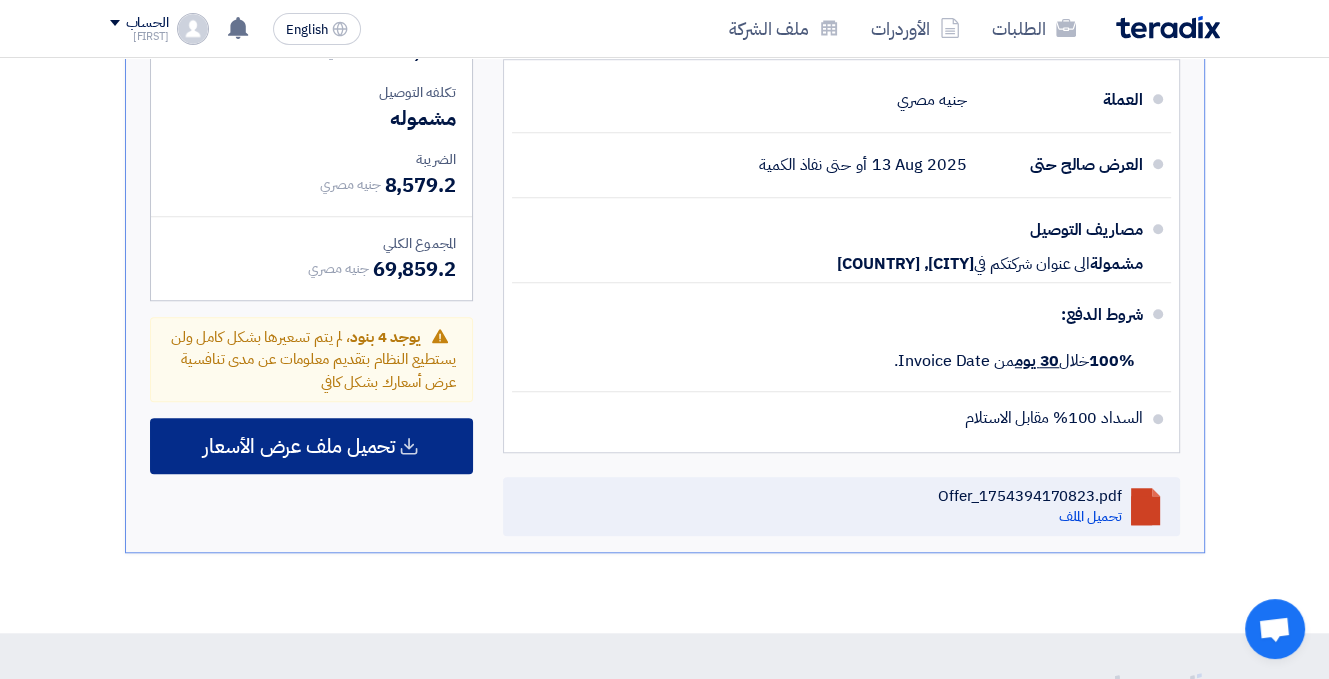 click on "تحميل ملف عرض الأسعار" at bounding box center (299, 446) 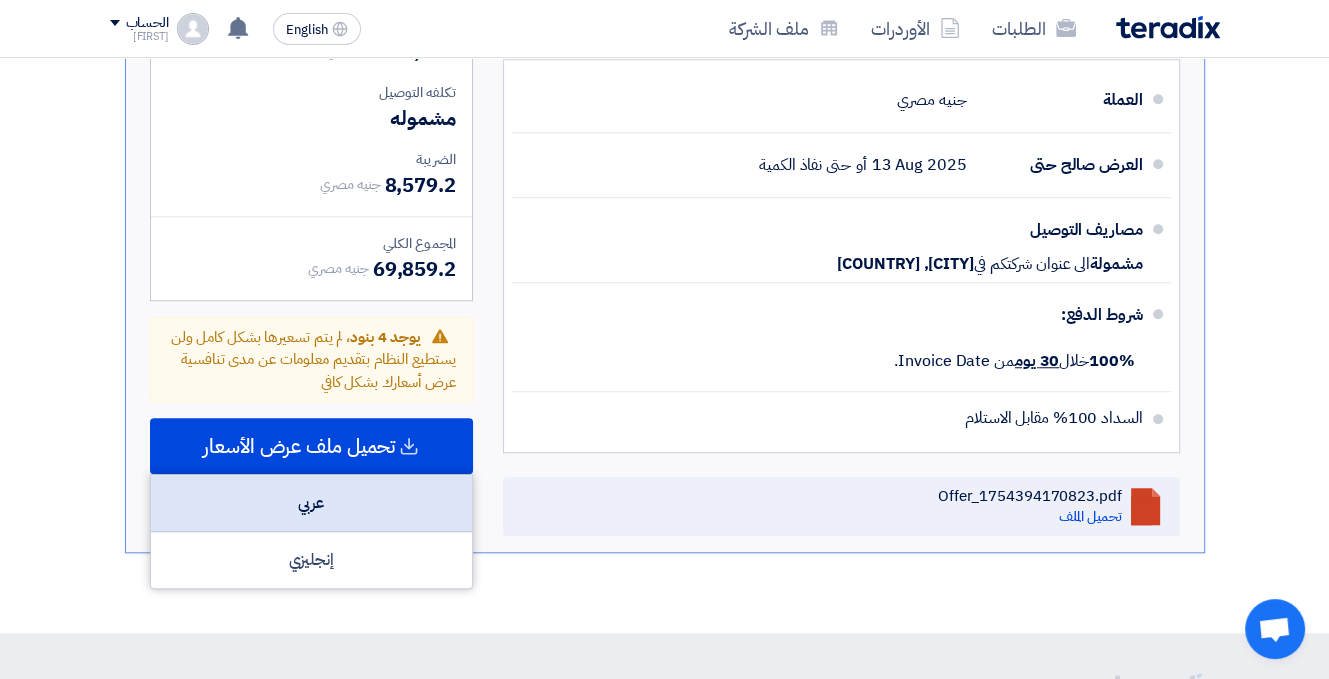 click on "عربي" at bounding box center [311, 503] 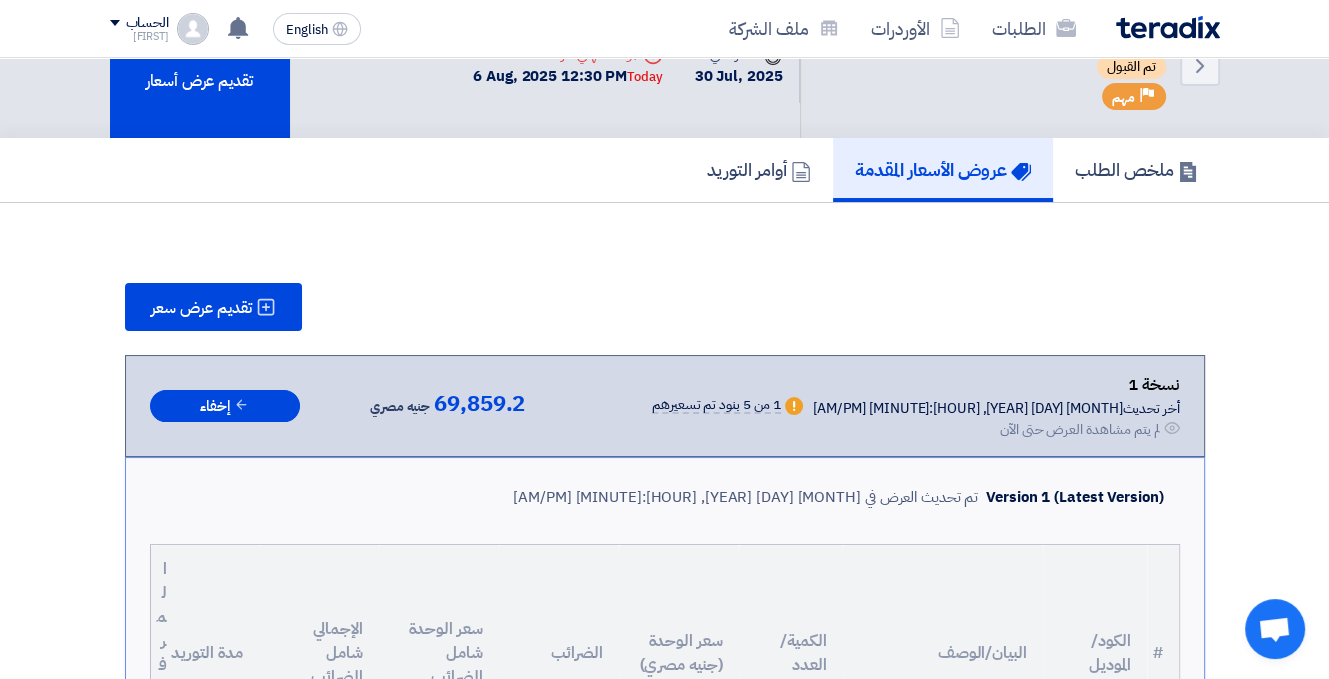 scroll, scrollTop: 100, scrollLeft: 0, axis: vertical 